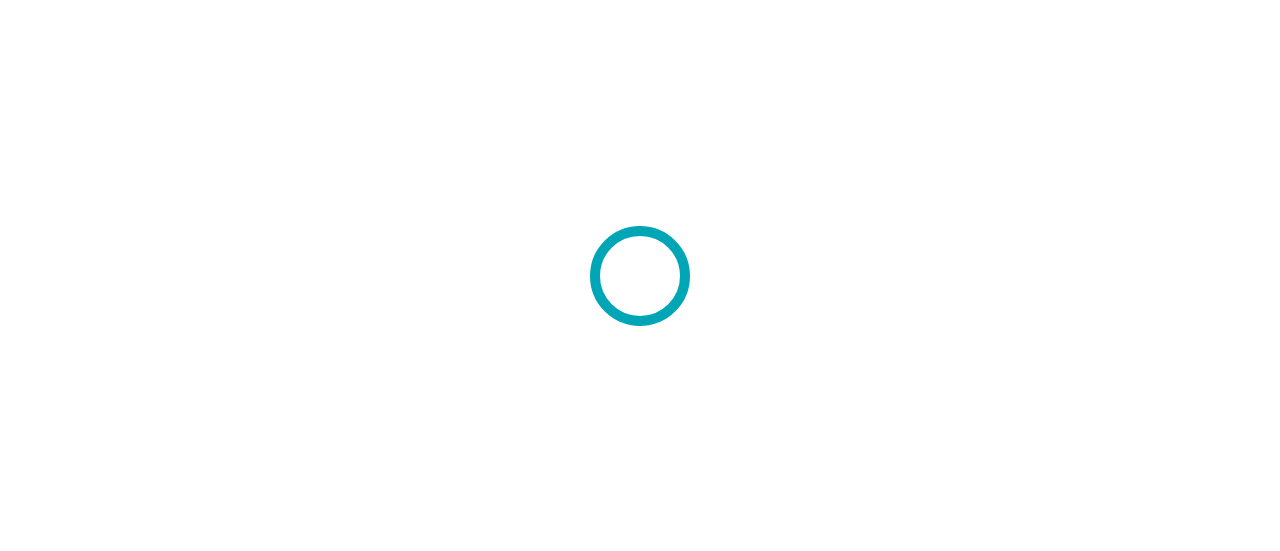 scroll, scrollTop: 0, scrollLeft: 0, axis: both 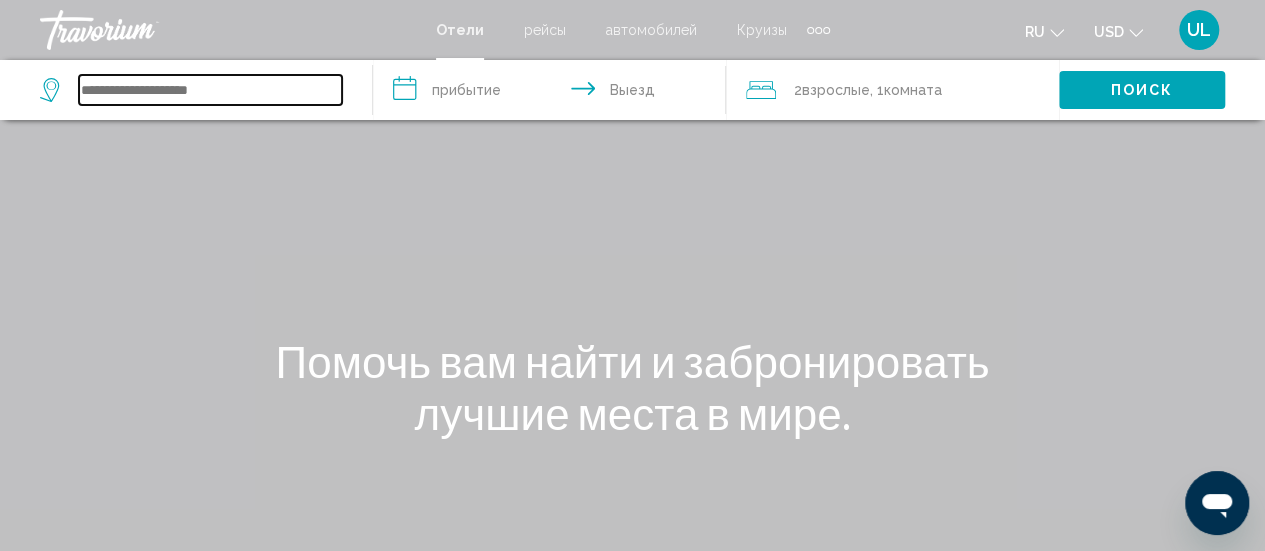 click at bounding box center (210, 90) 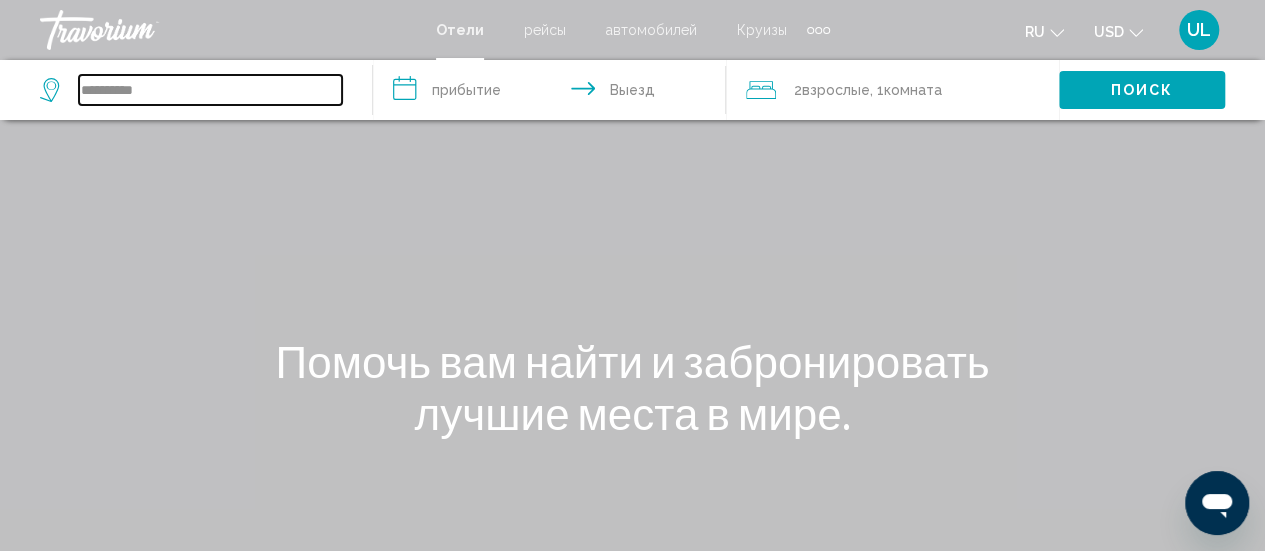 click on "**********" at bounding box center (210, 90) 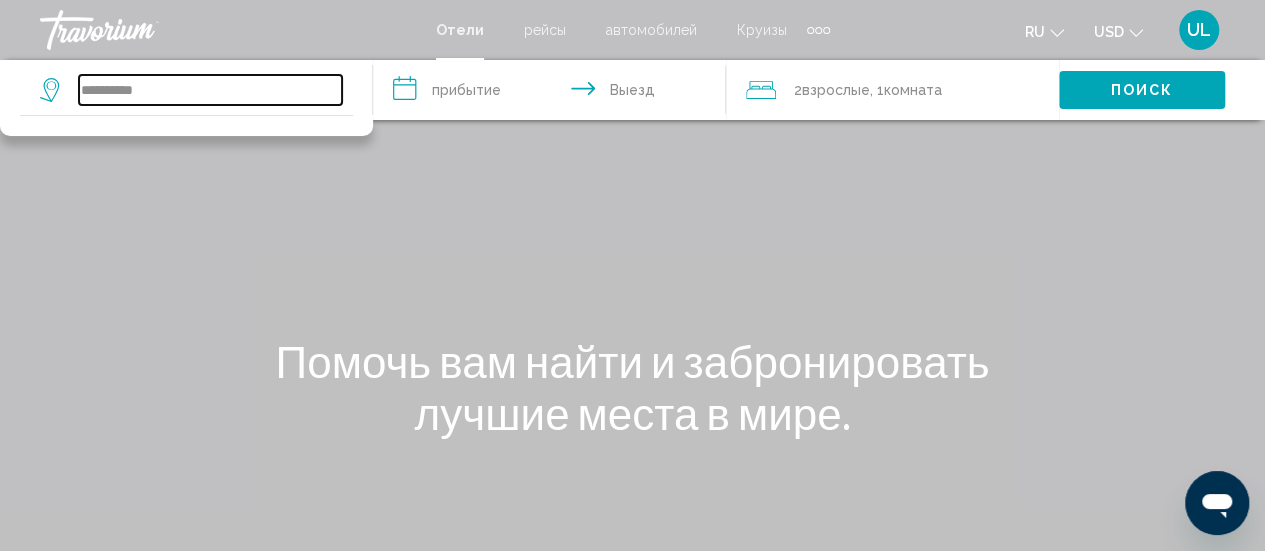 click on "**********" at bounding box center (210, 90) 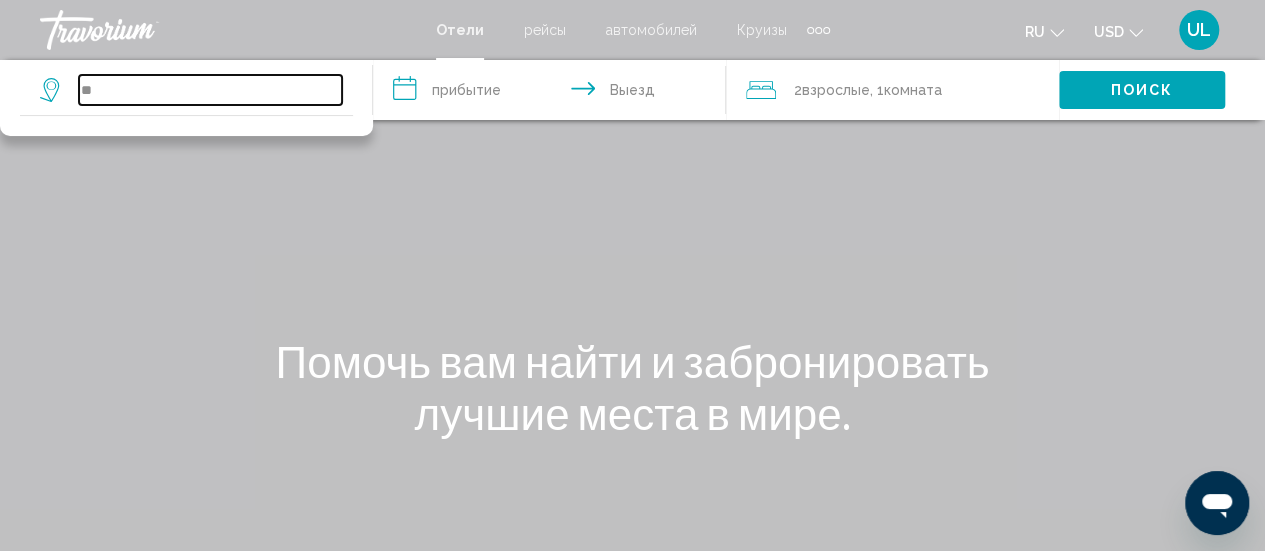 type on "*" 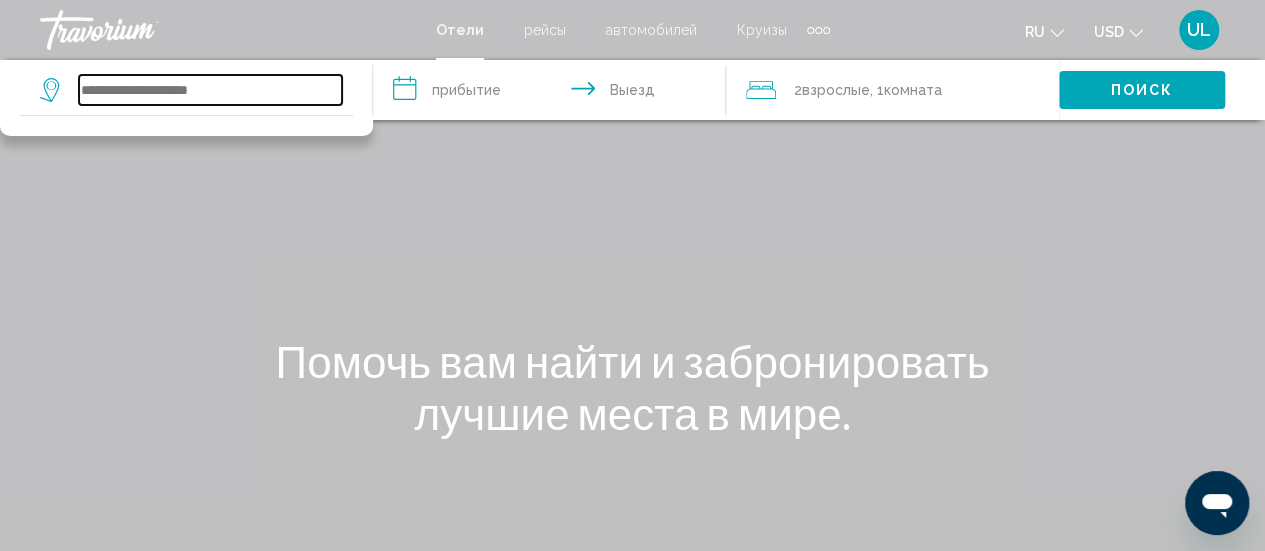 click at bounding box center (210, 90) 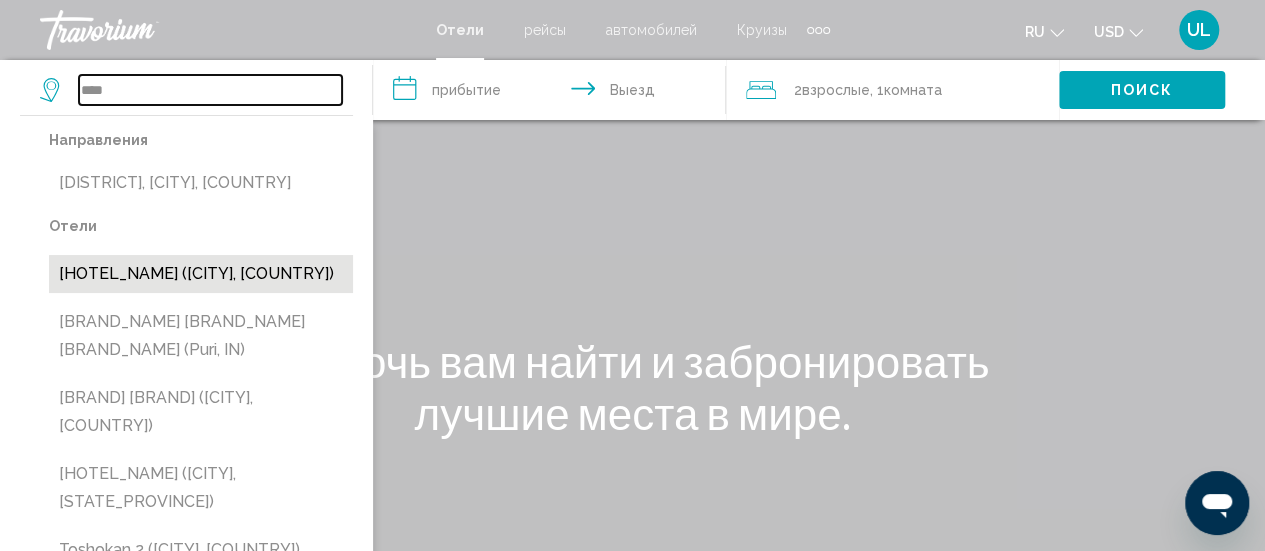 scroll, scrollTop: 666, scrollLeft: 0, axis: vertical 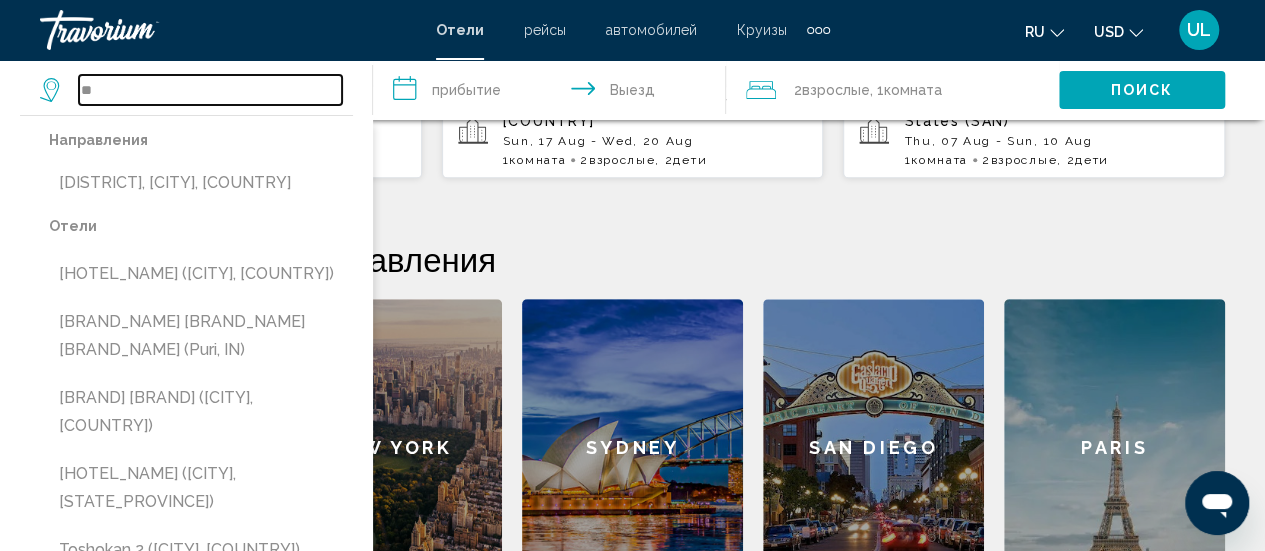 type on "*" 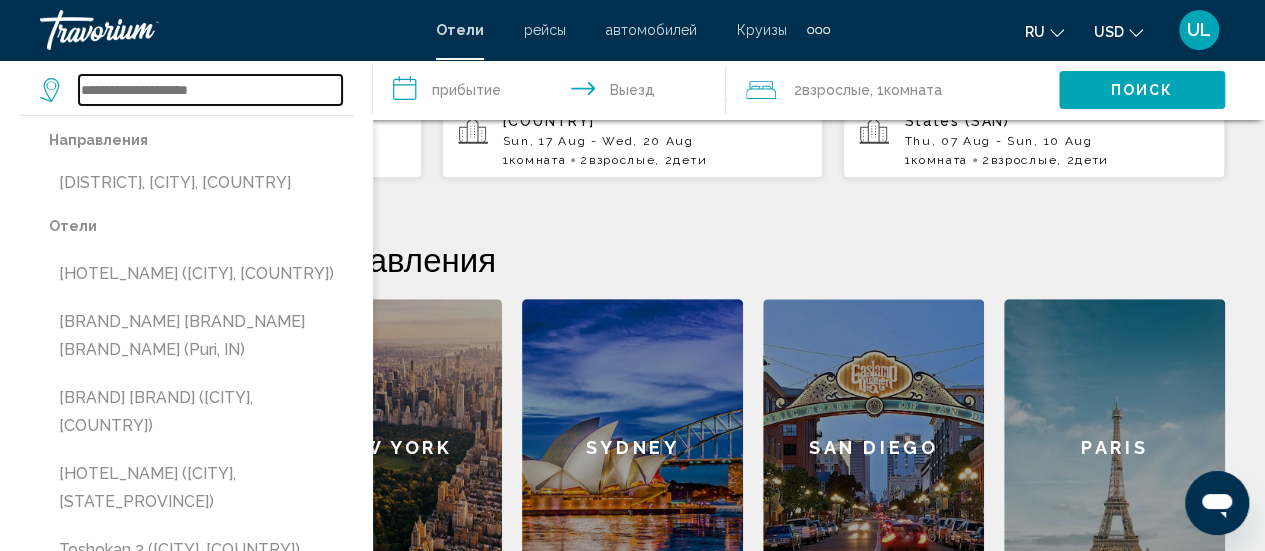 type on "*" 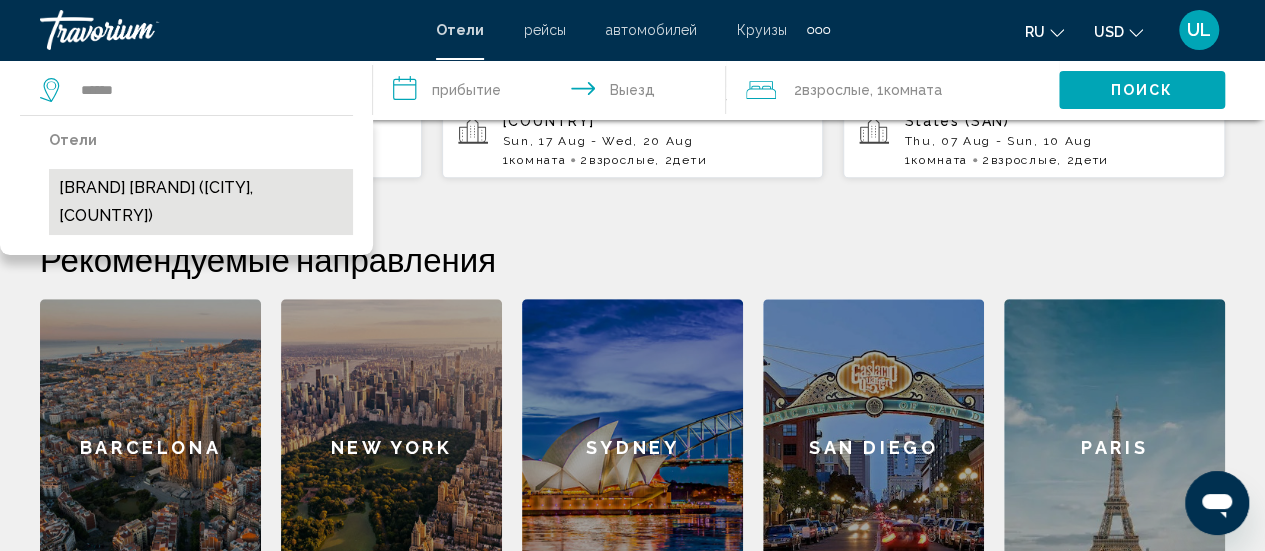 click on "[BRAND] [BRAND] ([CITY], [COUNTRY])" at bounding box center [201, 202] 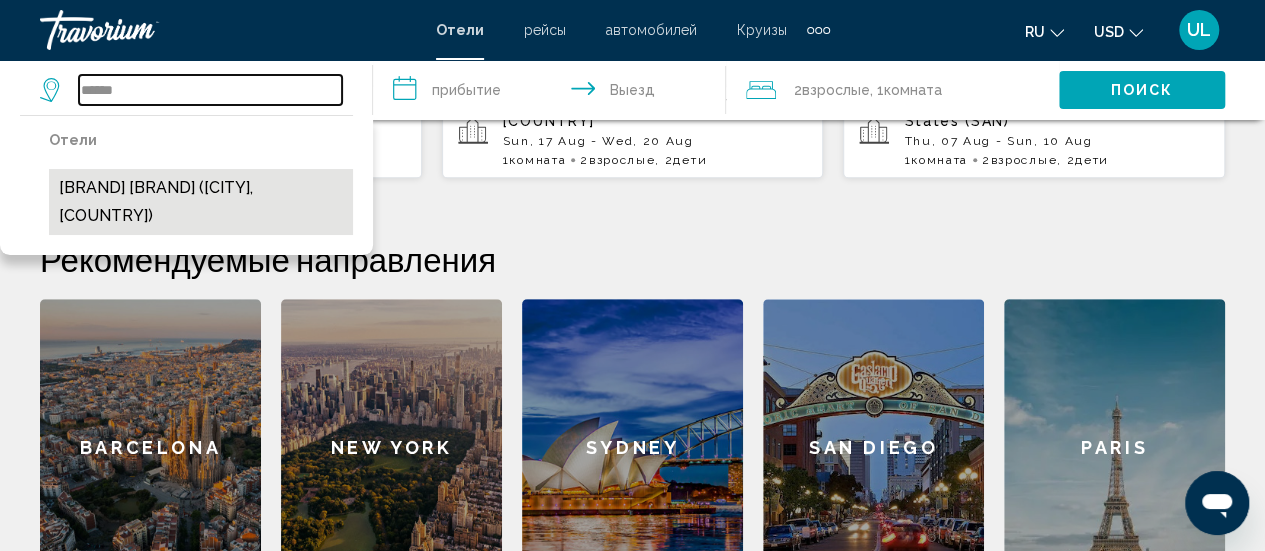 type on "**********" 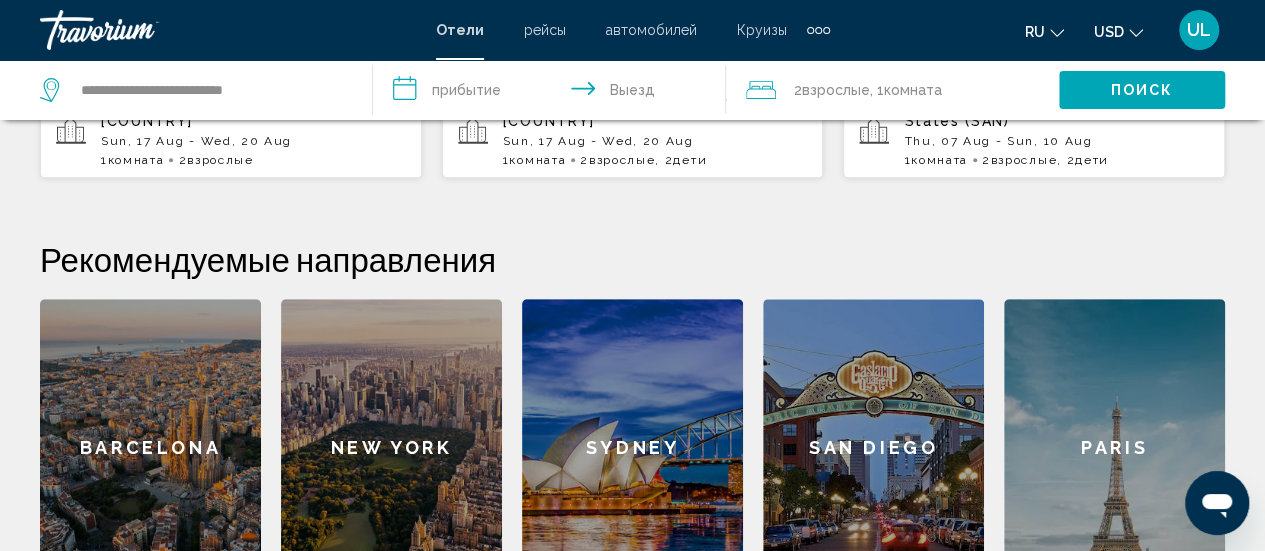 click on "**********" at bounding box center (553, 93) 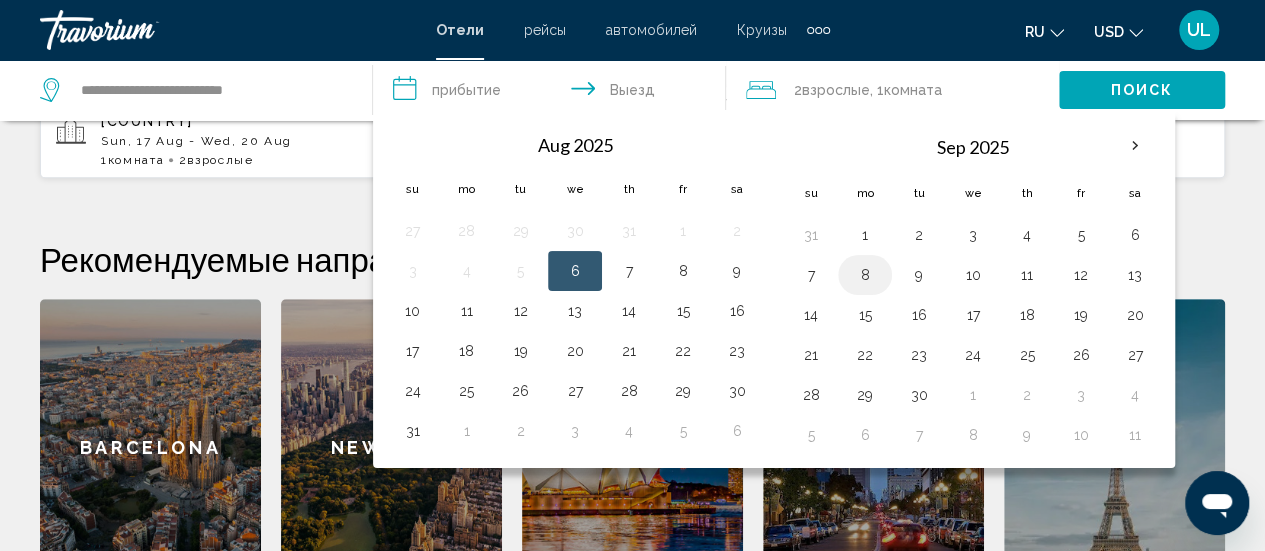 click on "8" at bounding box center (865, 275) 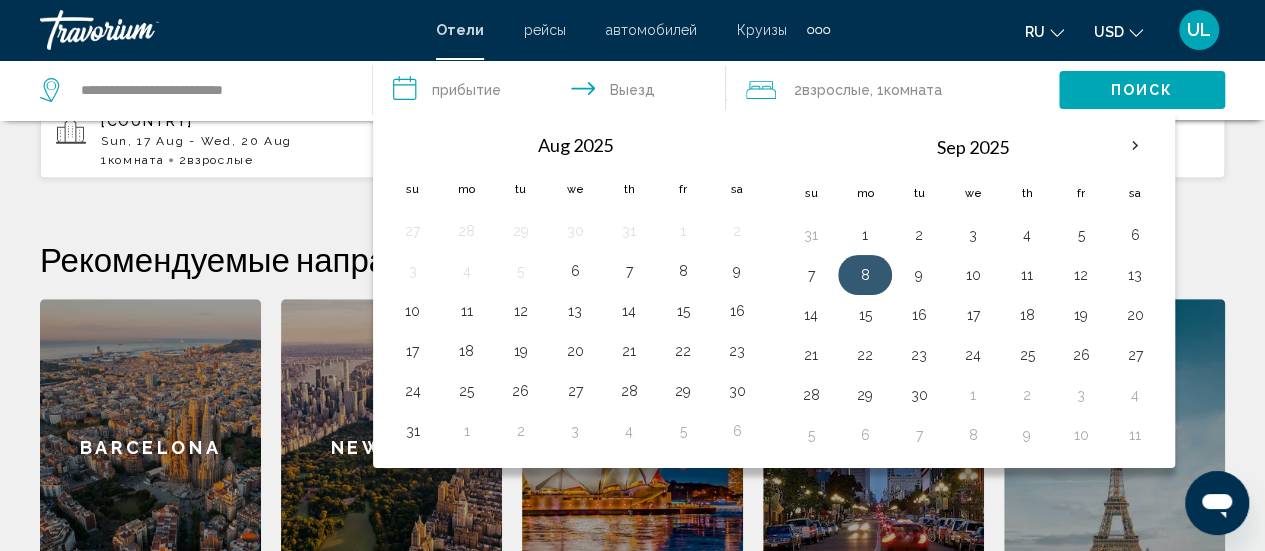 click on "8" at bounding box center (865, 275) 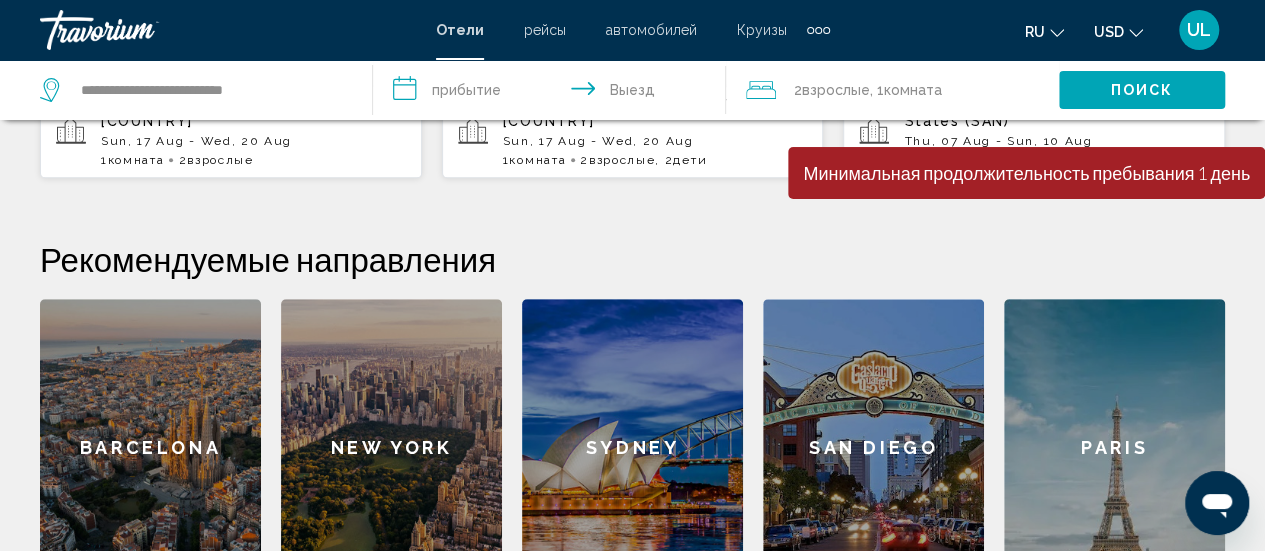 click on "**********" at bounding box center (553, 93) 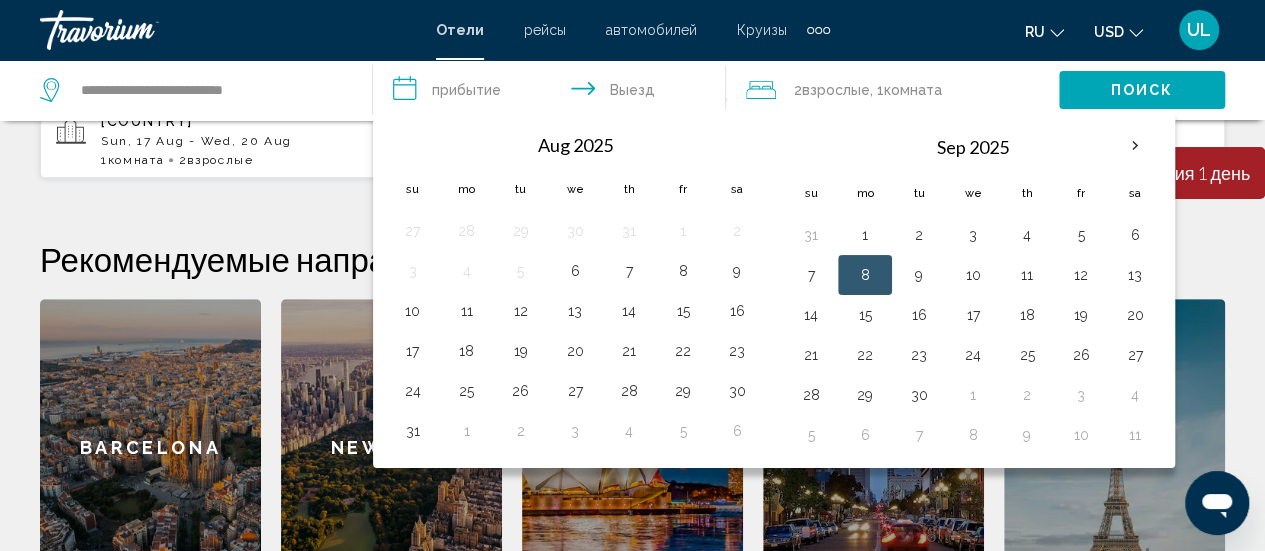 click on "8" at bounding box center [865, 275] 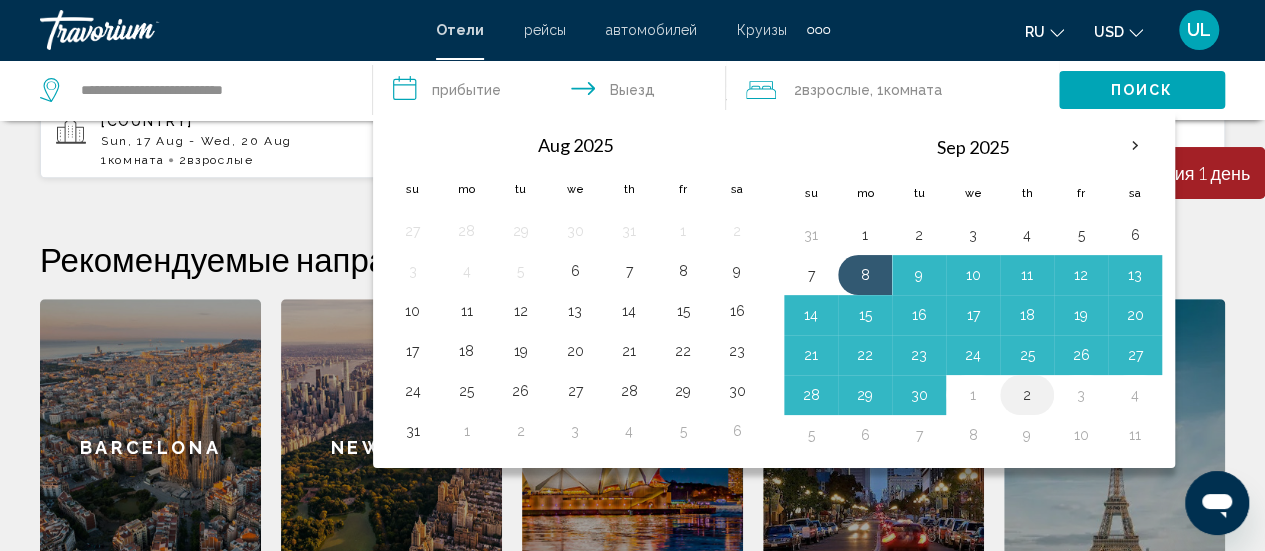 click on "2" at bounding box center (1027, 395) 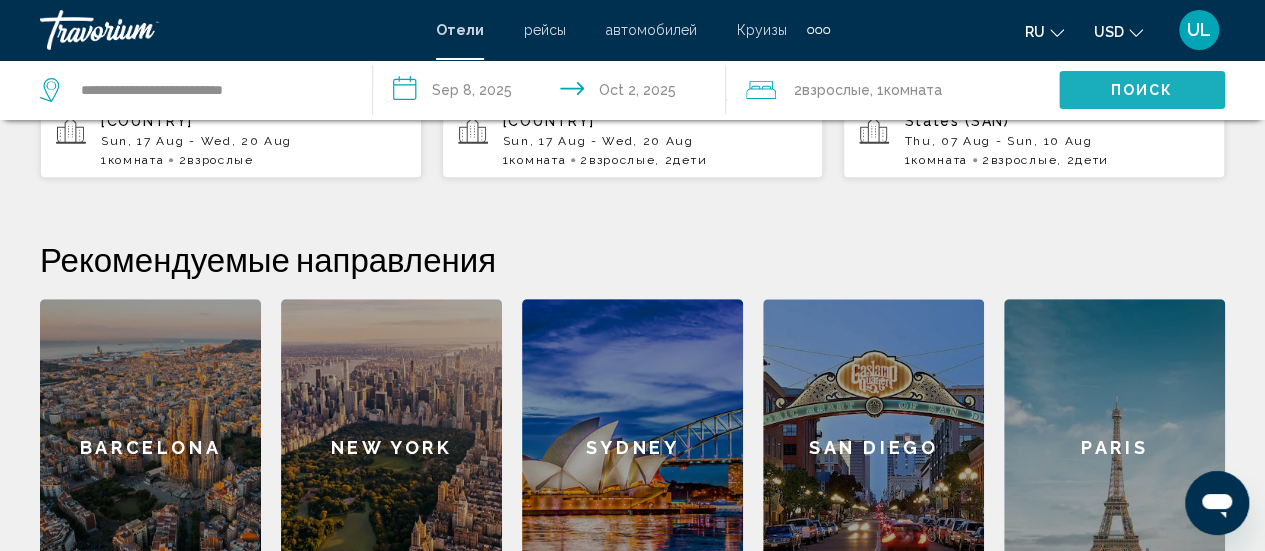 click on "Поиск" at bounding box center [1142, 89] 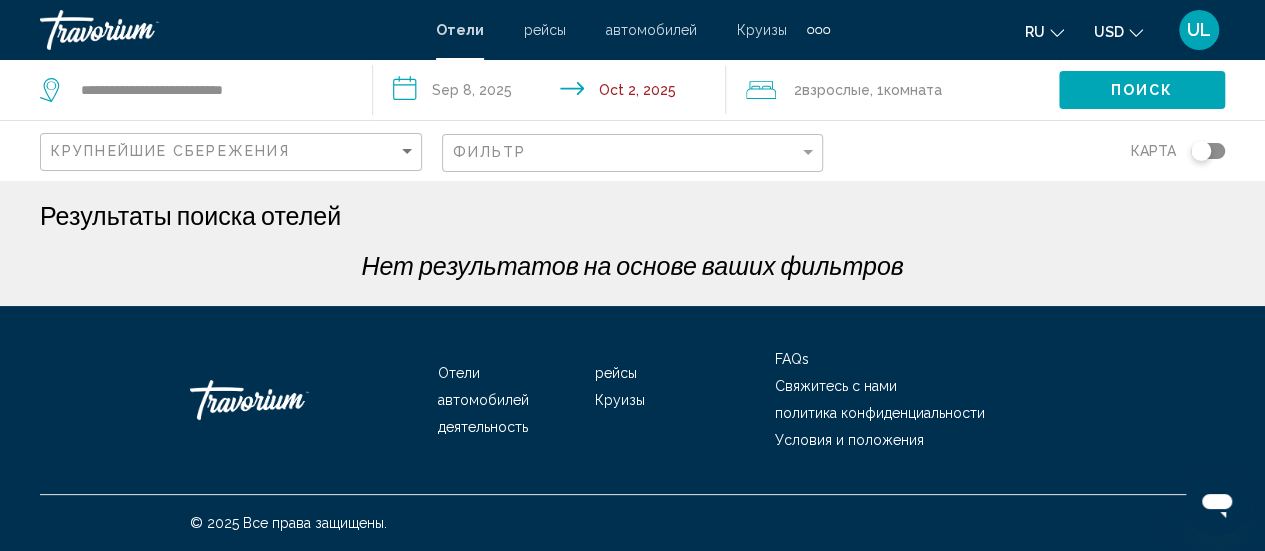 scroll, scrollTop: 0, scrollLeft: 0, axis: both 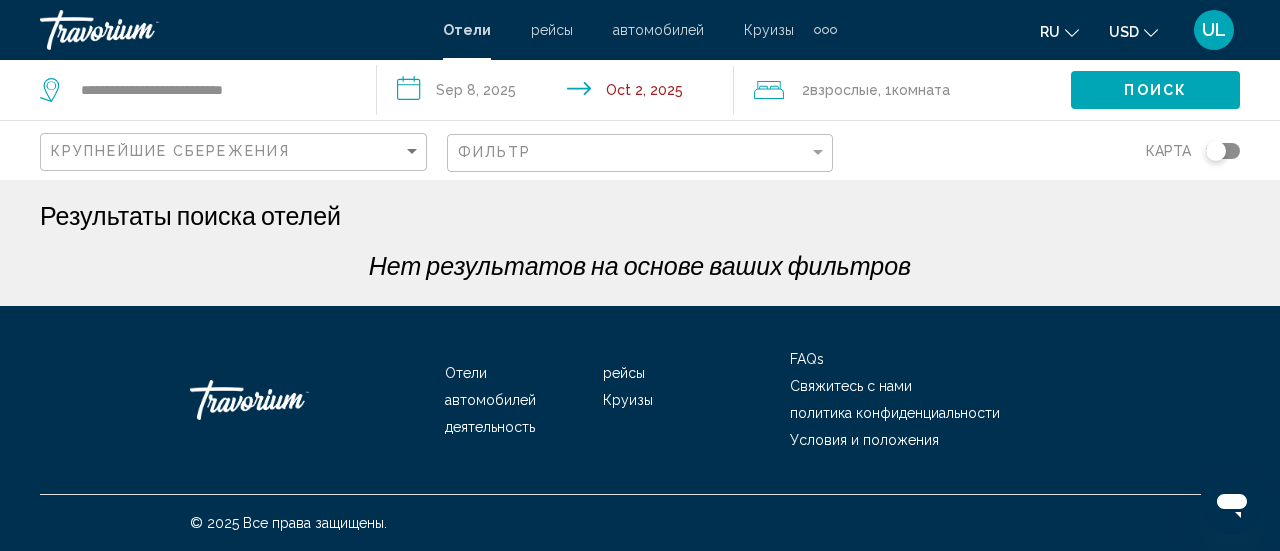 click on "**********" at bounding box center [559, 93] 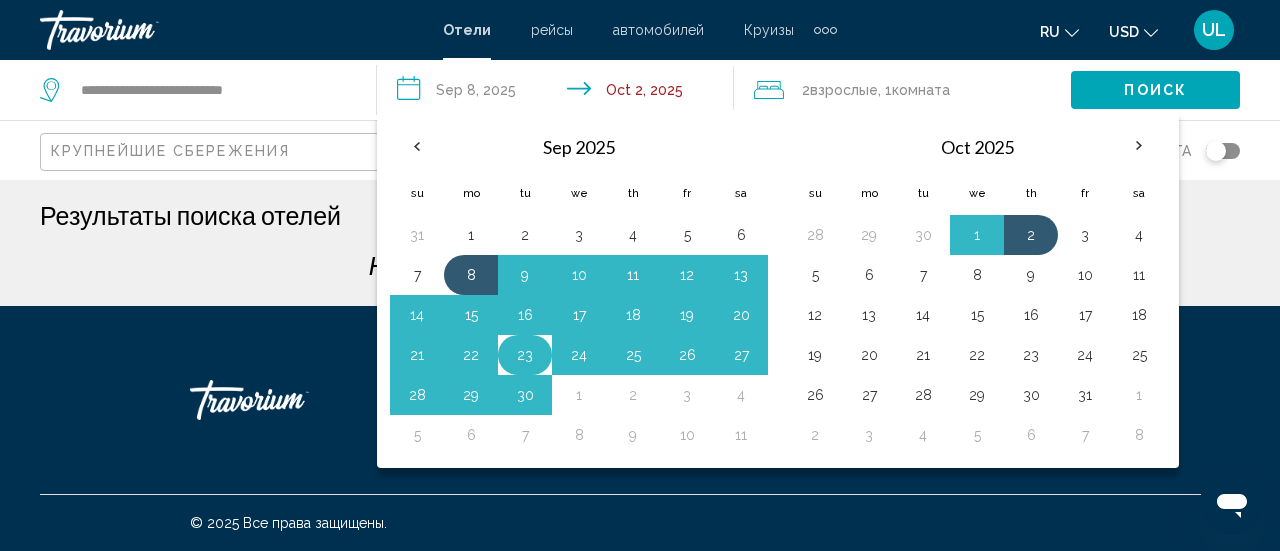 click on "23" at bounding box center [525, 355] 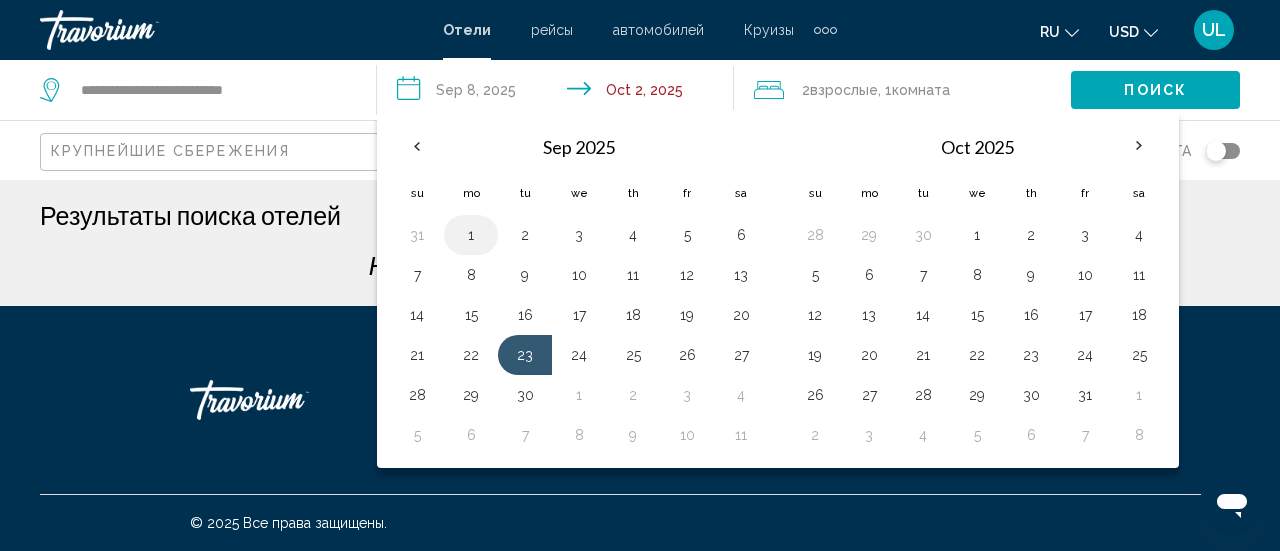 click on "1" at bounding box center [471, 235] 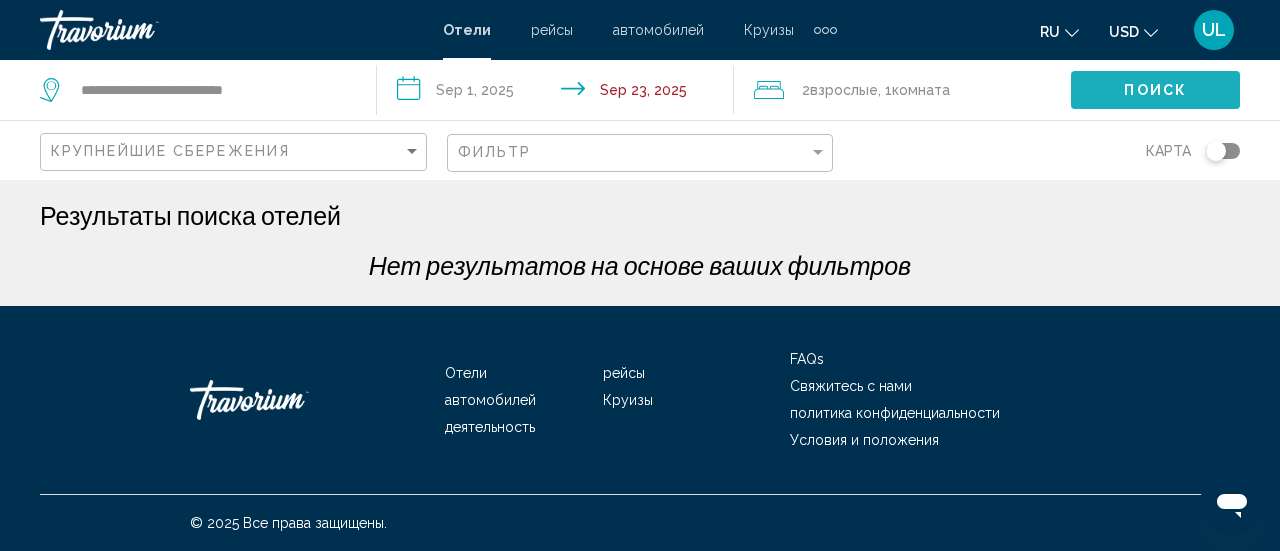 click on "Поиск" 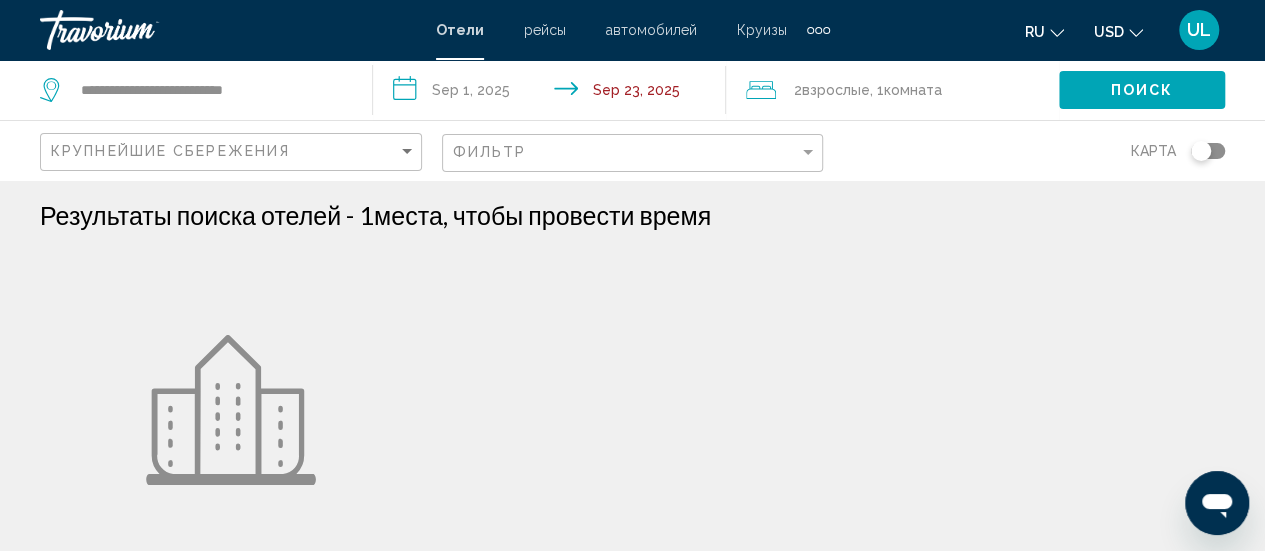 scroll, scrollTop: 666, scrollLeft: 0, axis: vertical 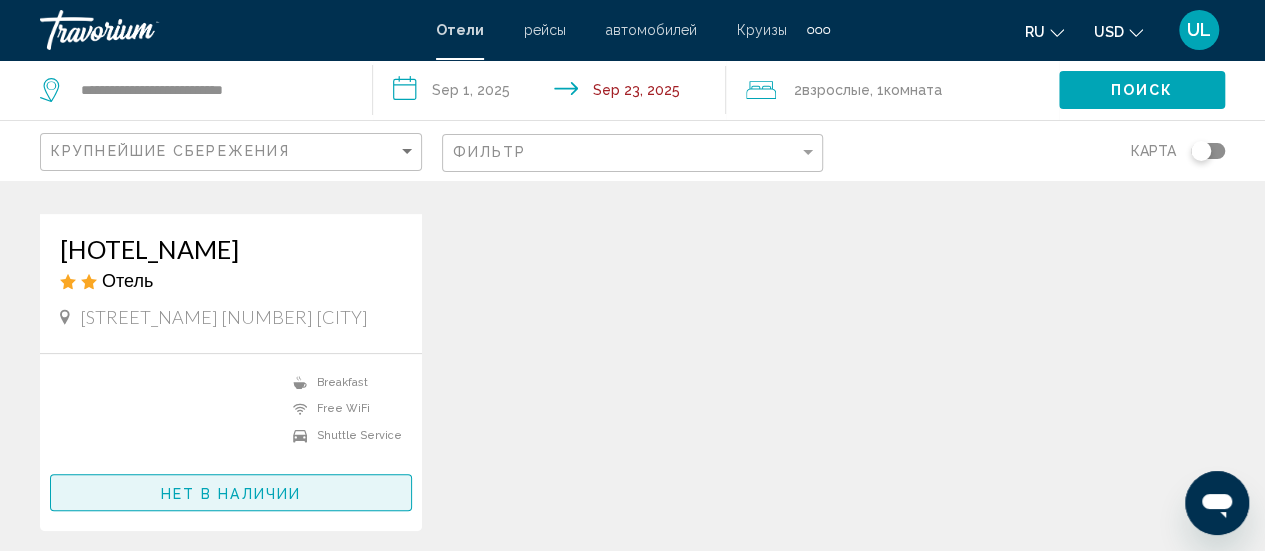 click on "Нет в наличии" at bounding box center (231, 493) 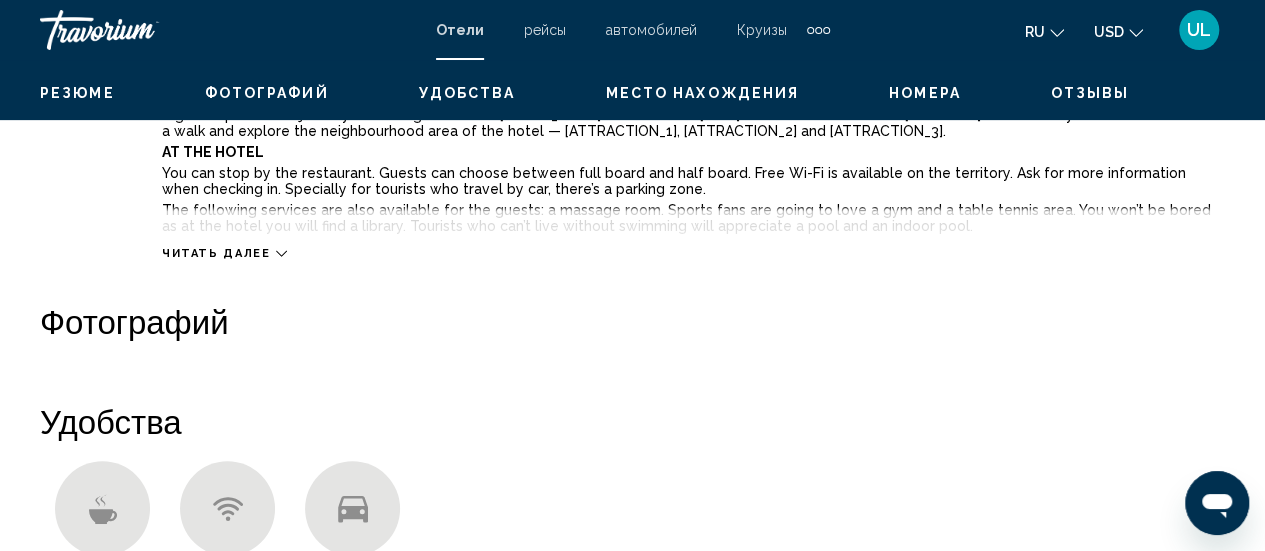 scroll, scrollTop: 0, scrollLeft: 0, axis: both 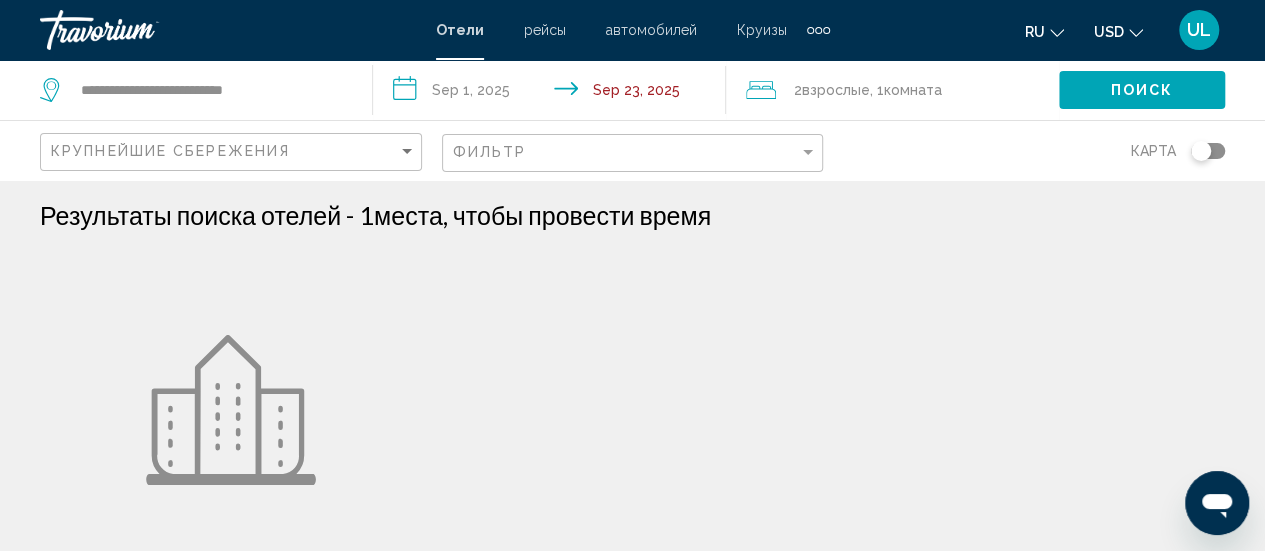 click on "**********" at bounding box center (553, 93) 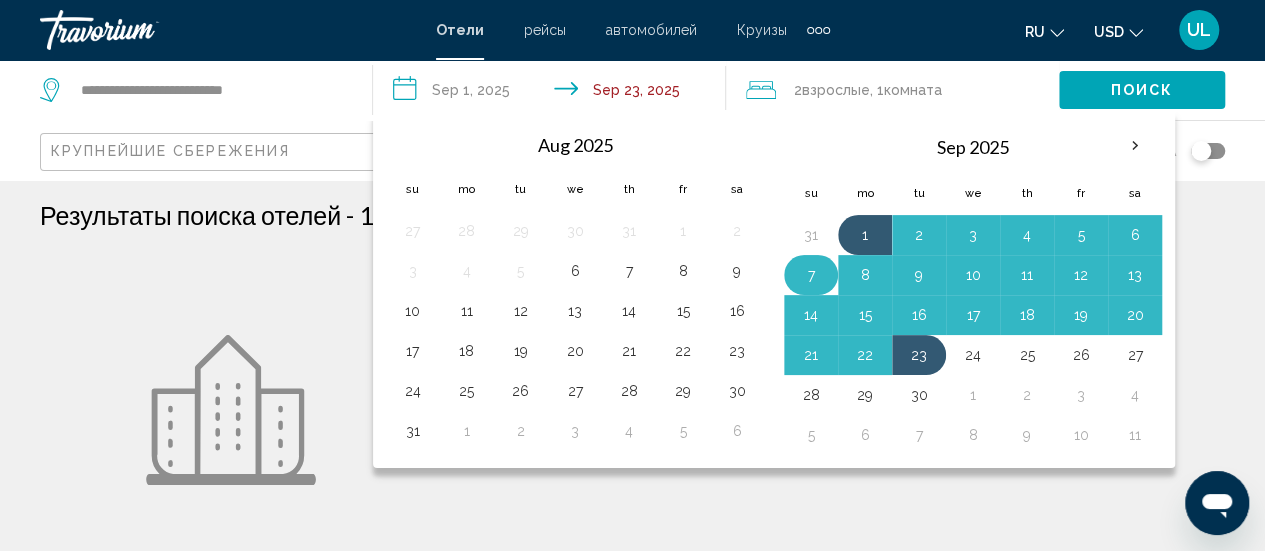 click on "7" at bounding box center (811, 275) 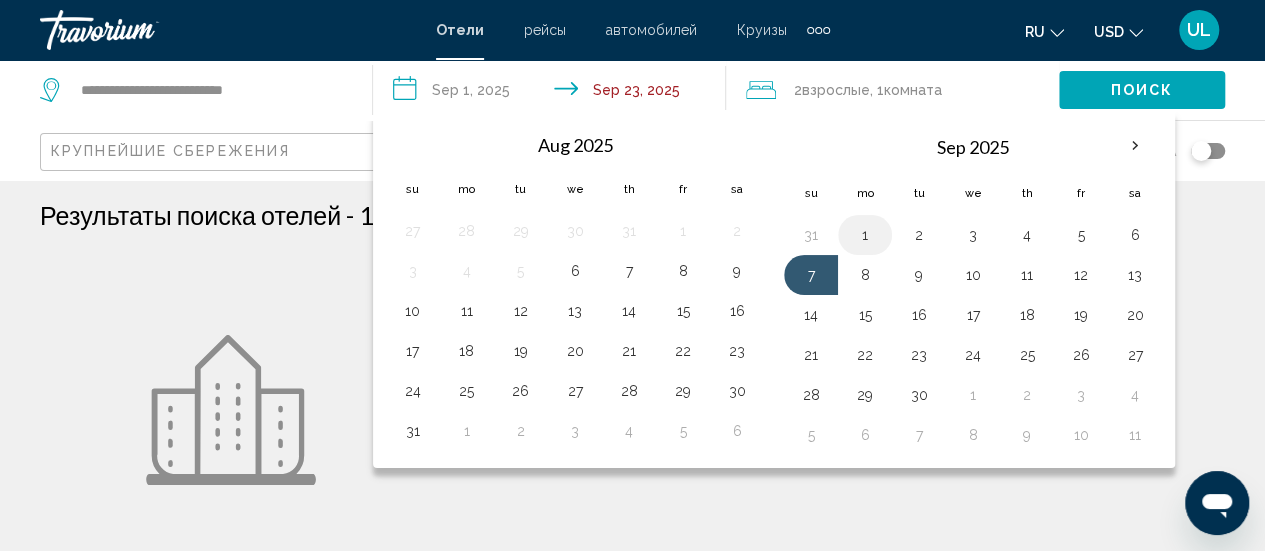 click on "1" at bounding box center (865, 235) 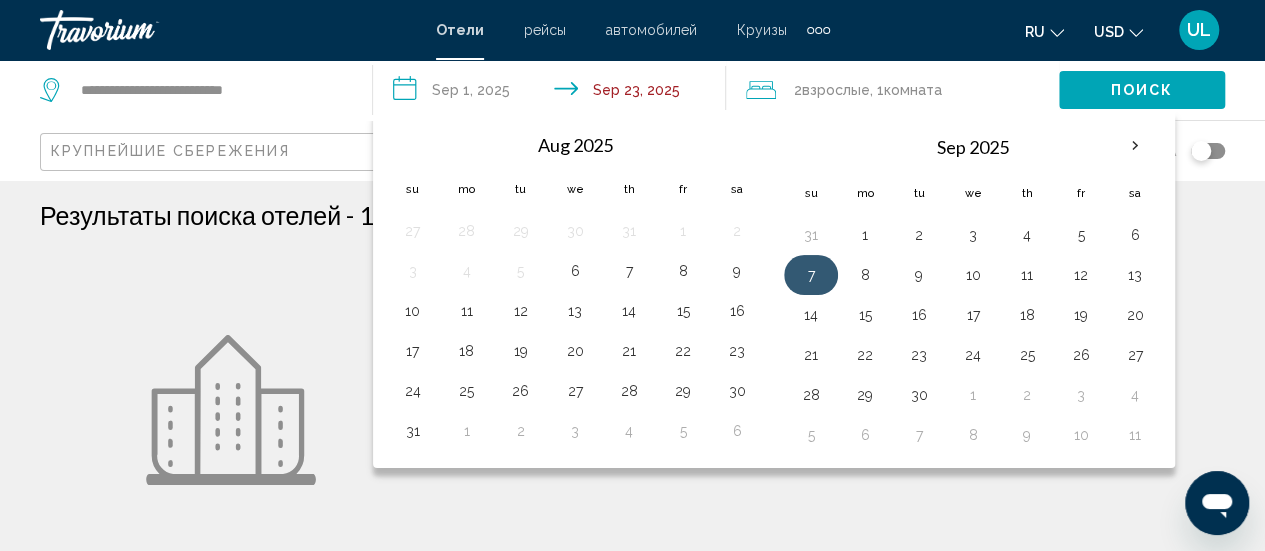 click on "7" at bounding box center [811, 275] 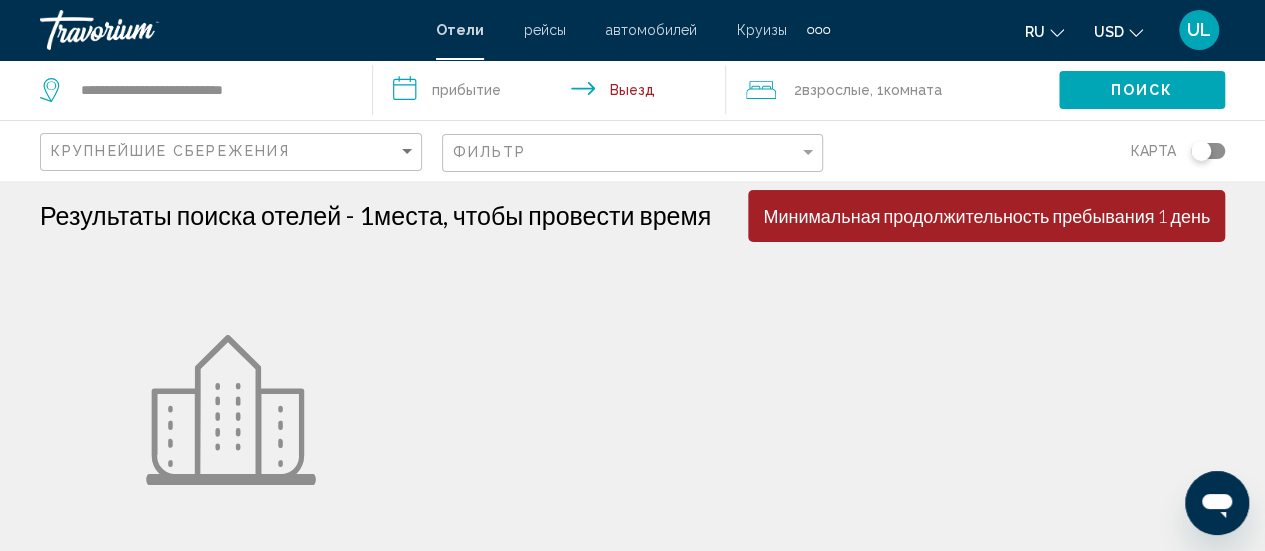 click on "**********" at bounding box center [553, 93] 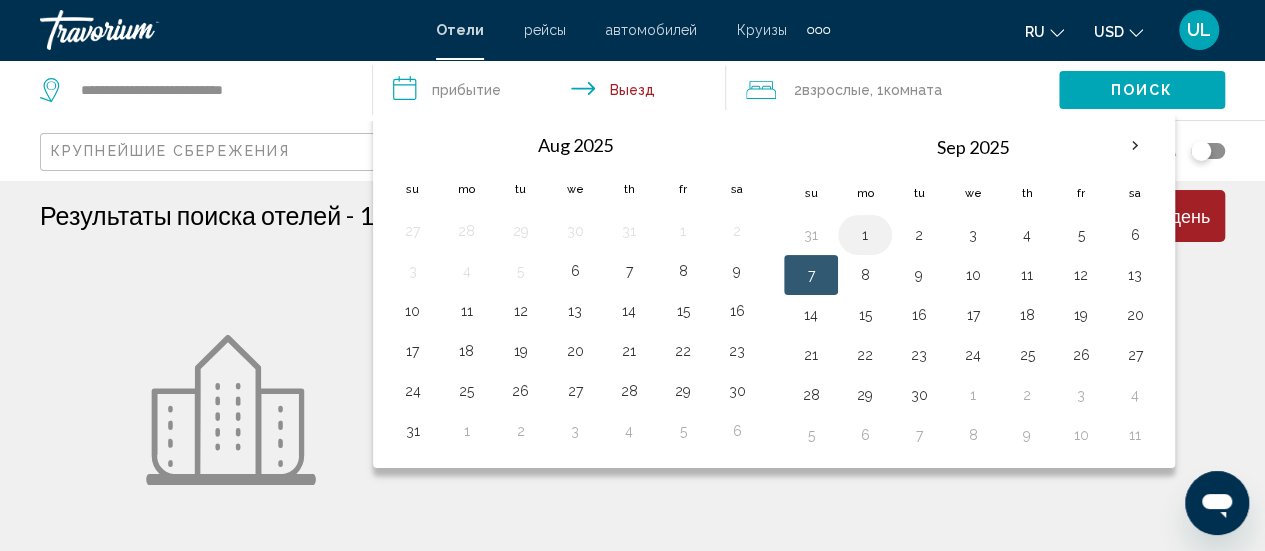 click on "1" at bounding box center [865, 235] 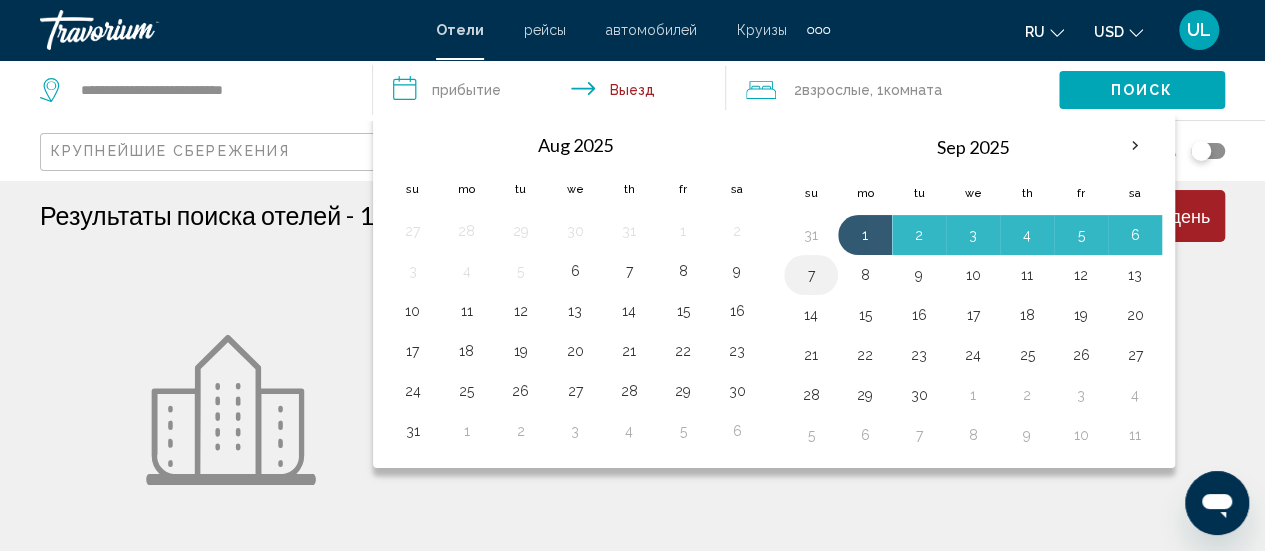 click on "7" at bounding box center [811, 275] 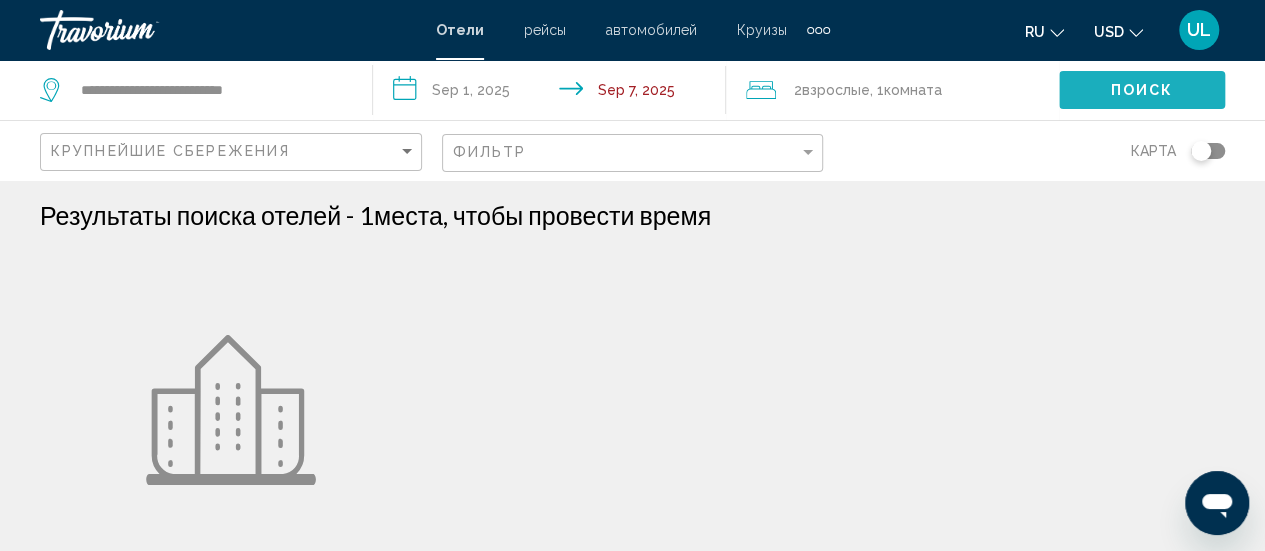 click on "Поиск" 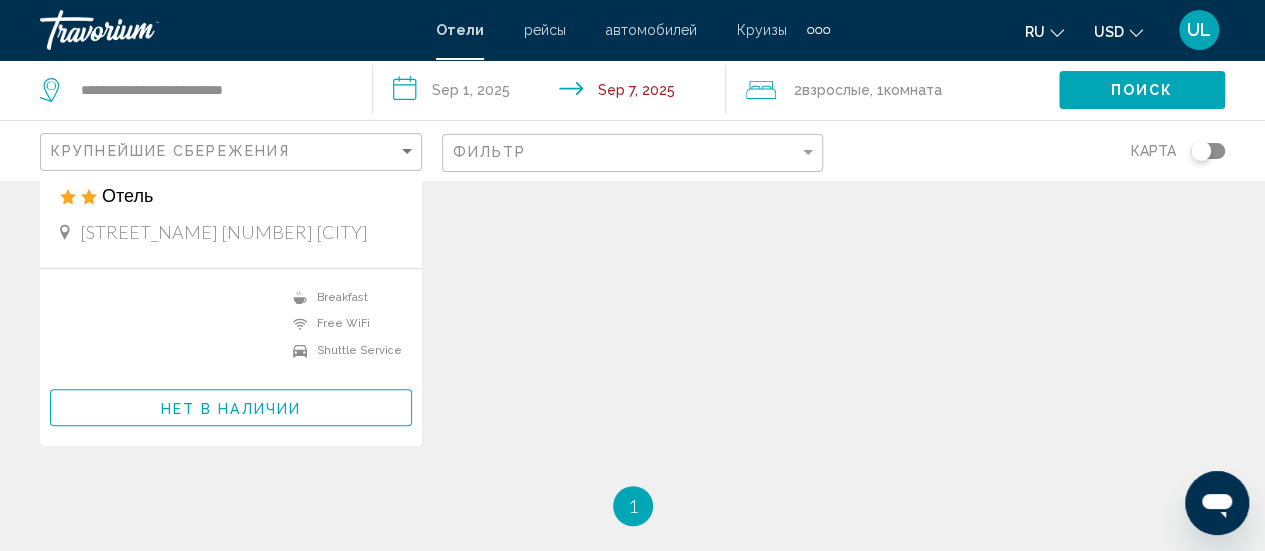 scroll, scrollTop: 443, scrollLeft: 0, axis: vertical 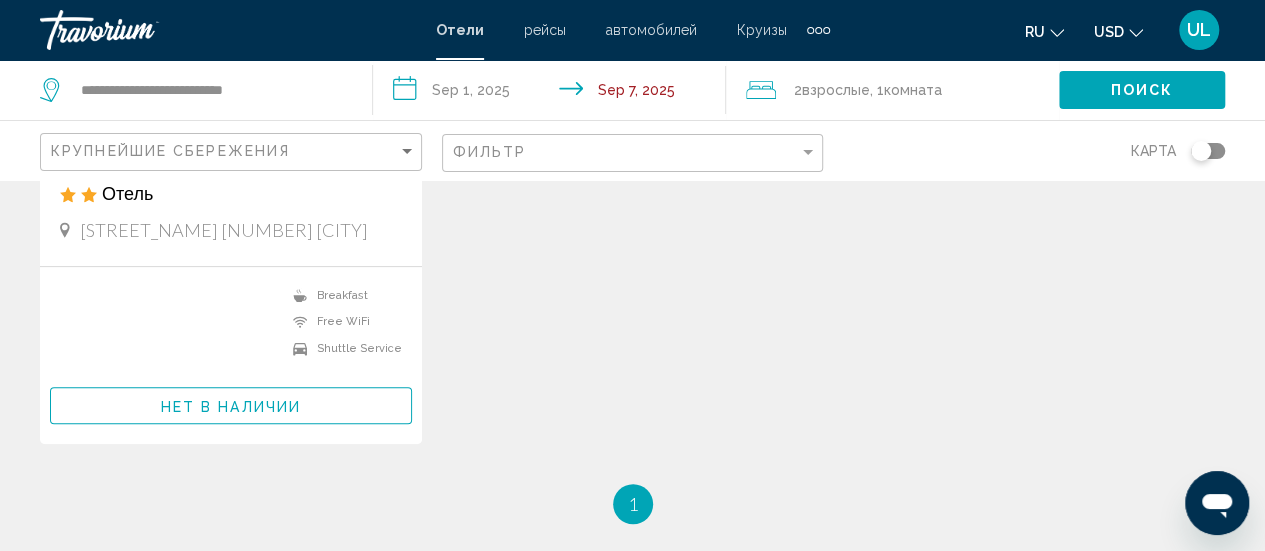 drag, startPoint x: 609, startPoint y: 451, endPoint x: 576, endPoint y: 514, distance: 71.11962 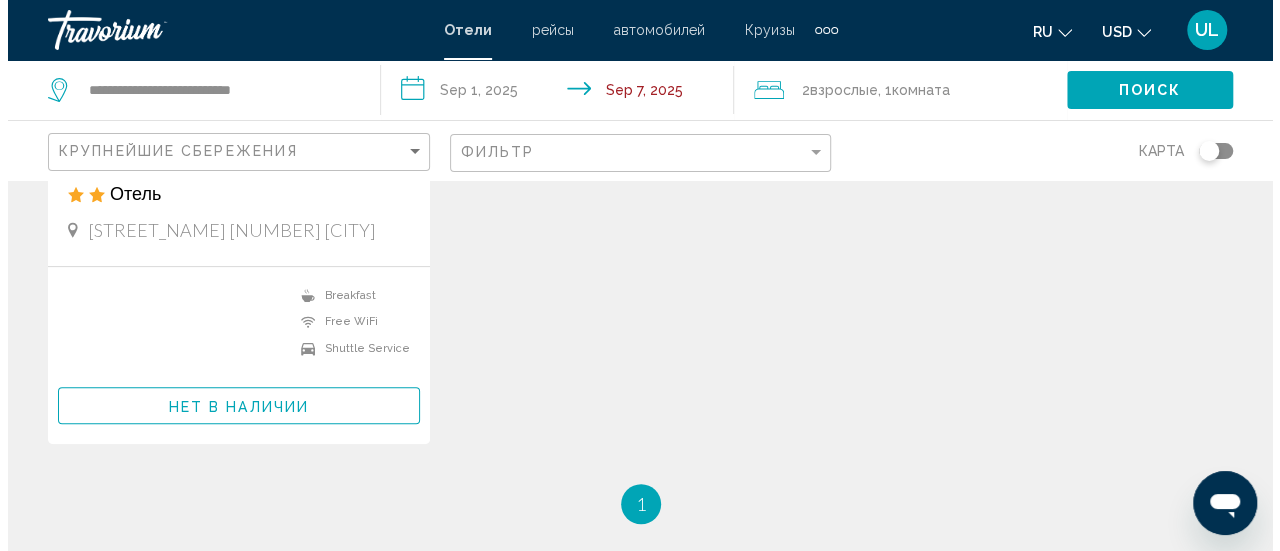 scroll, scrollTop: 0, scrollLeft: 0, axis: both 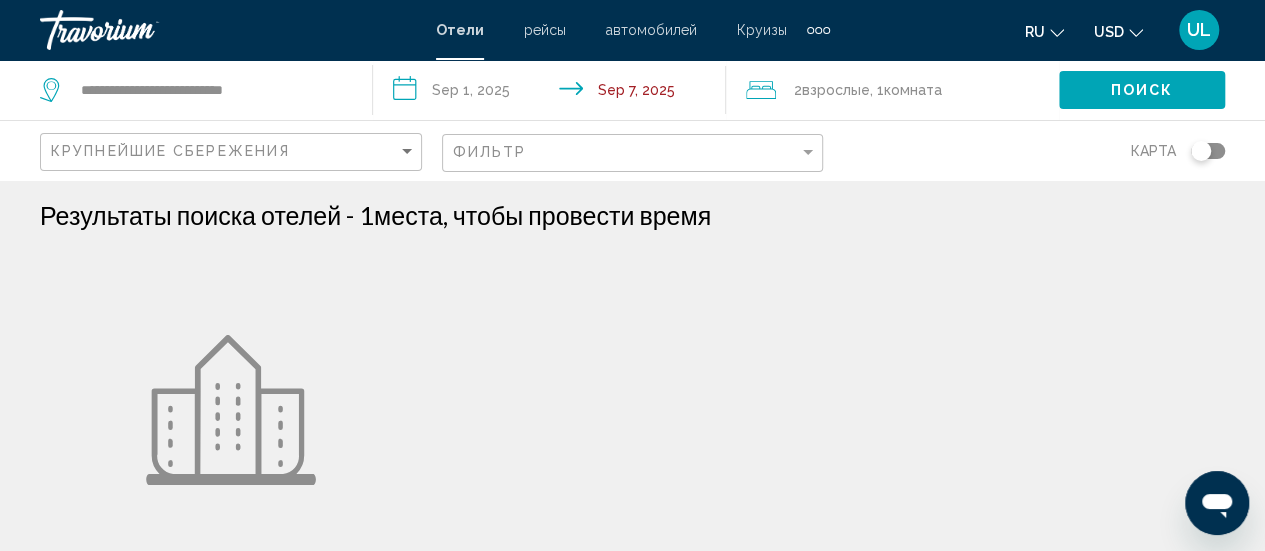 click on "**********" 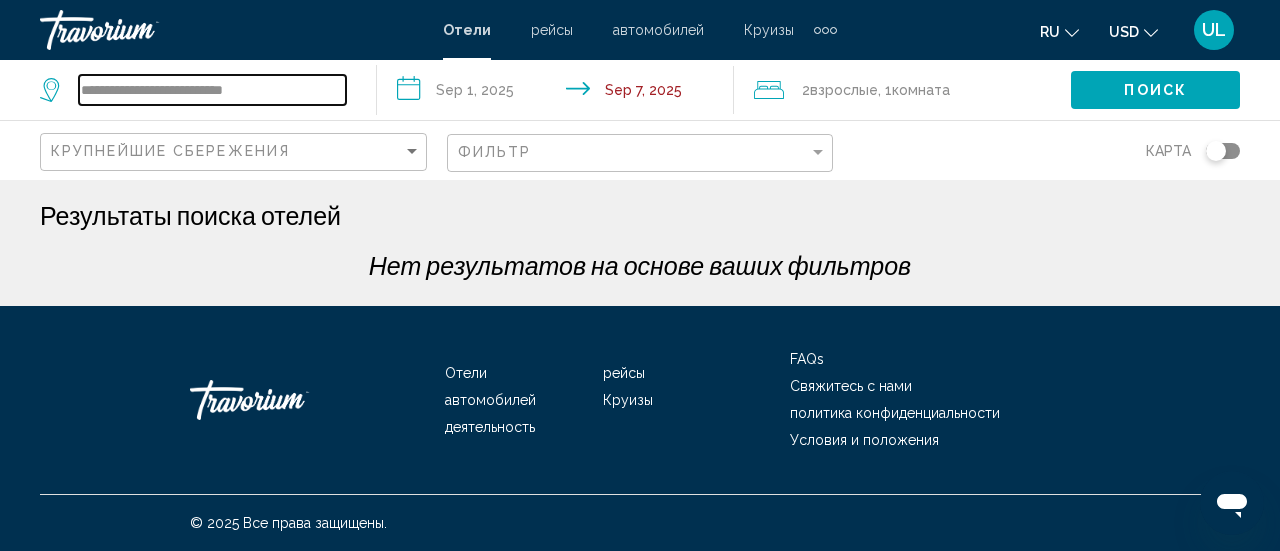 click on "**********" at bounding box center [212, 90] 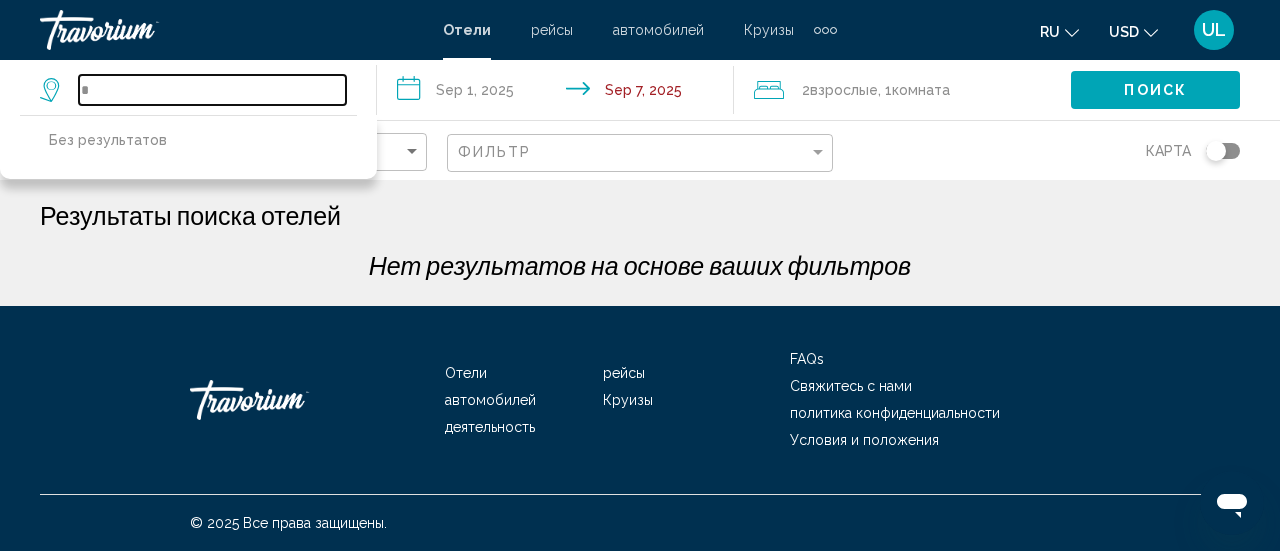 click on "*" at bounding box center [212, 90] 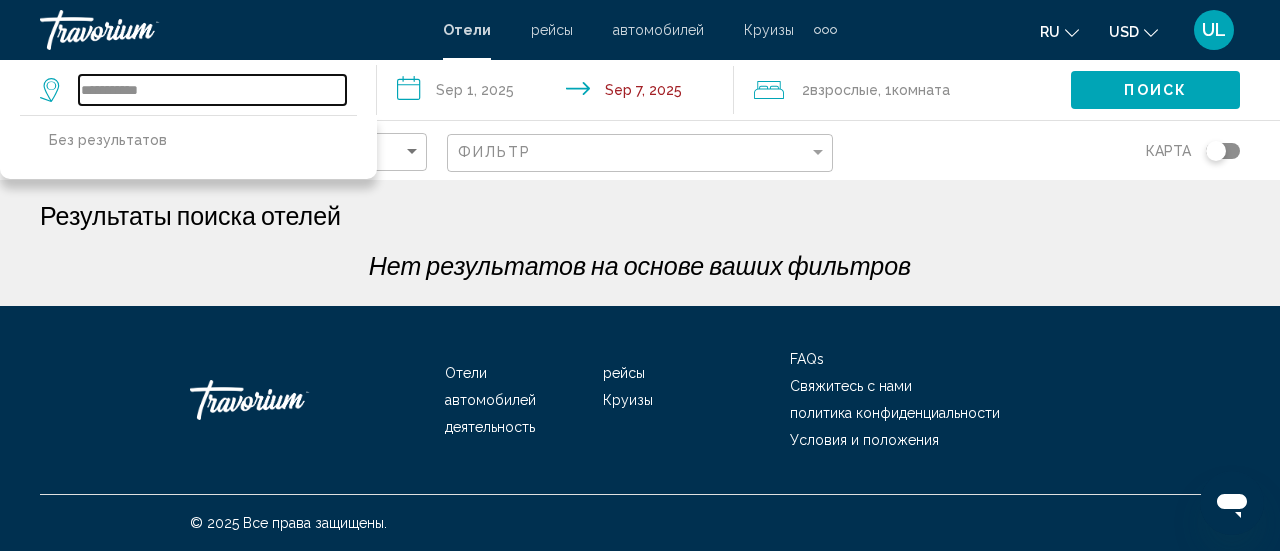 click on "**********" at bounding box center [212, 90] 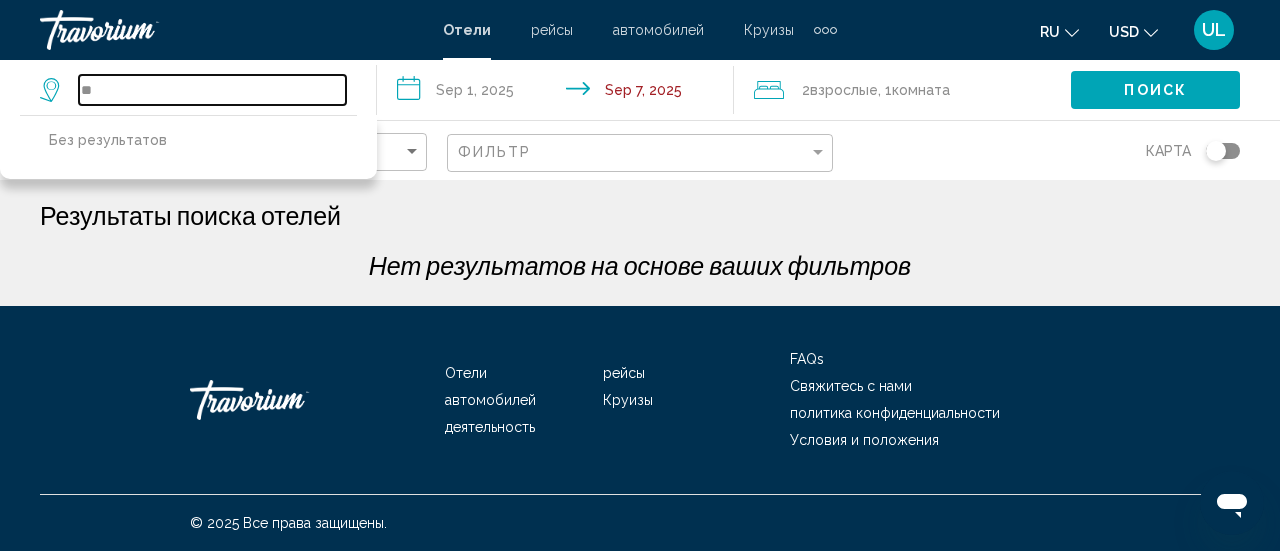 type on "*" 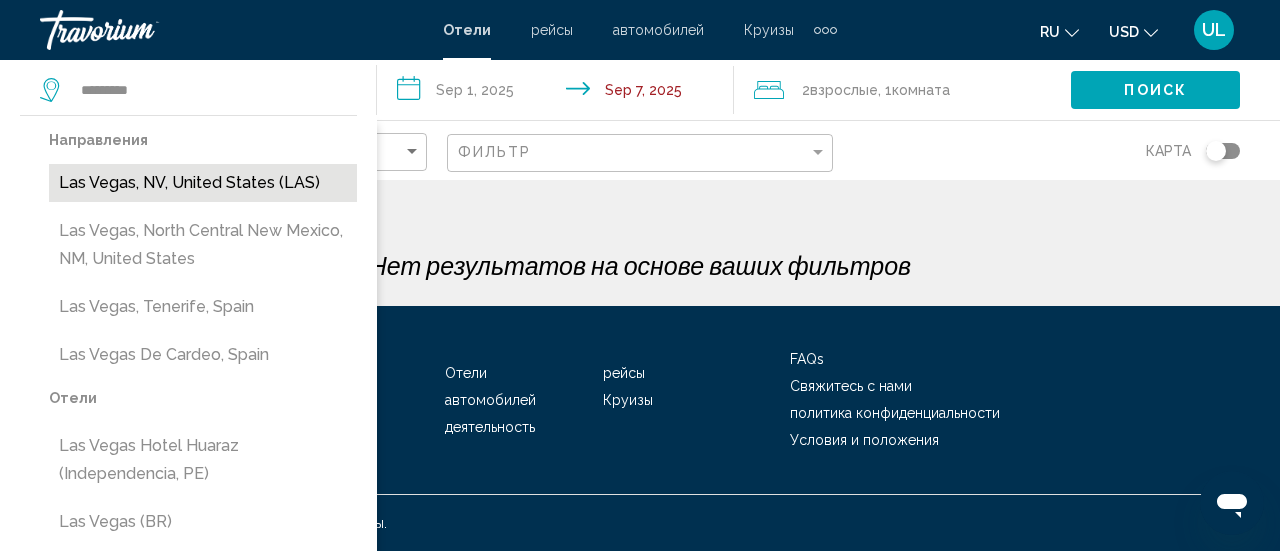 click on "Las Vegas, NV, United States (LAS)" at bounding box center [203, 183] 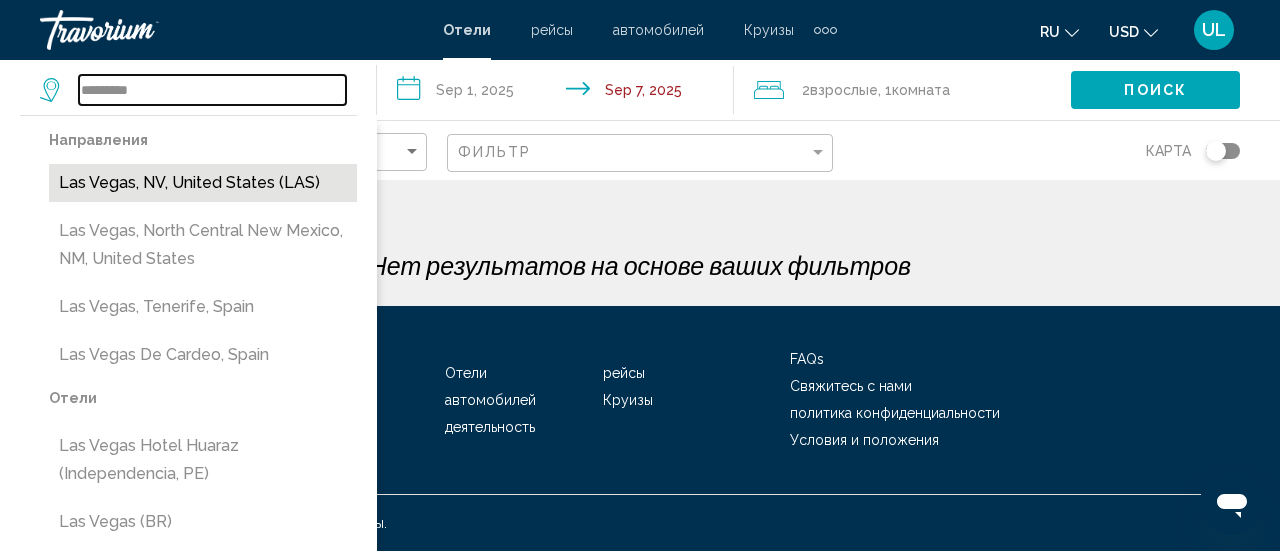 type on "**********" 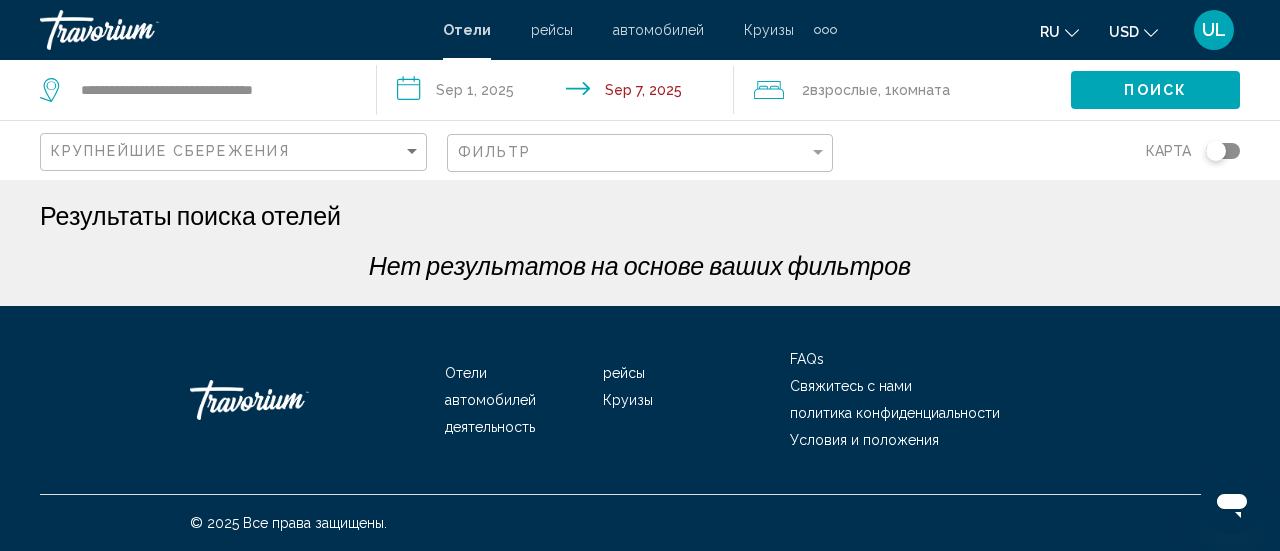 click on "**********" at bounding box center [559, 93] 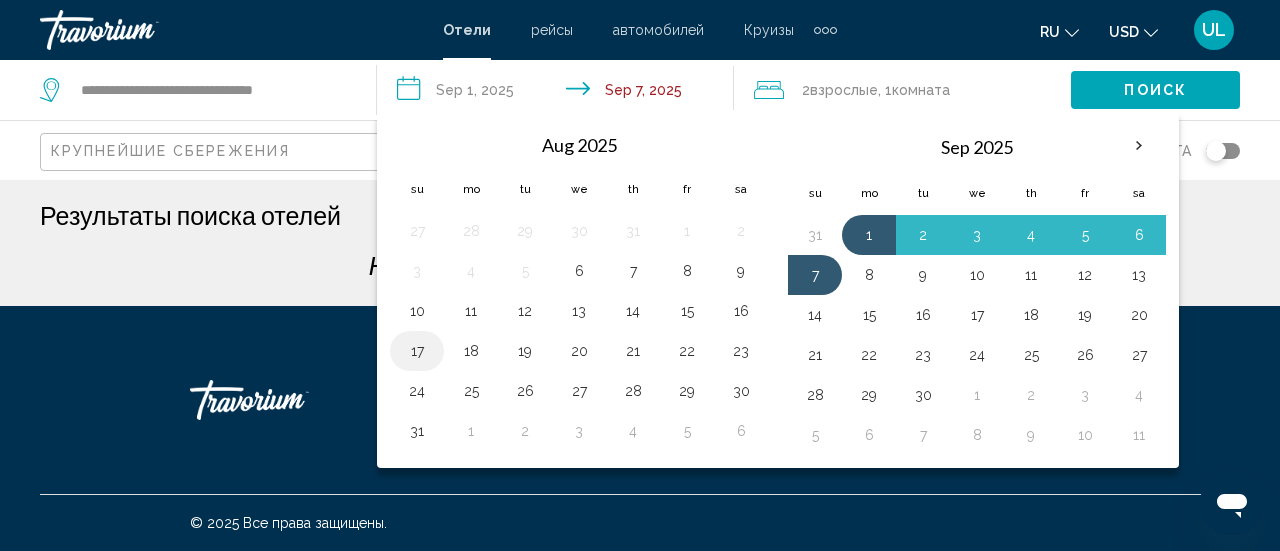 click on "17" at bounding box center (417, 351) 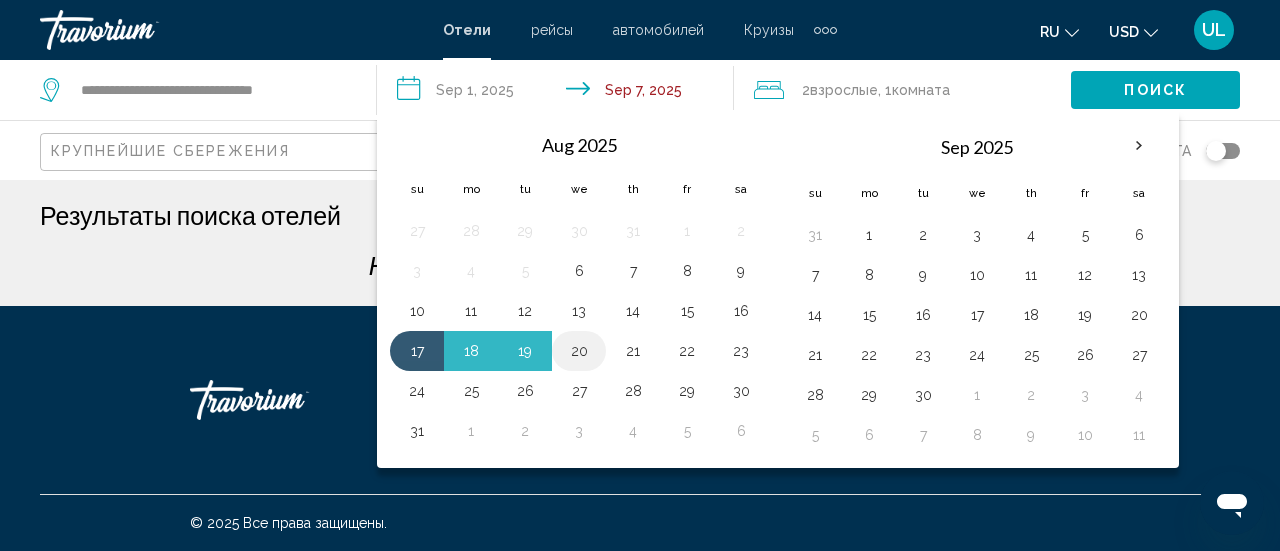 click on "20" at bounding box center (579, 351) 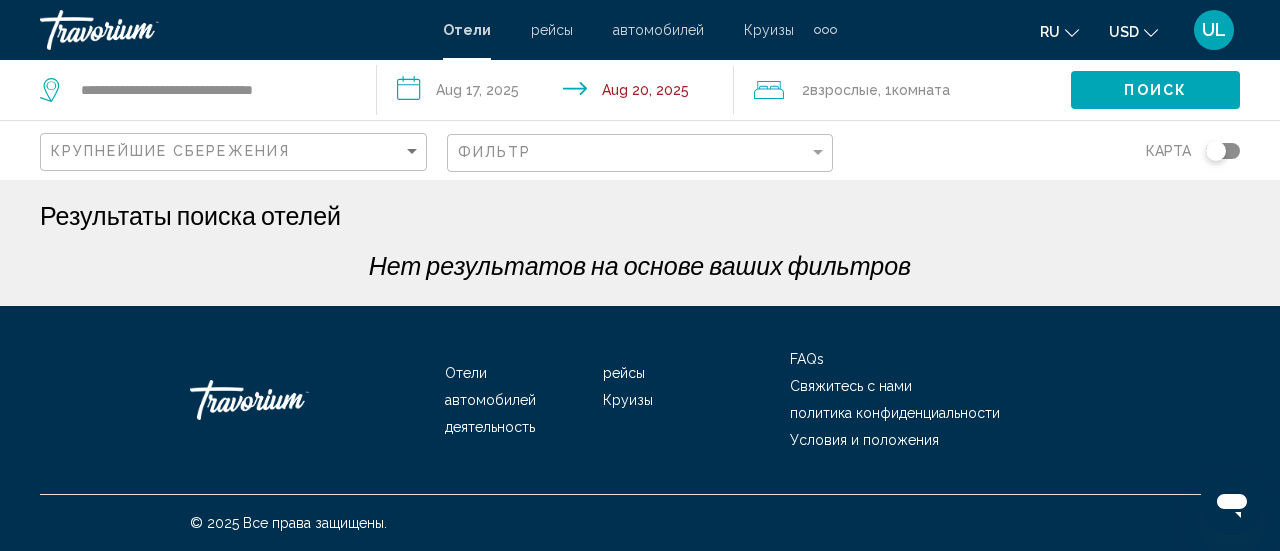 click on "Взрослые" 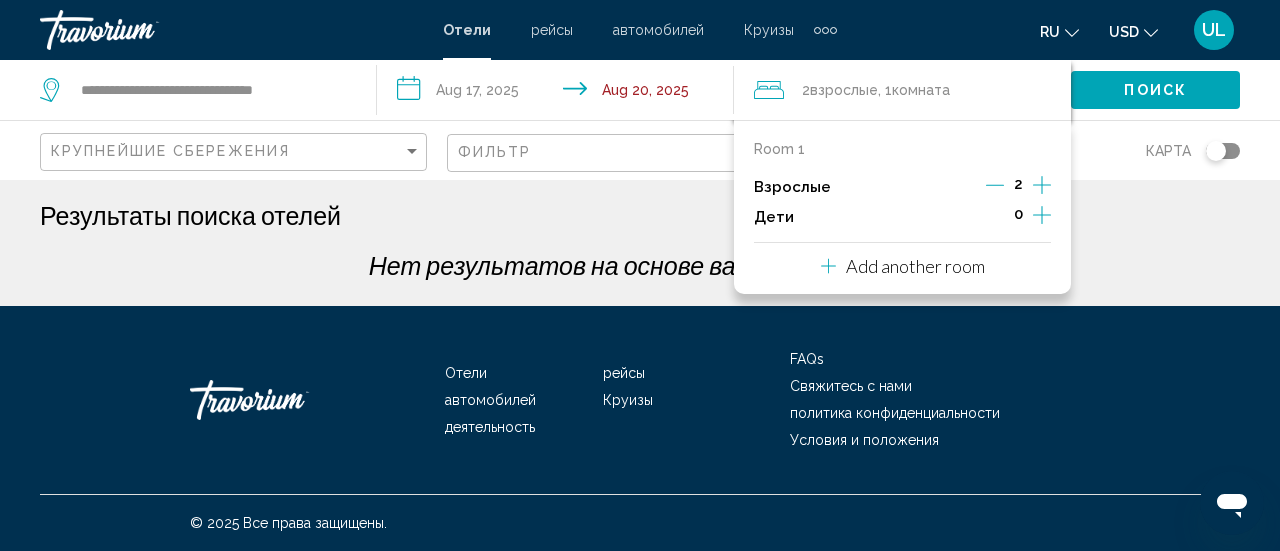 click 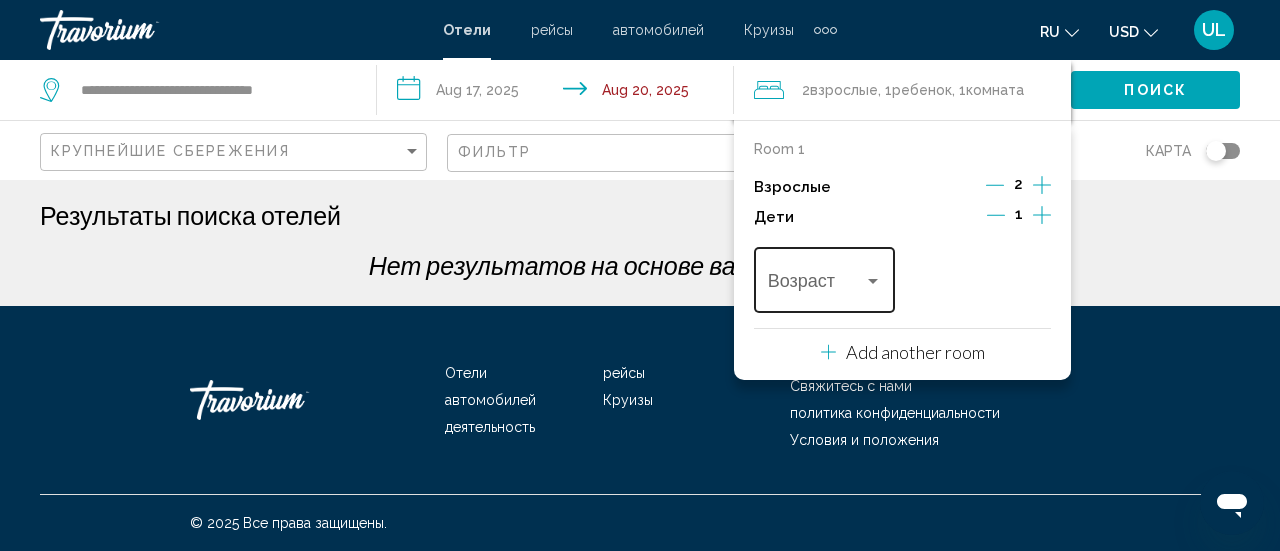 click on "Возраст" at bounding box center [824, 277] 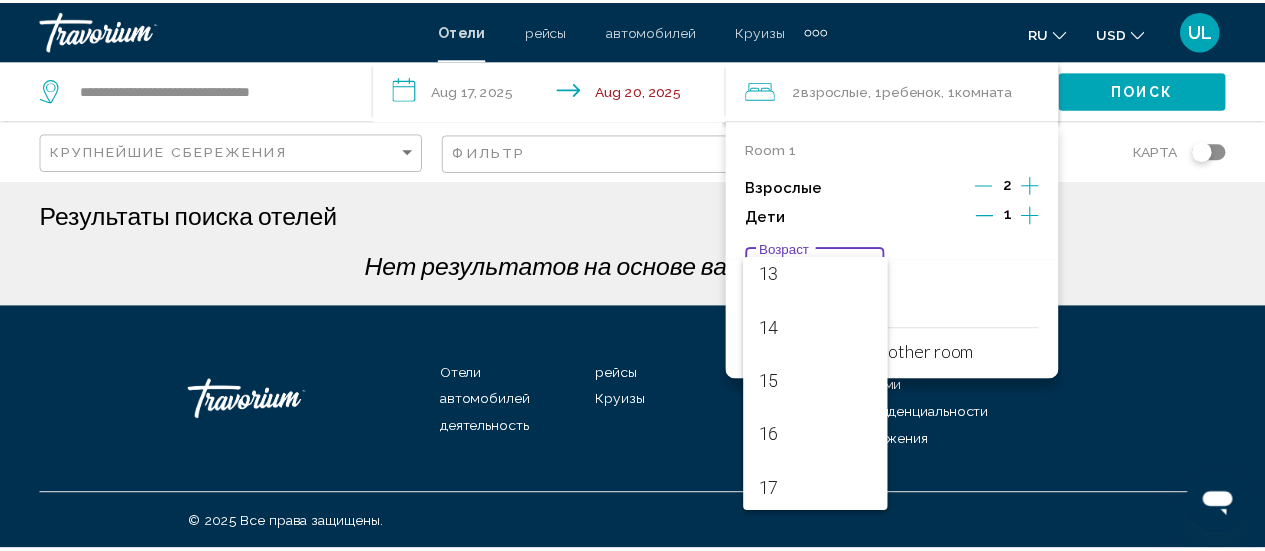scroll, scrollTop: 714, scrollLeft: 0, axis: vertical 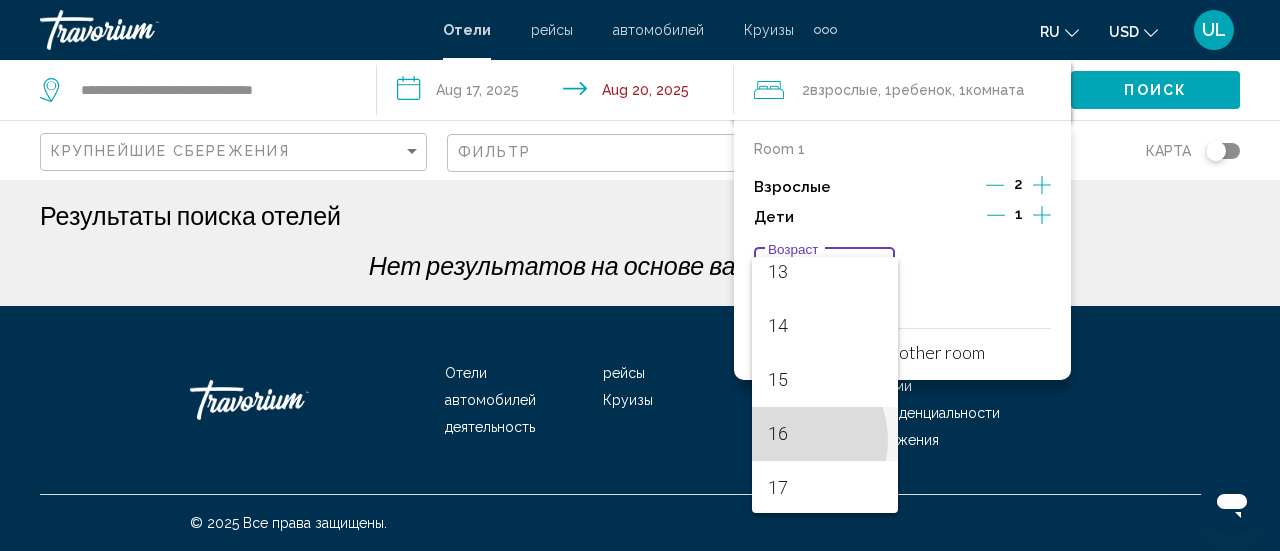 click on "16" at bounding box center [825, 434] 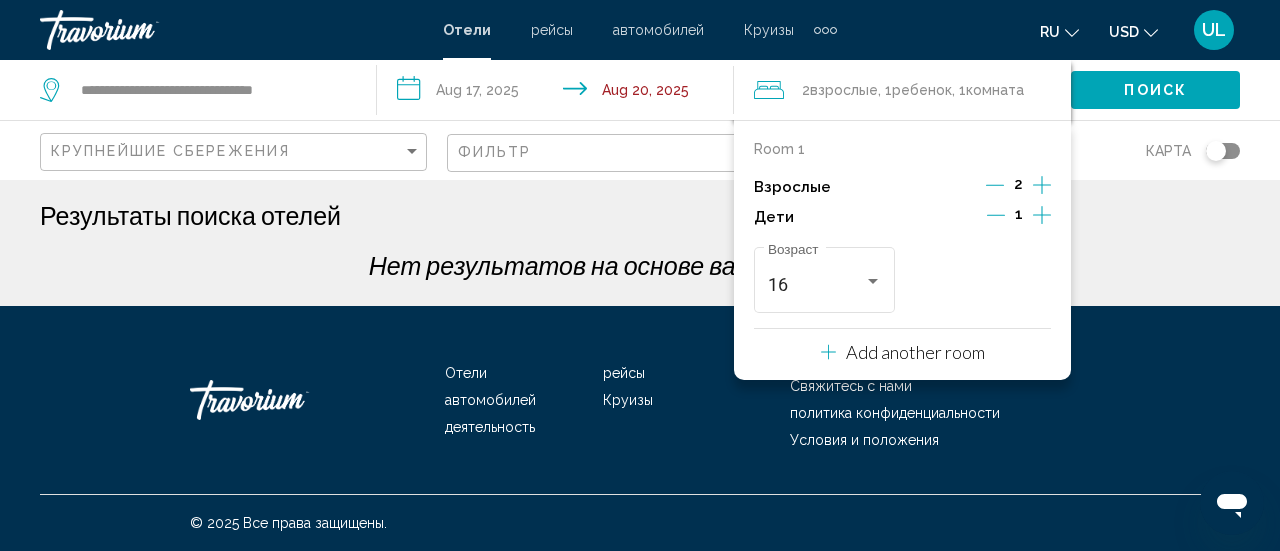 click on "Поиск" 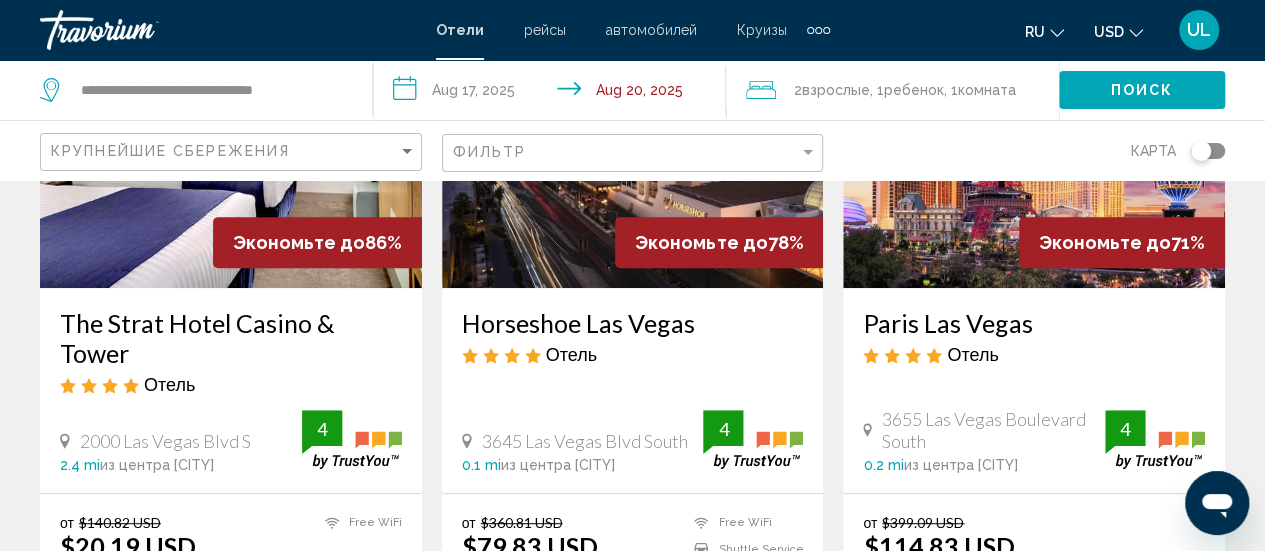 scroll, scrollTop: 291, scrollLeft: 0, axis: vertical 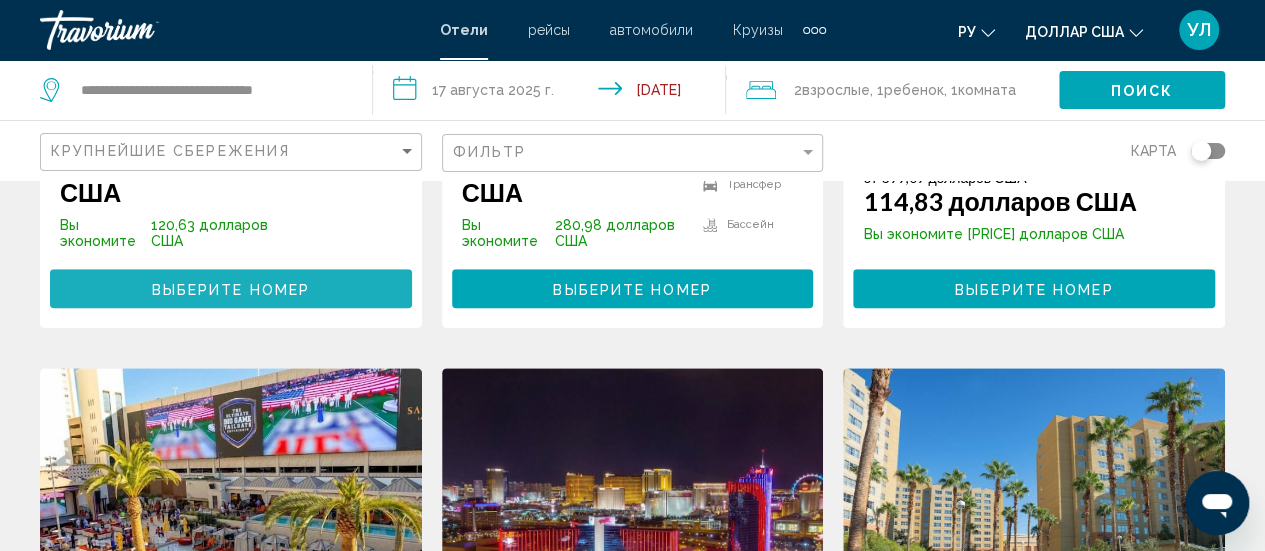 click on "Выберите номер" at bounding box center (231, 288) 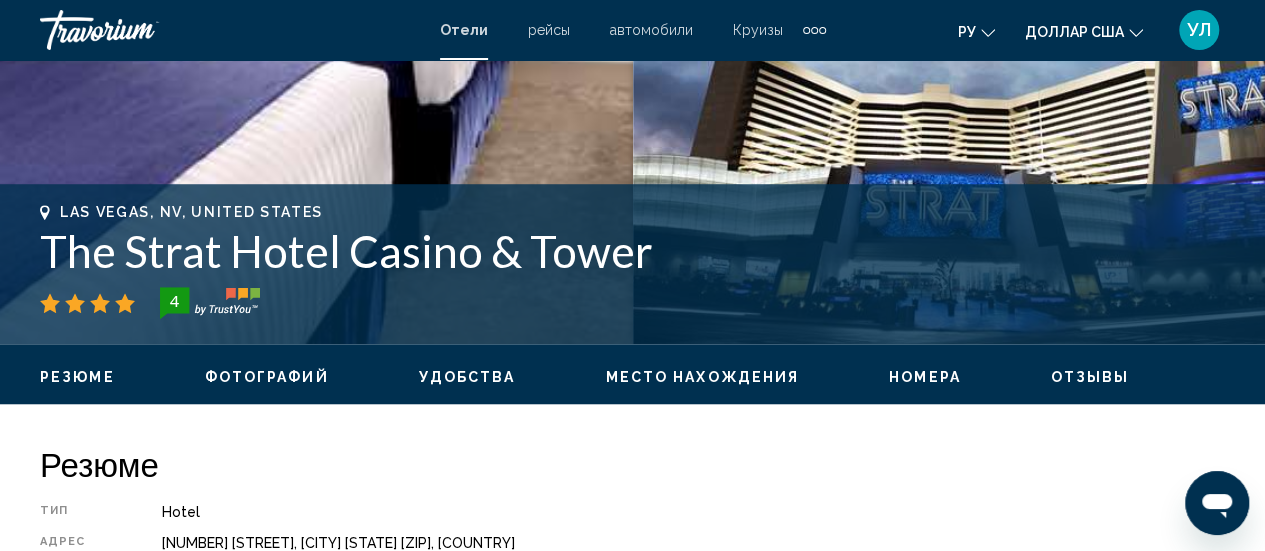 scroll, scrollTop: 259, scrollLeft: 0, axis: vertical 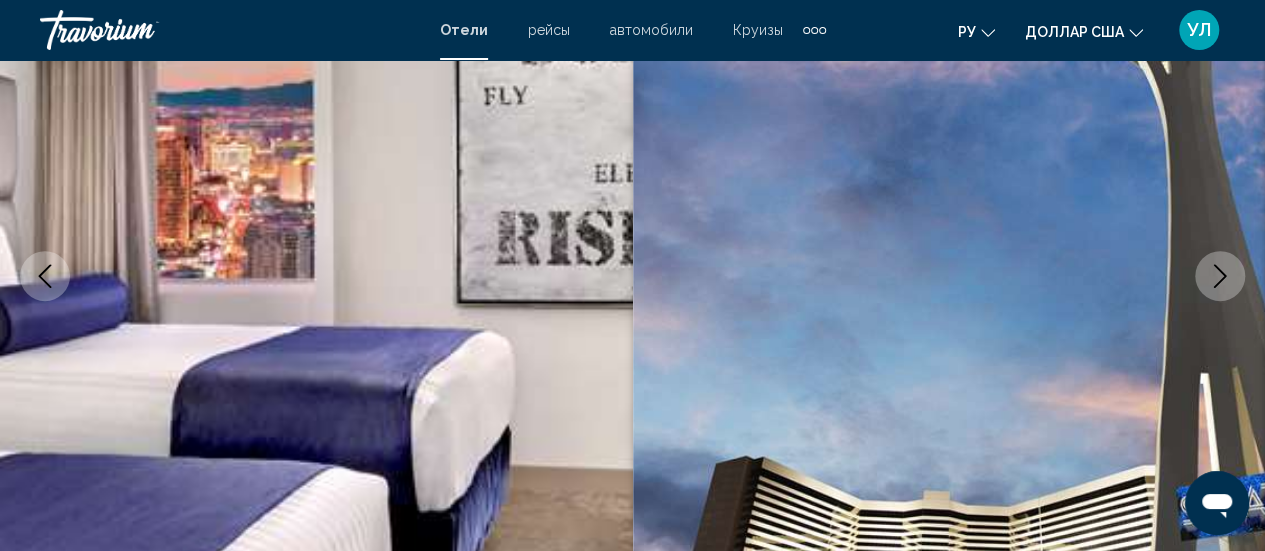click at bounding box center (1220, 276) 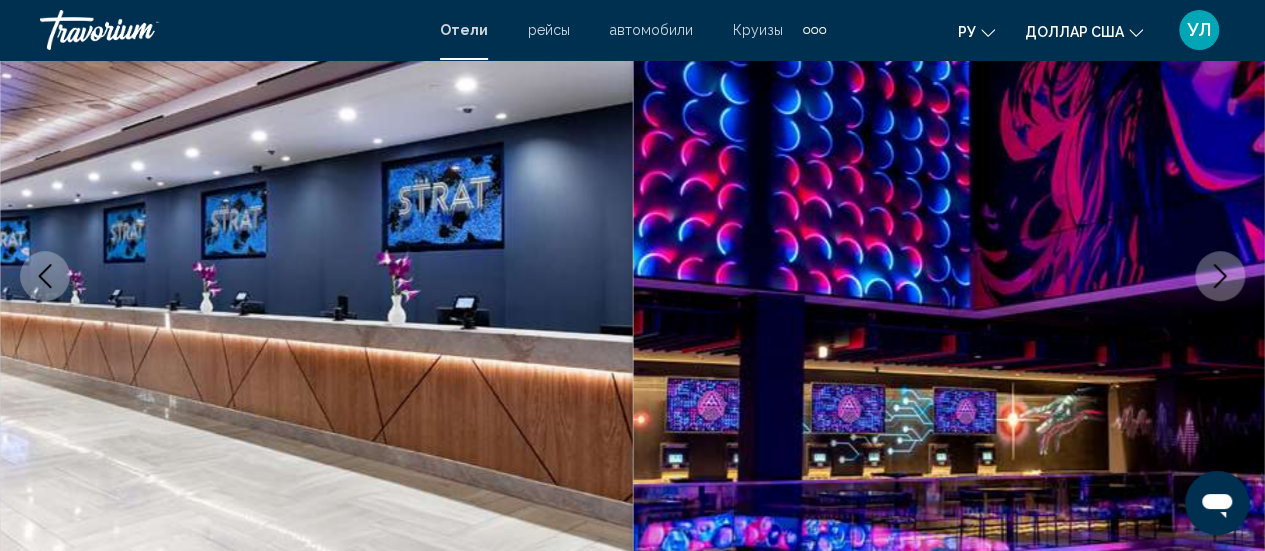 click at bounding box center [1220, 276] 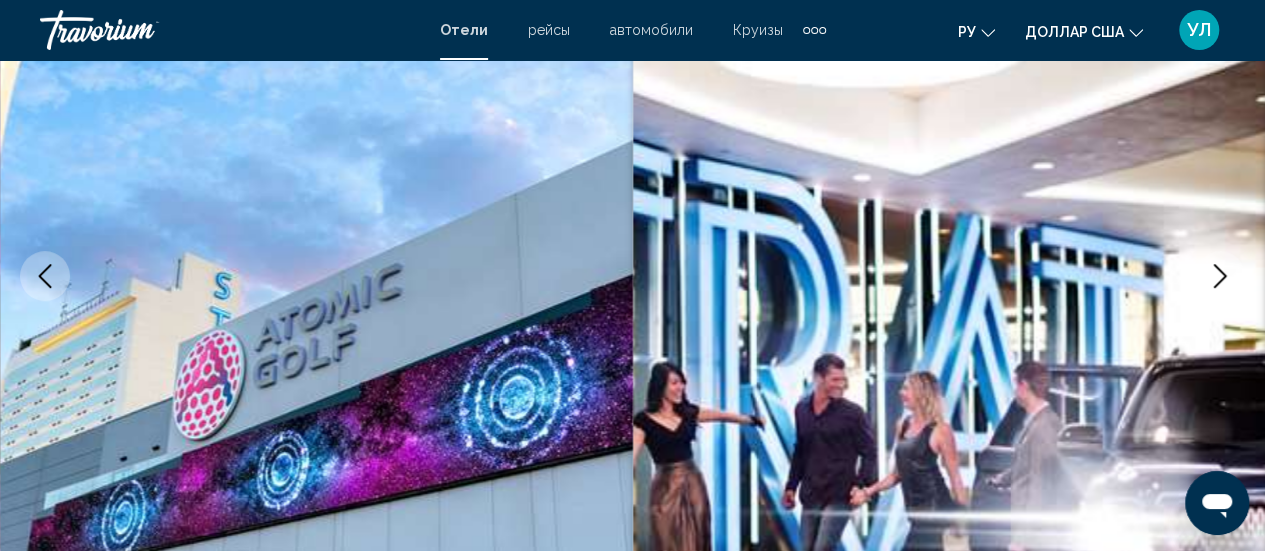 click at bounding box center [1220, 276] 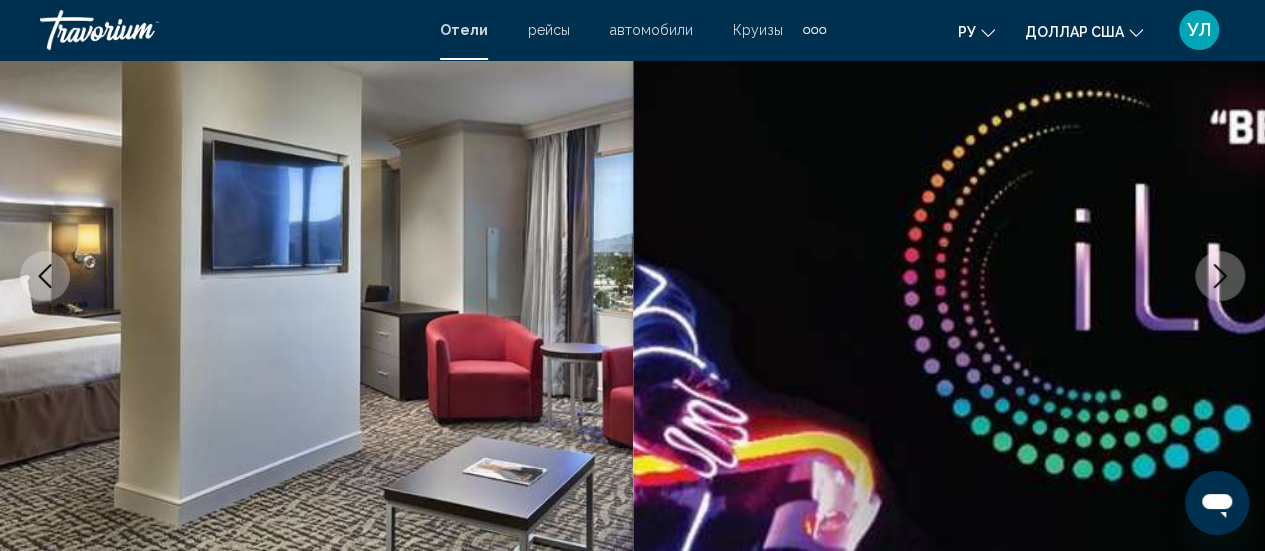 click 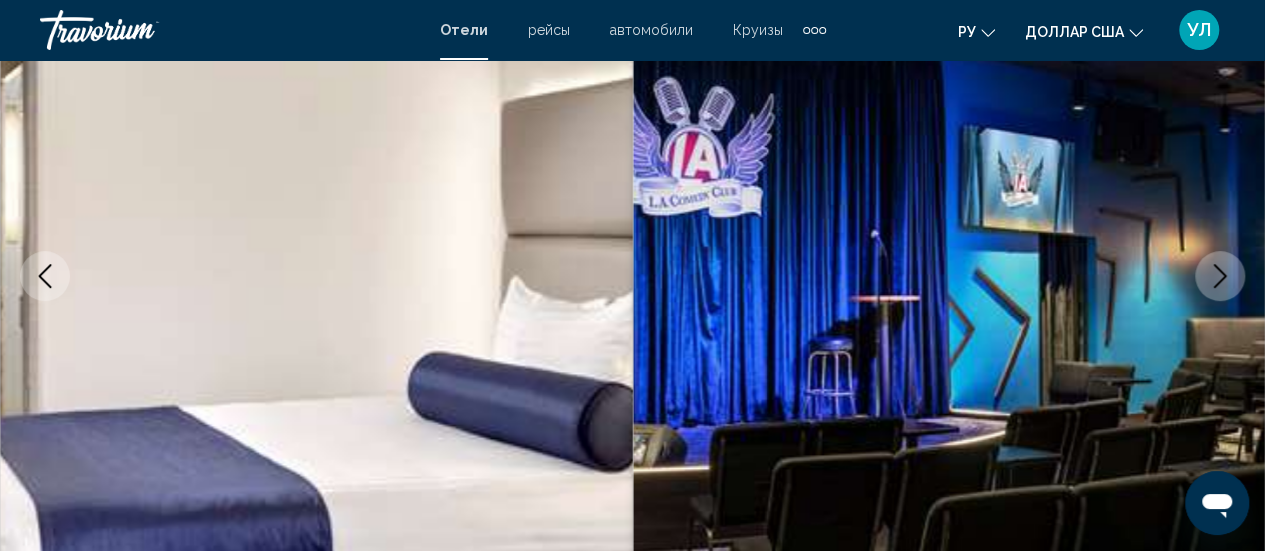 click 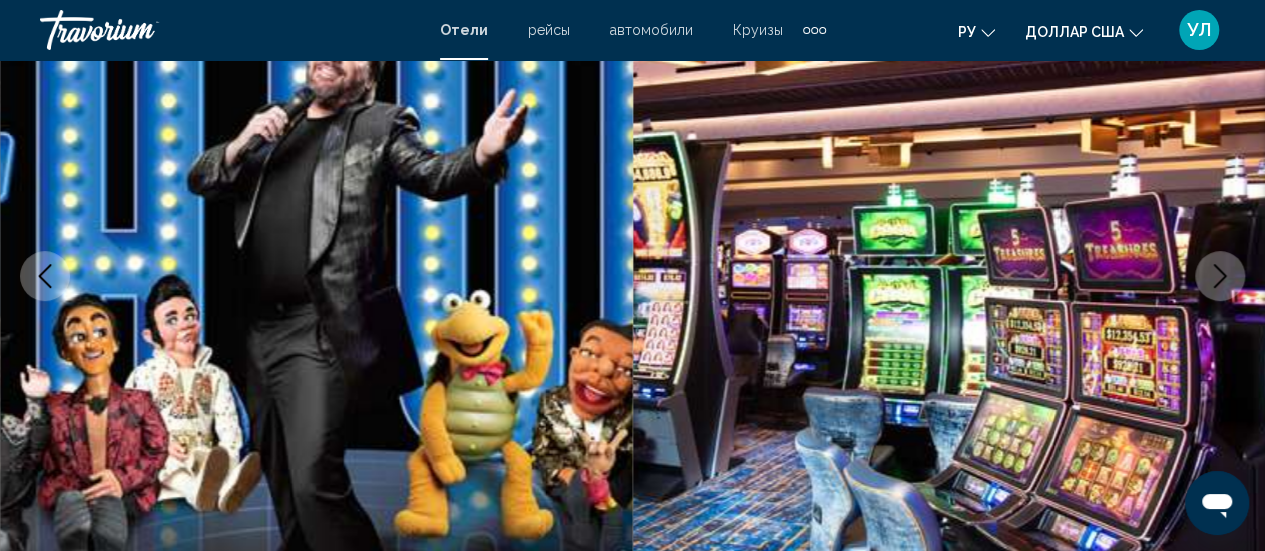 click 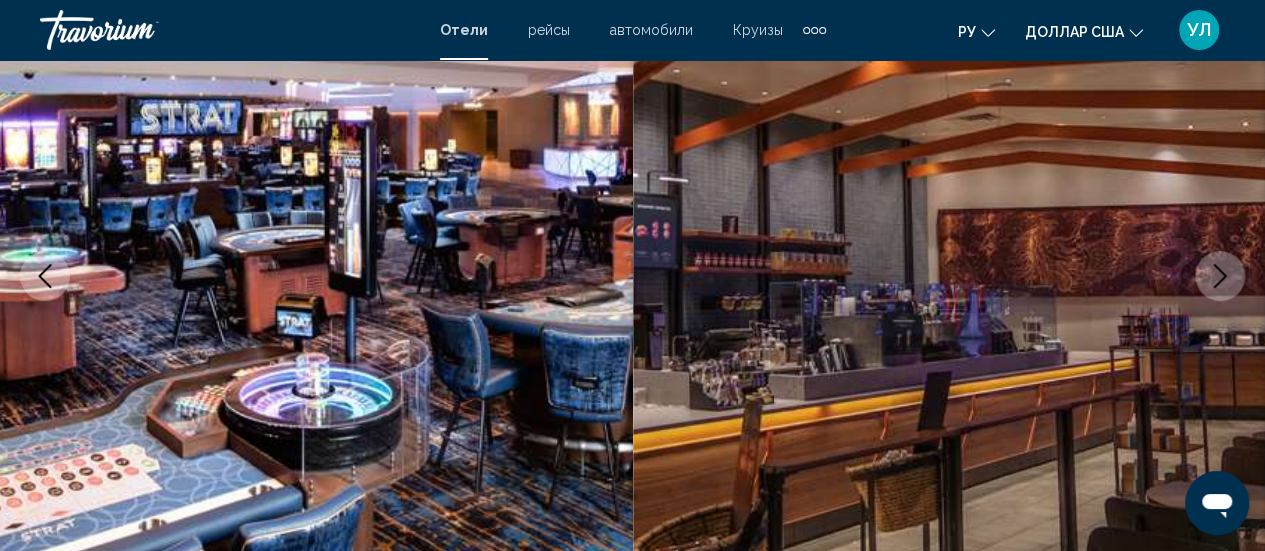 click 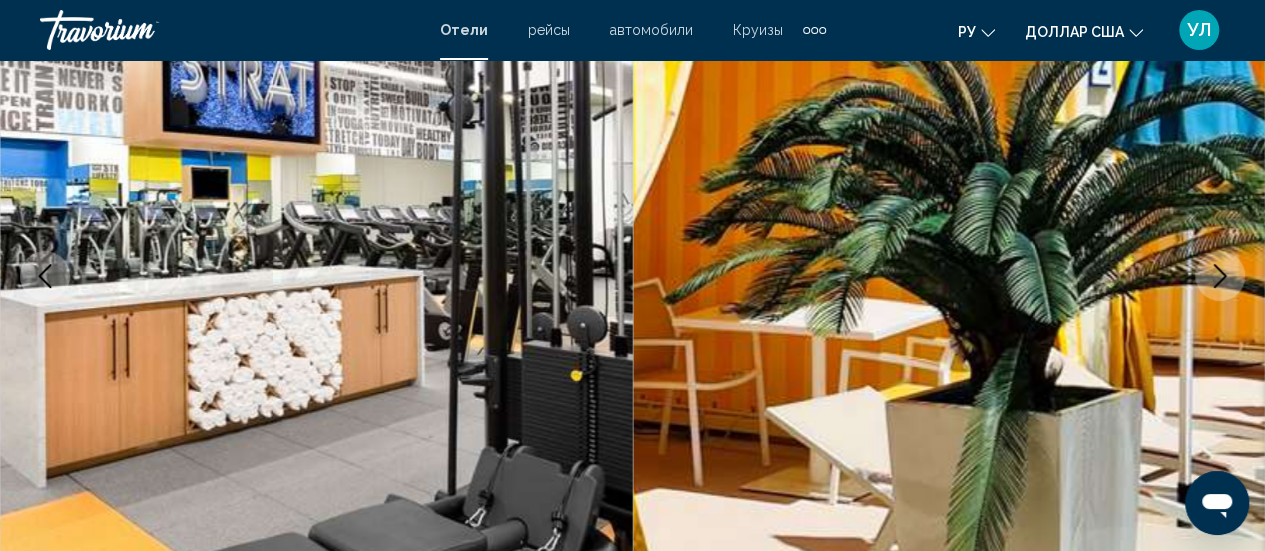 click 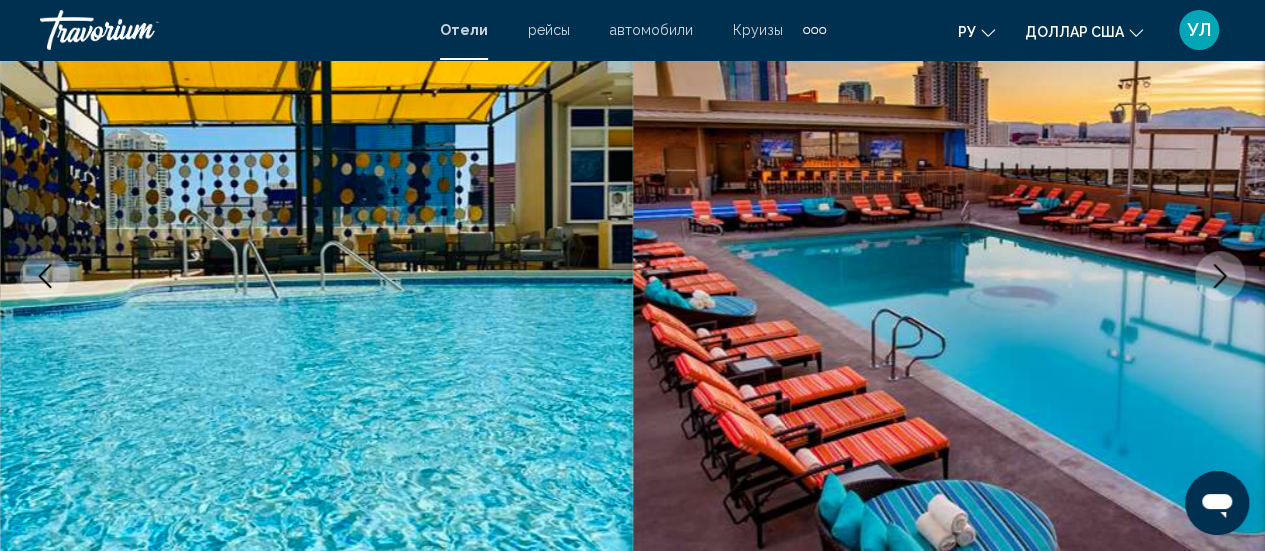 click 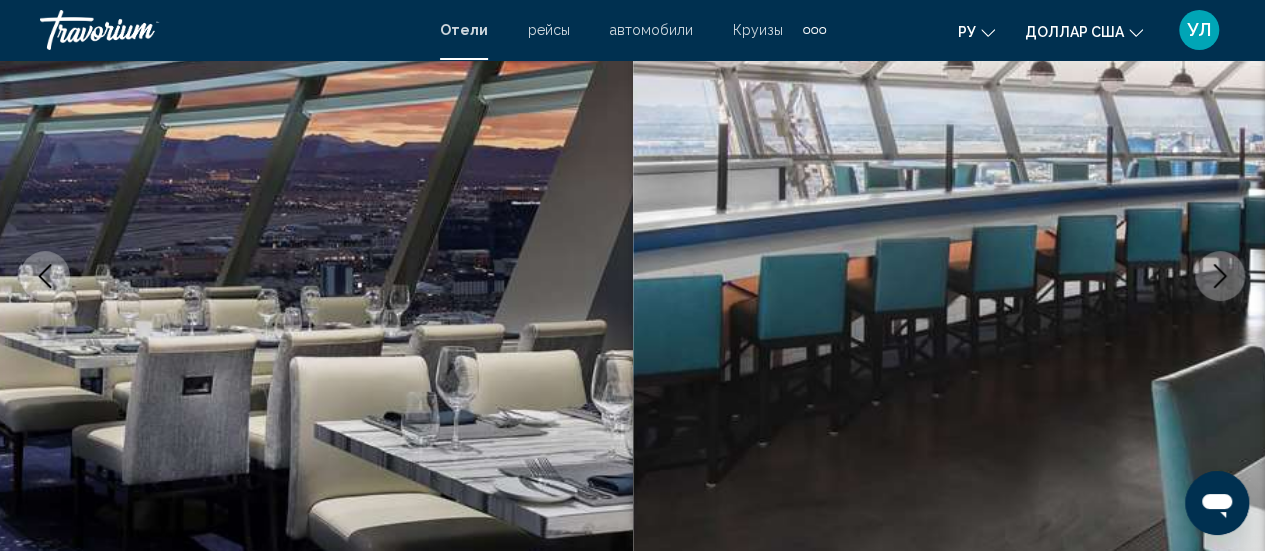 click 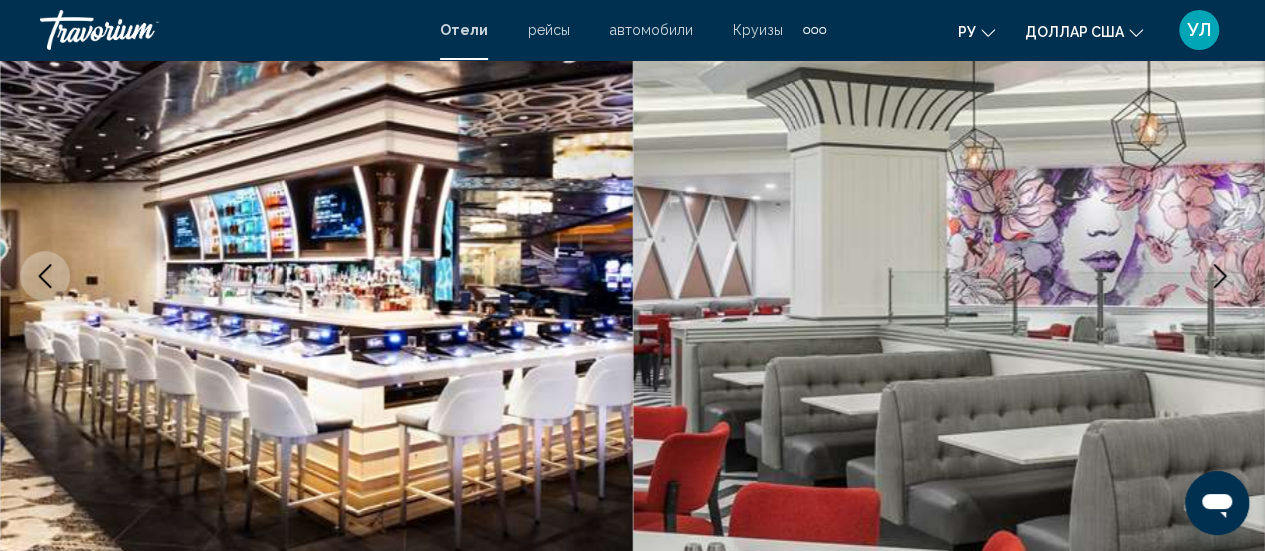 click 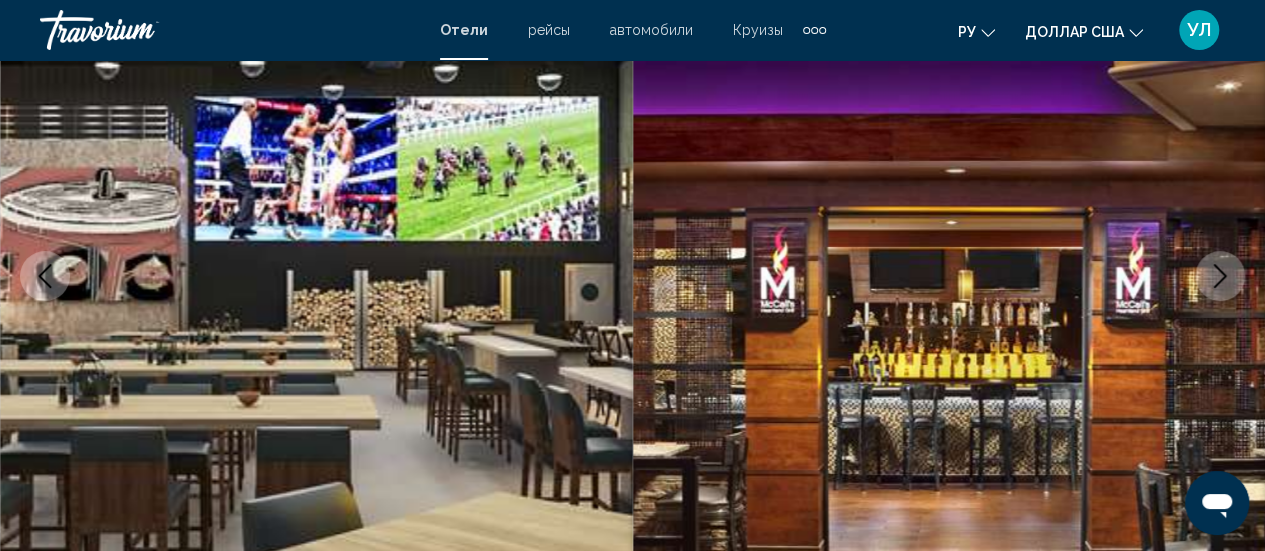 click 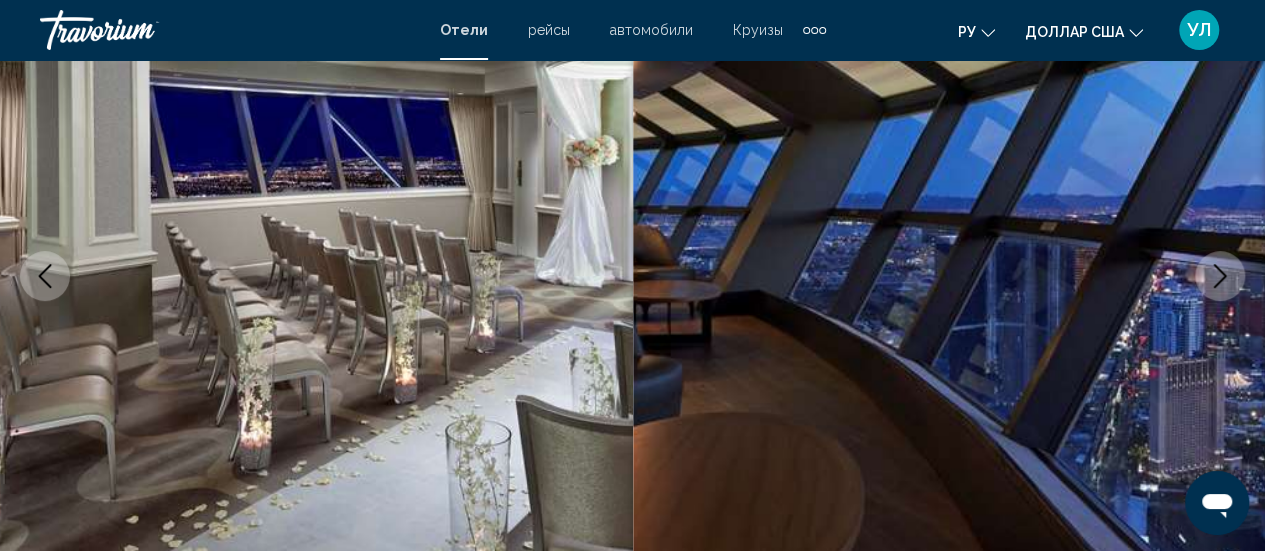 click 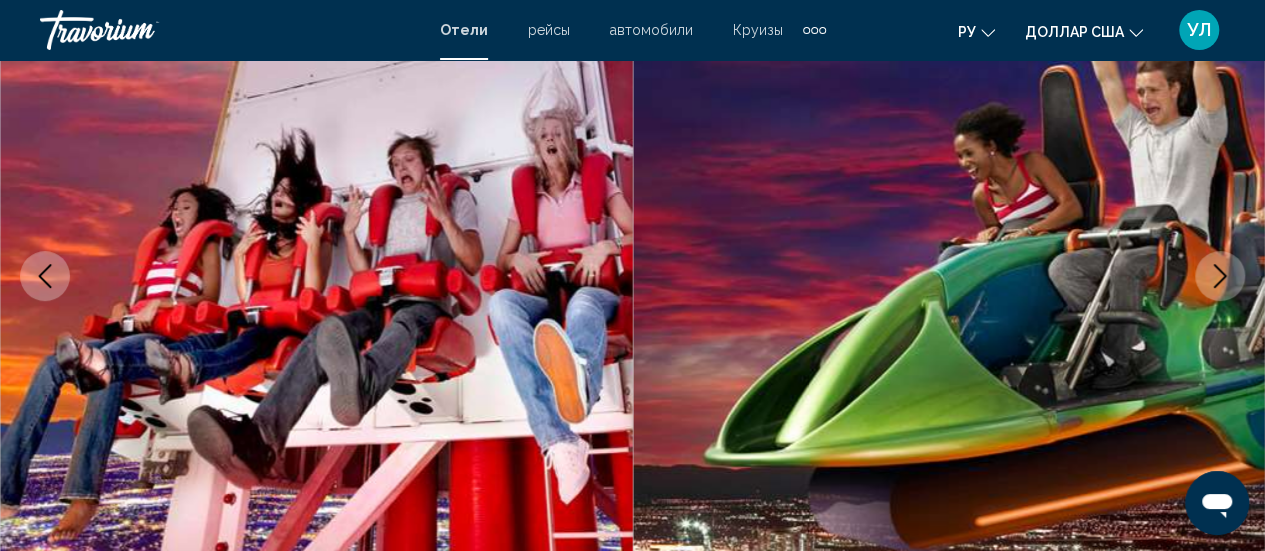 click 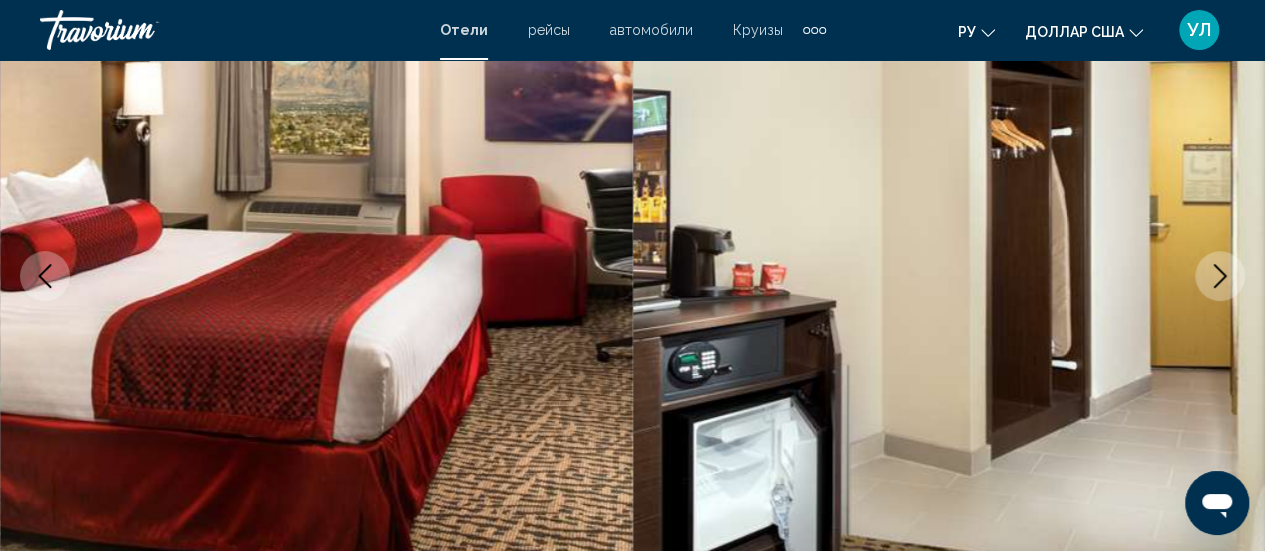 click 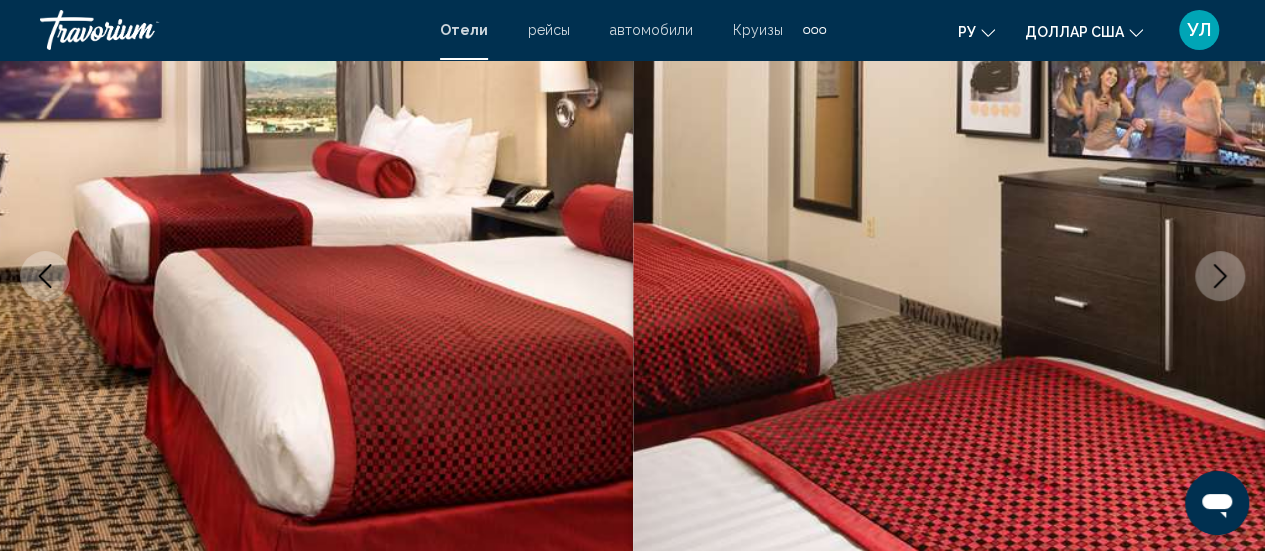 click 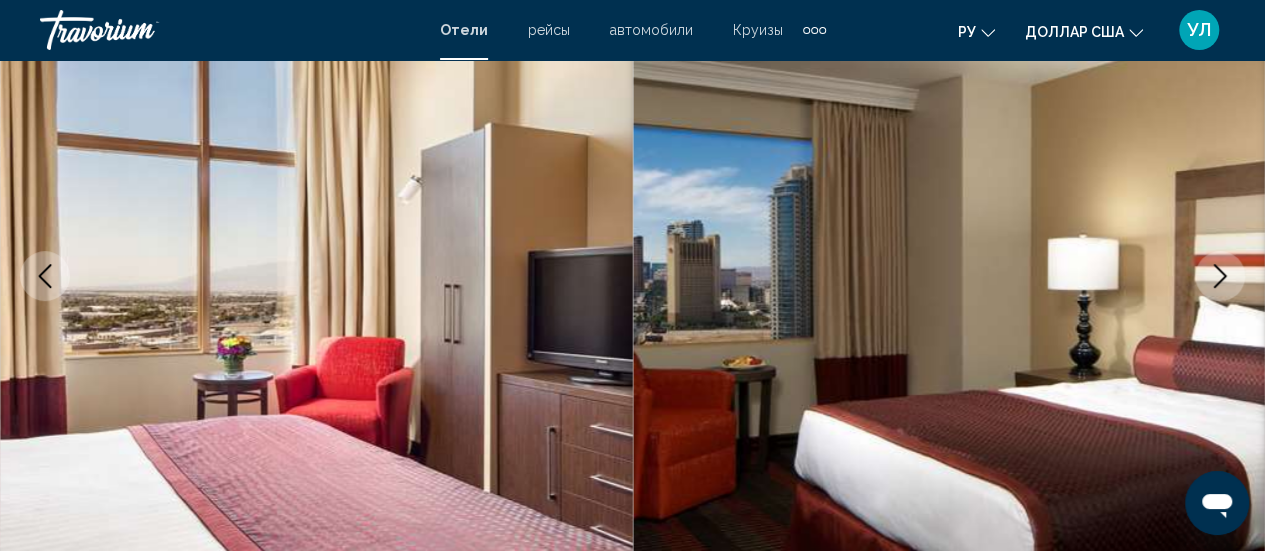 click 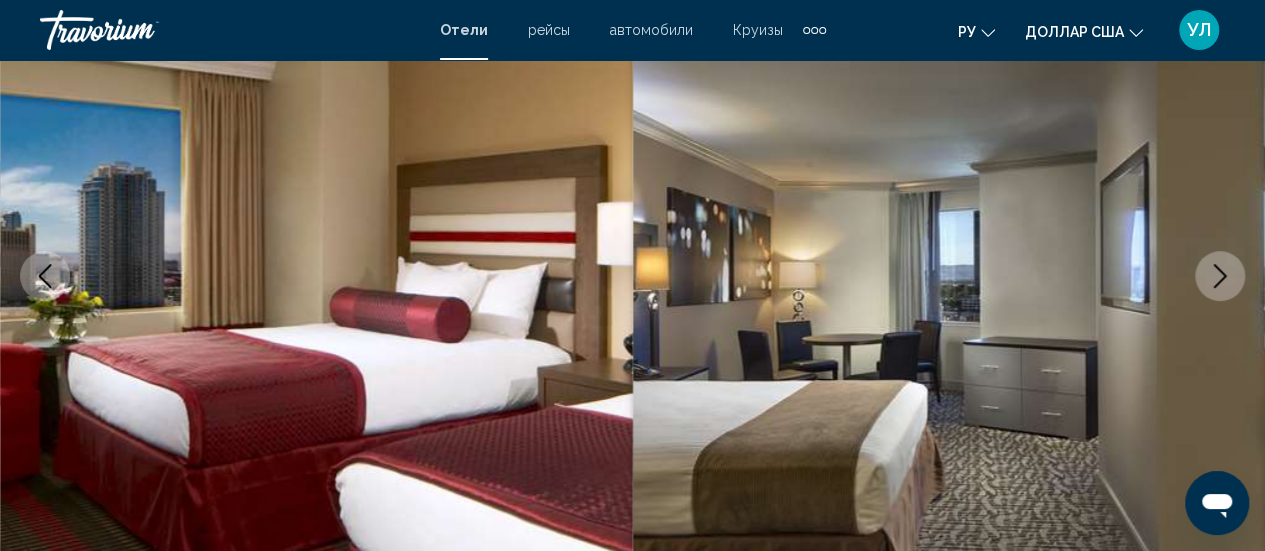 click 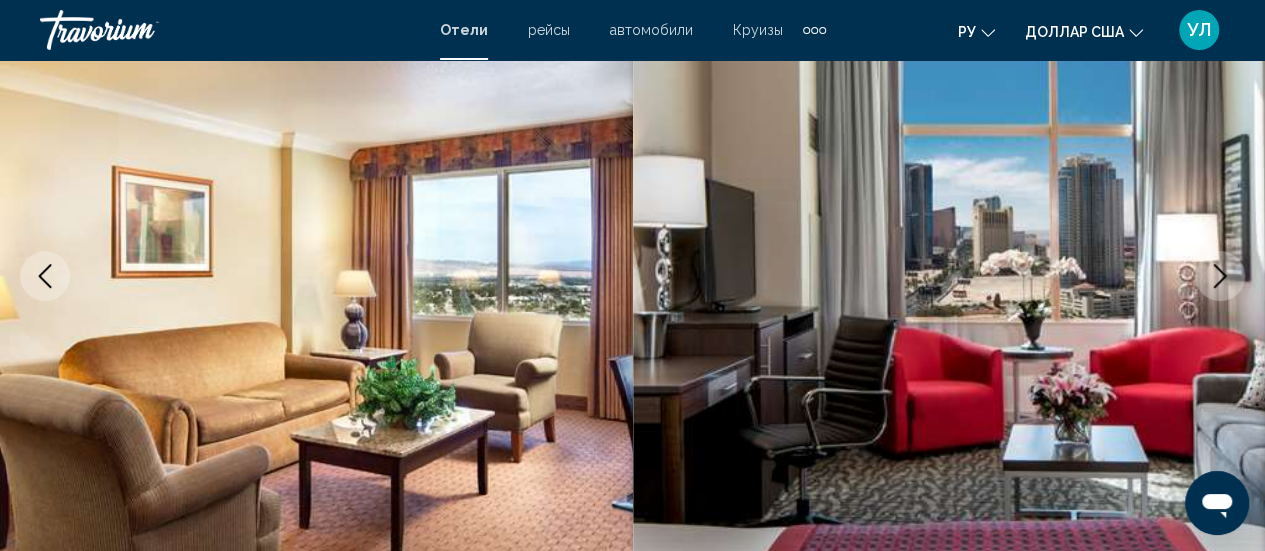 click 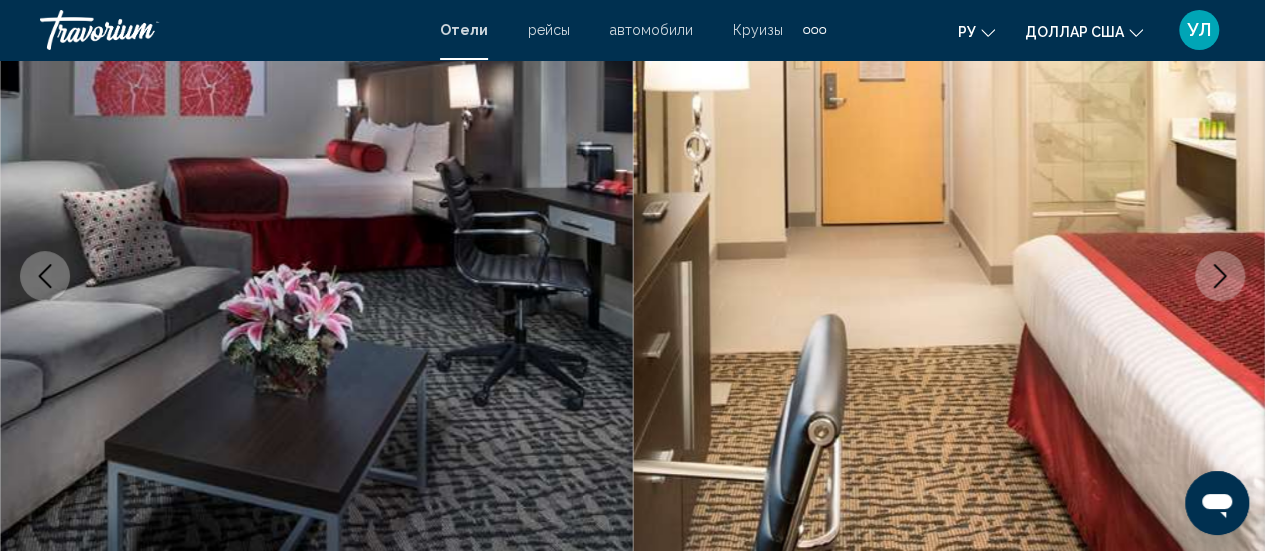 click 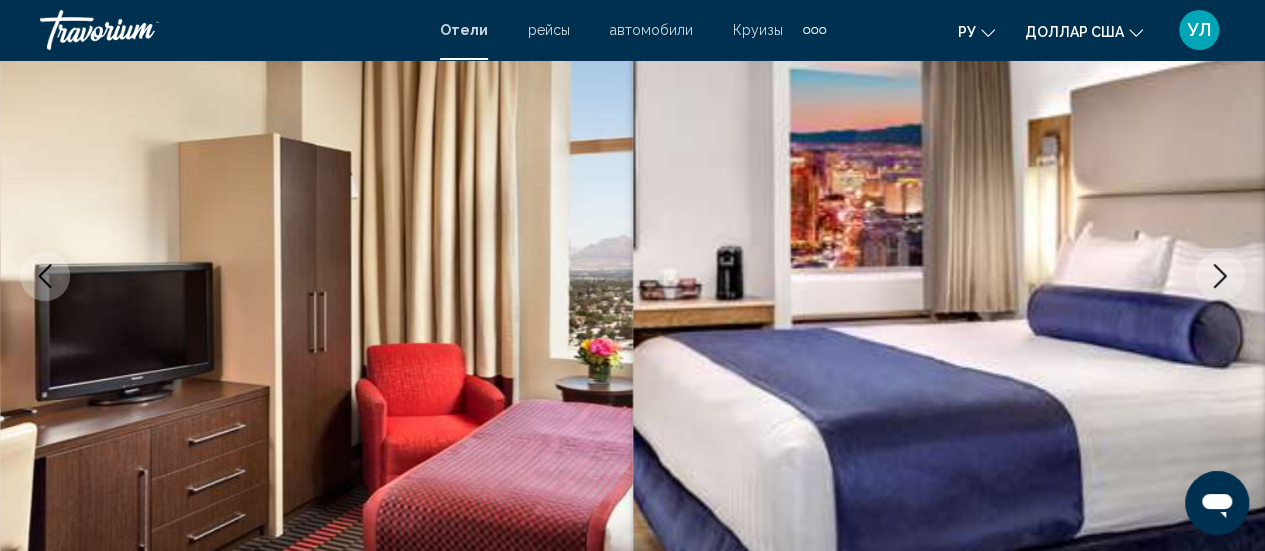 click 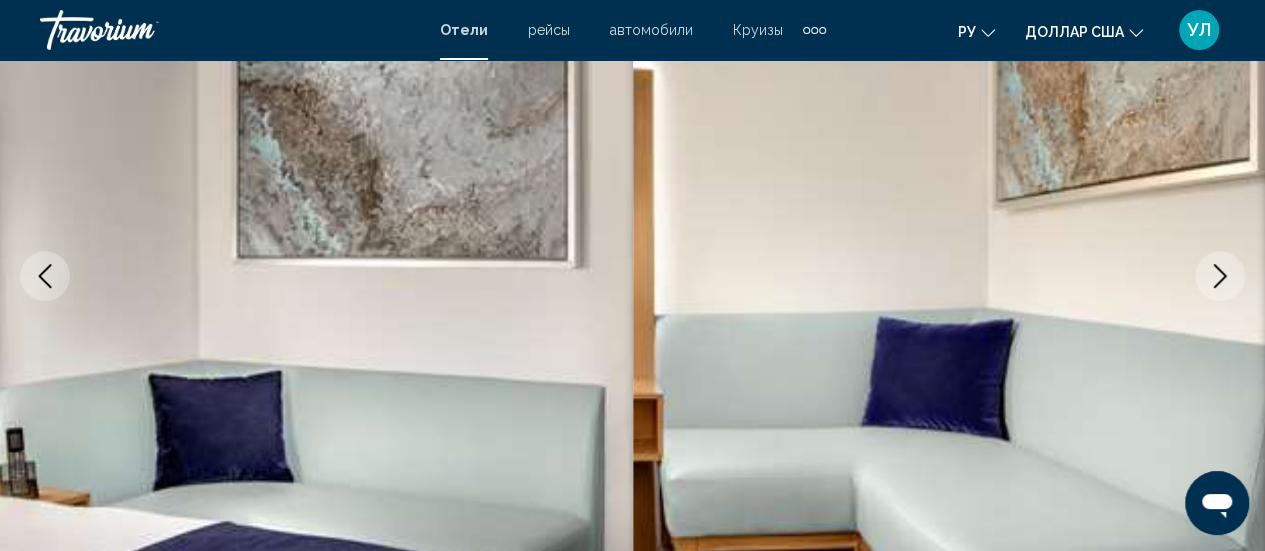 click 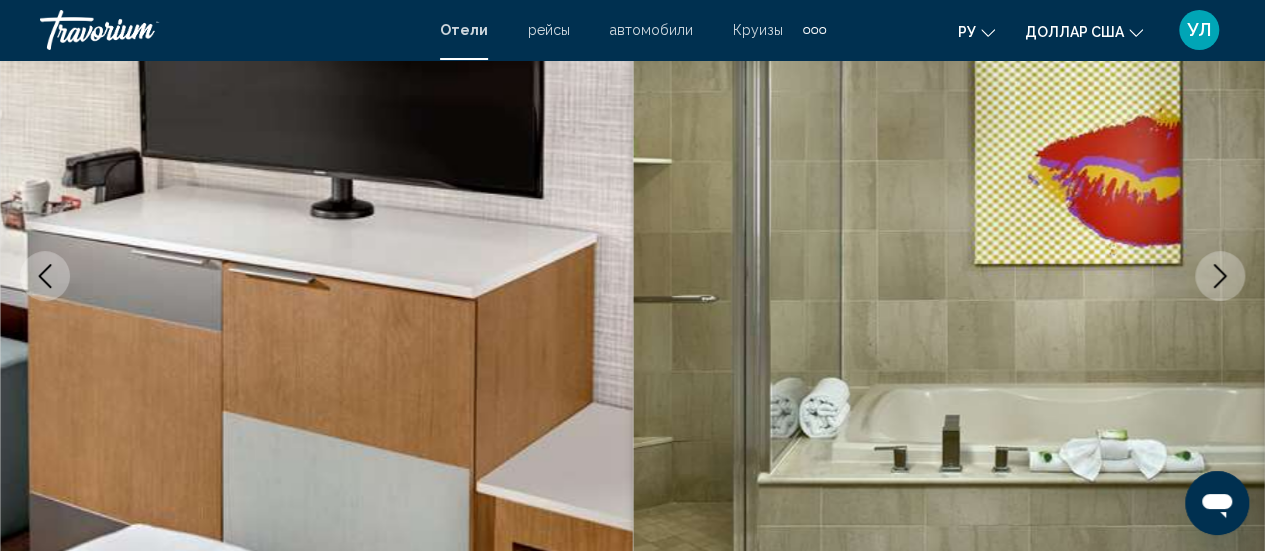 click 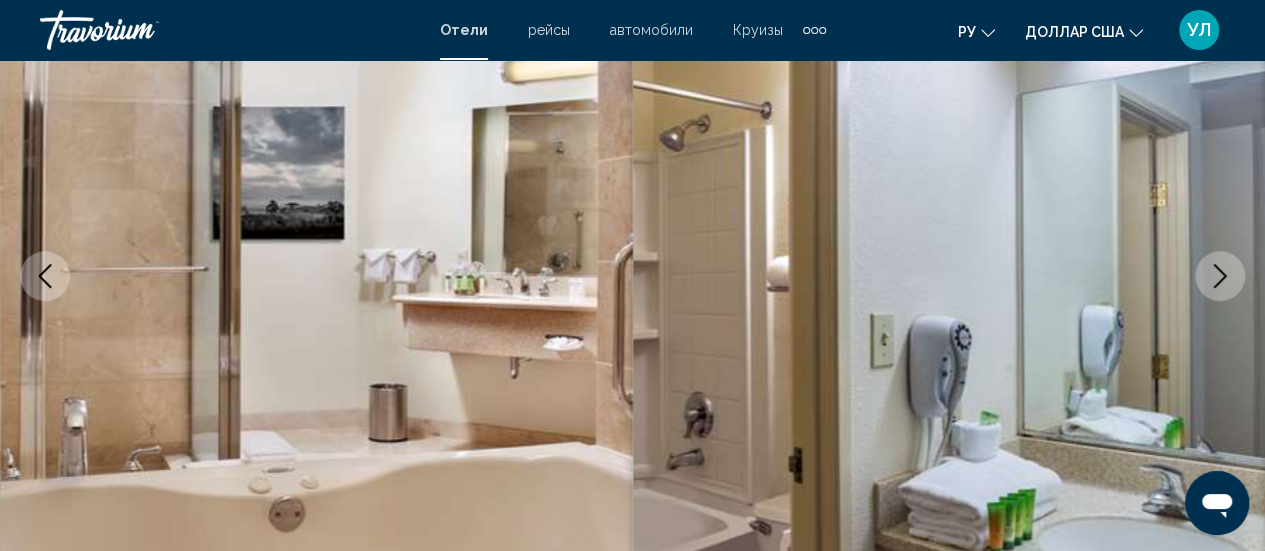 click 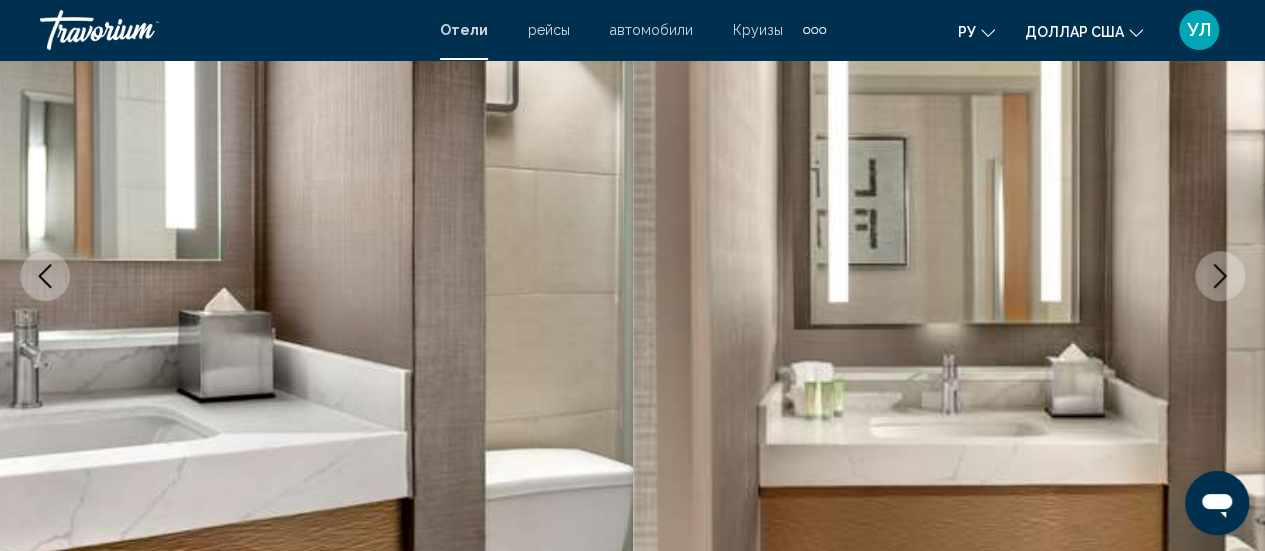 click 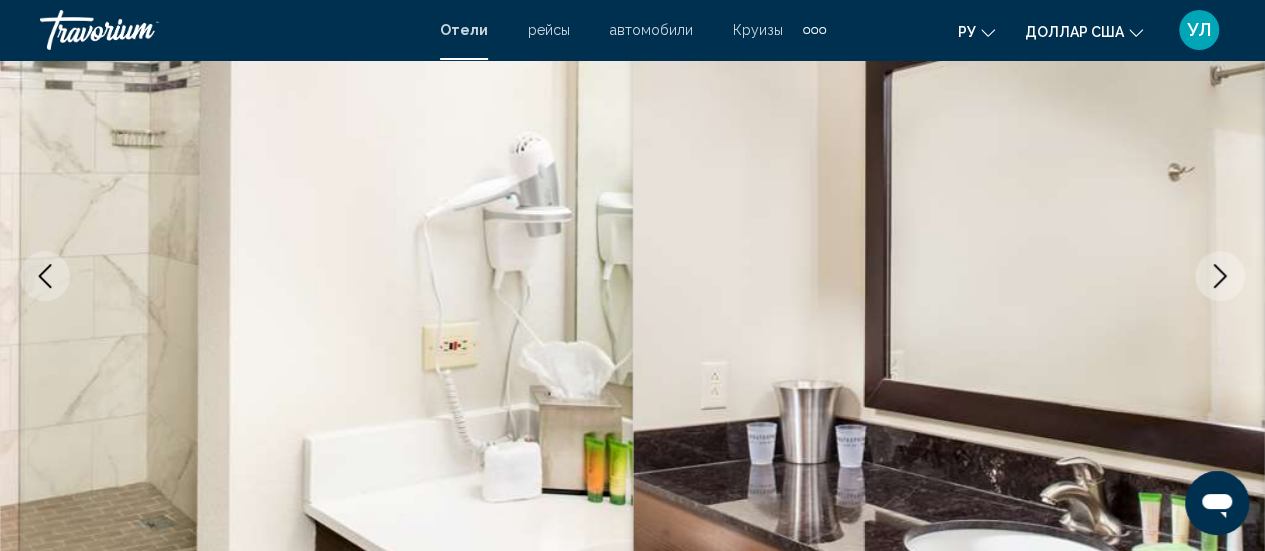 click 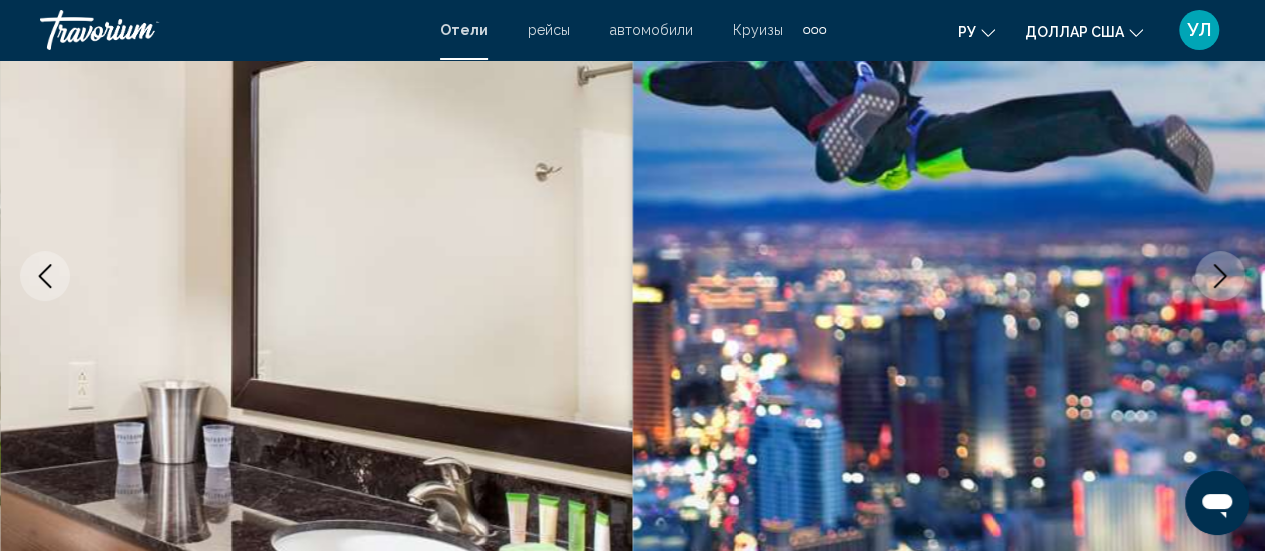 click 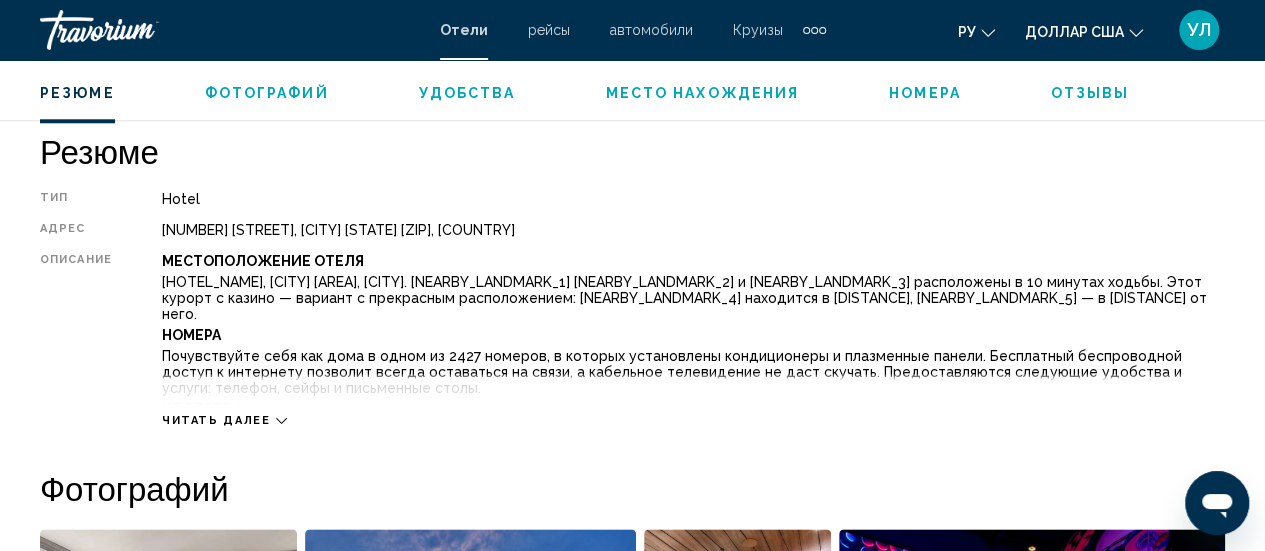 scroll, scrollTop: 994, scrollLeft: 0, axis: vertical 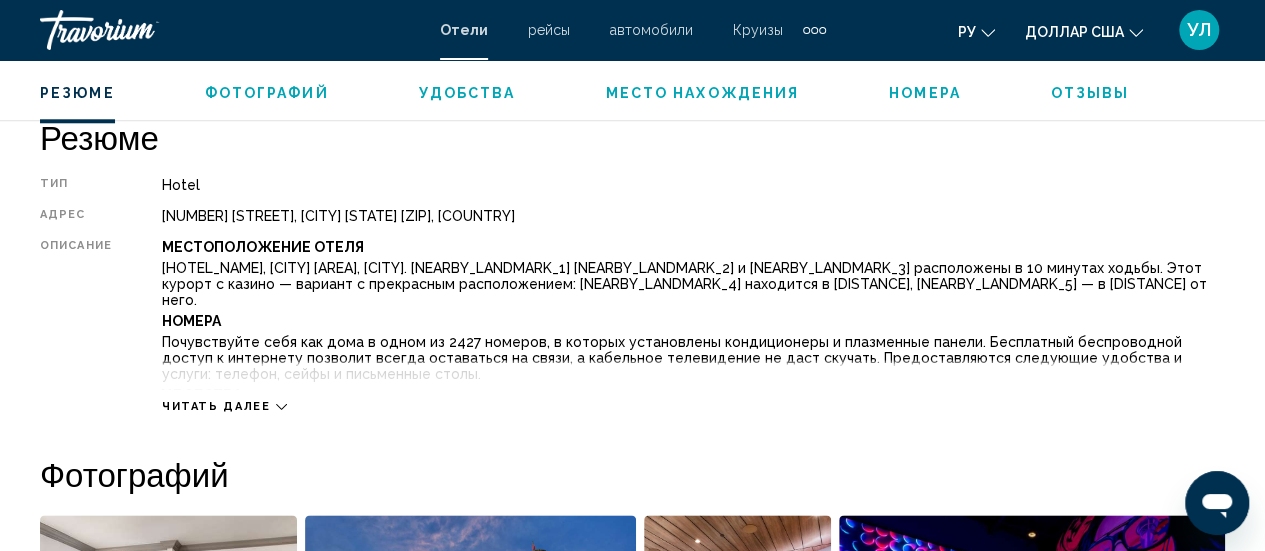 click on "Читать далее" at bounding box center (693, 386) 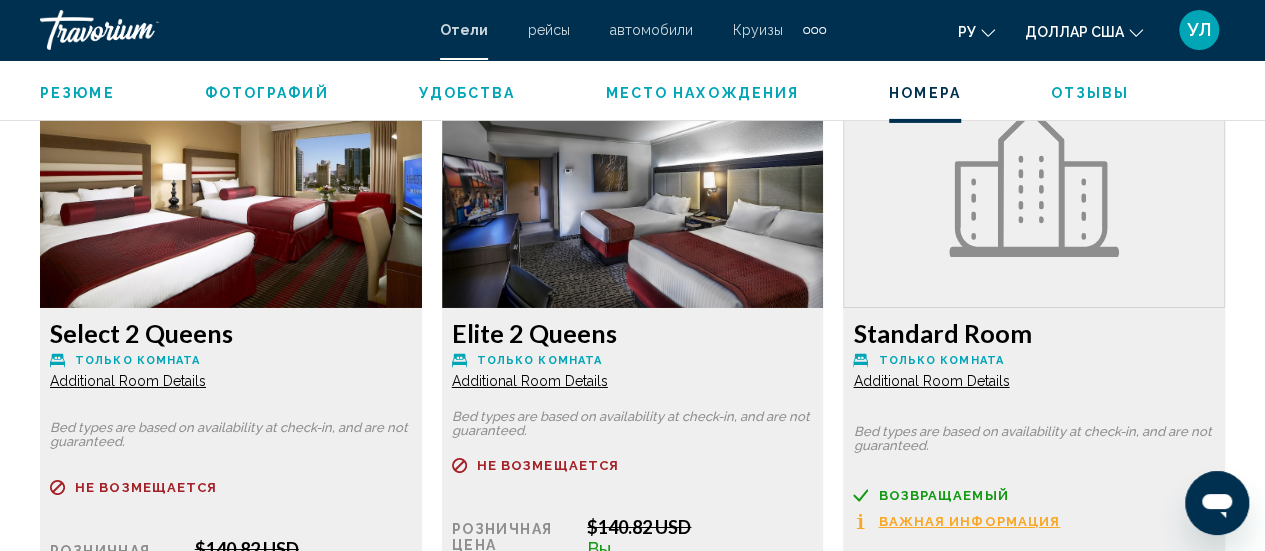scroll, scrollTop: 3370, scrollLeft: 0, axis: vertical 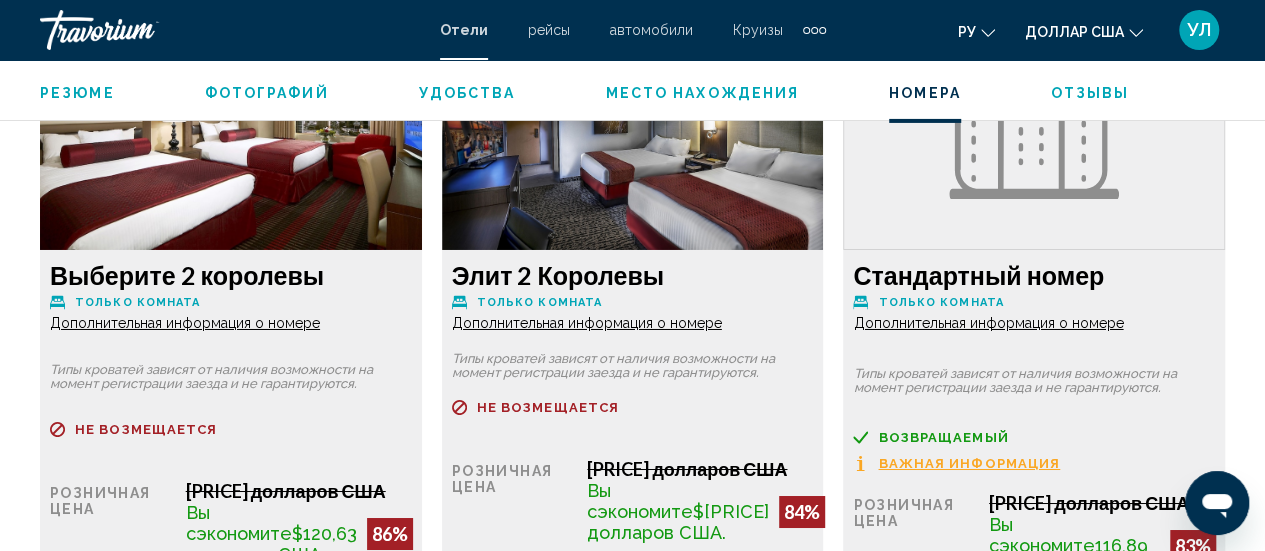 click on "Дополнительная информация о номере" at bounding box center [185, 323] 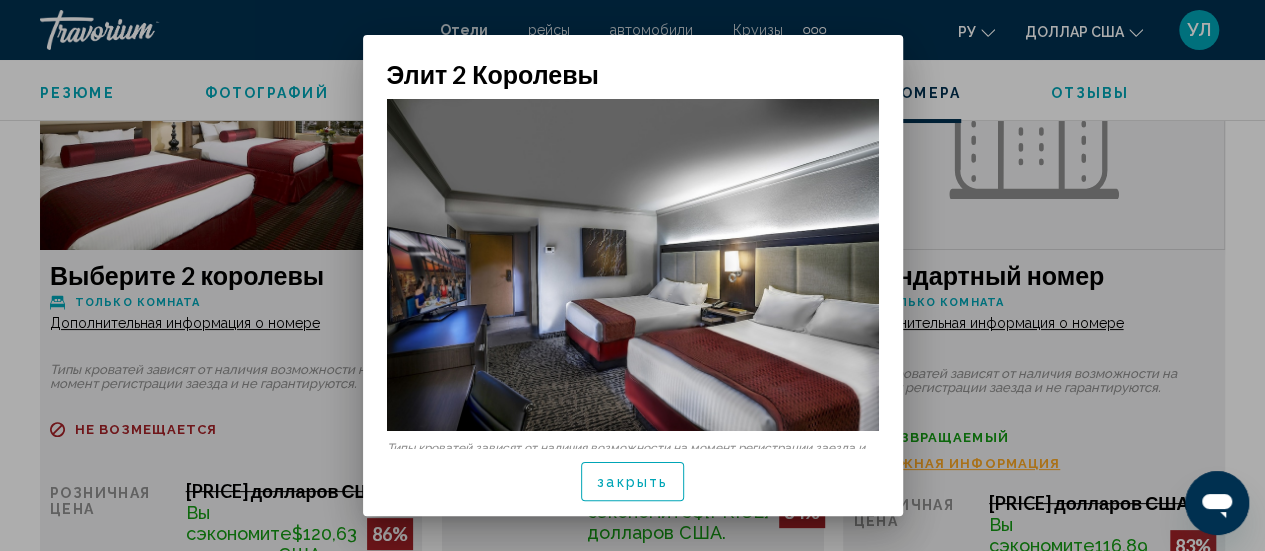 click on "закрыть" at bounding box center (632, 483) 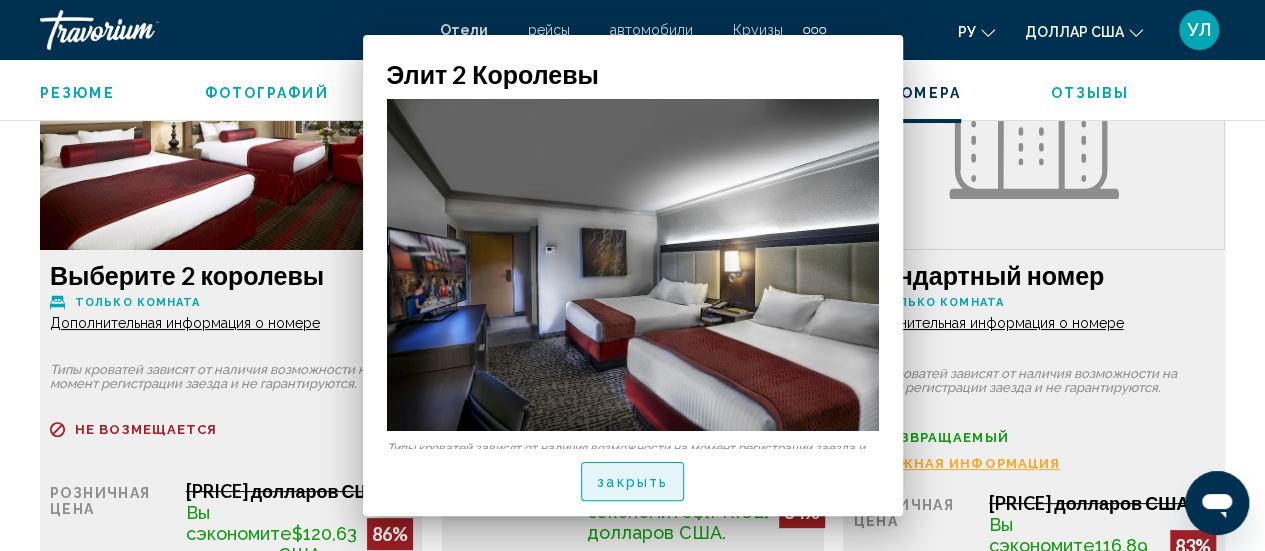 scroll, scrollTop: 3370, scrollLeft: 0, axis: vertical 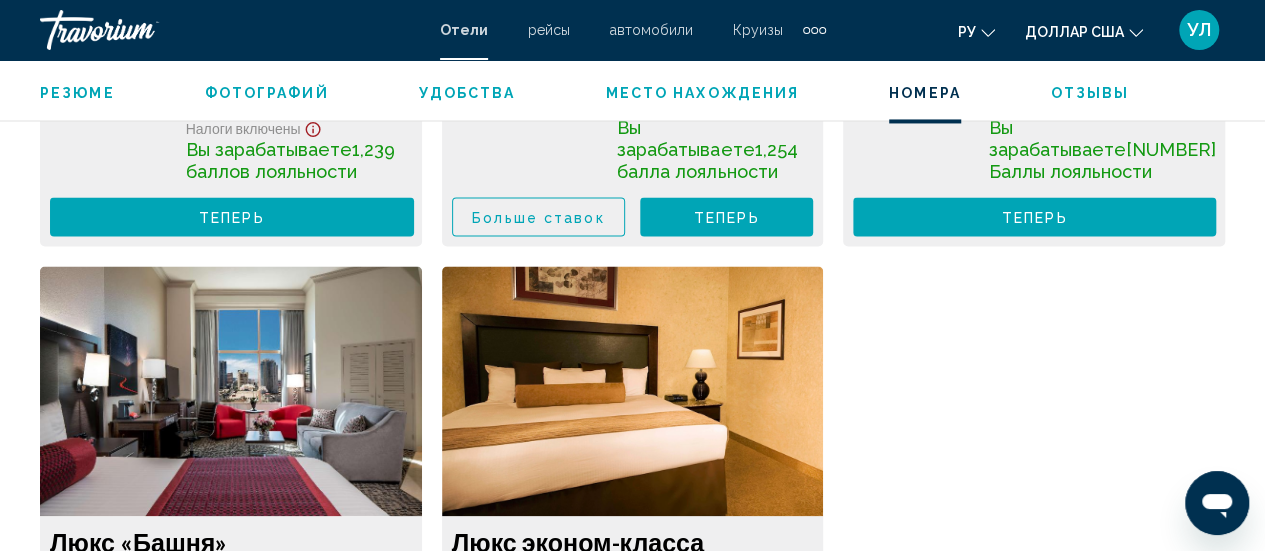 click on "Дополнительная информация о номере" at bounding box center [185, -5460] 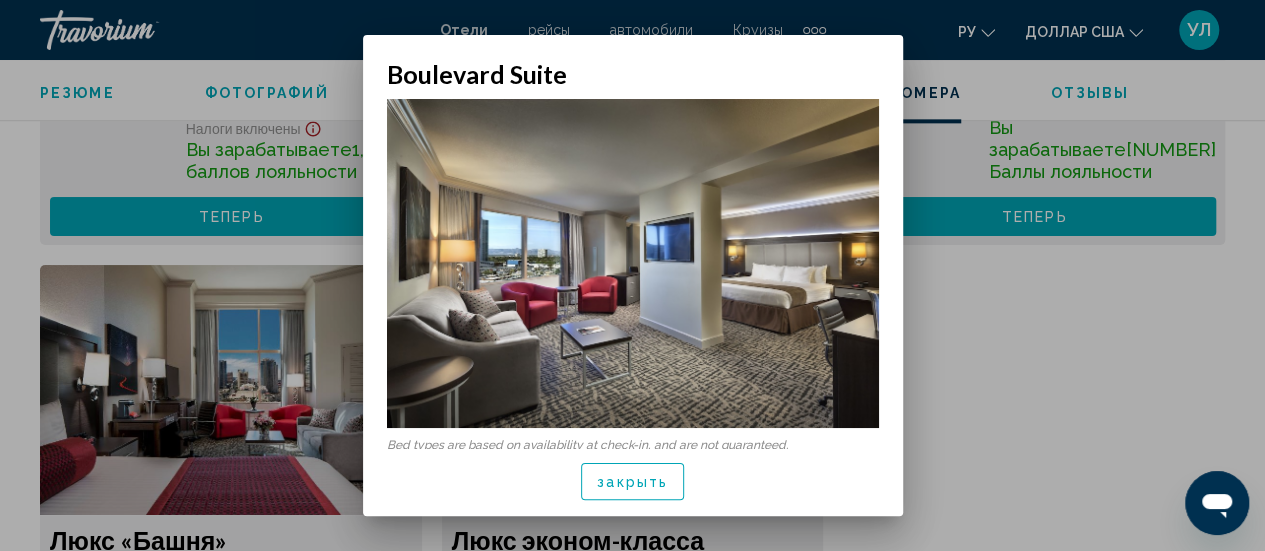 scroll, scrollTop: 0, scrollLeft: 0, axis: both 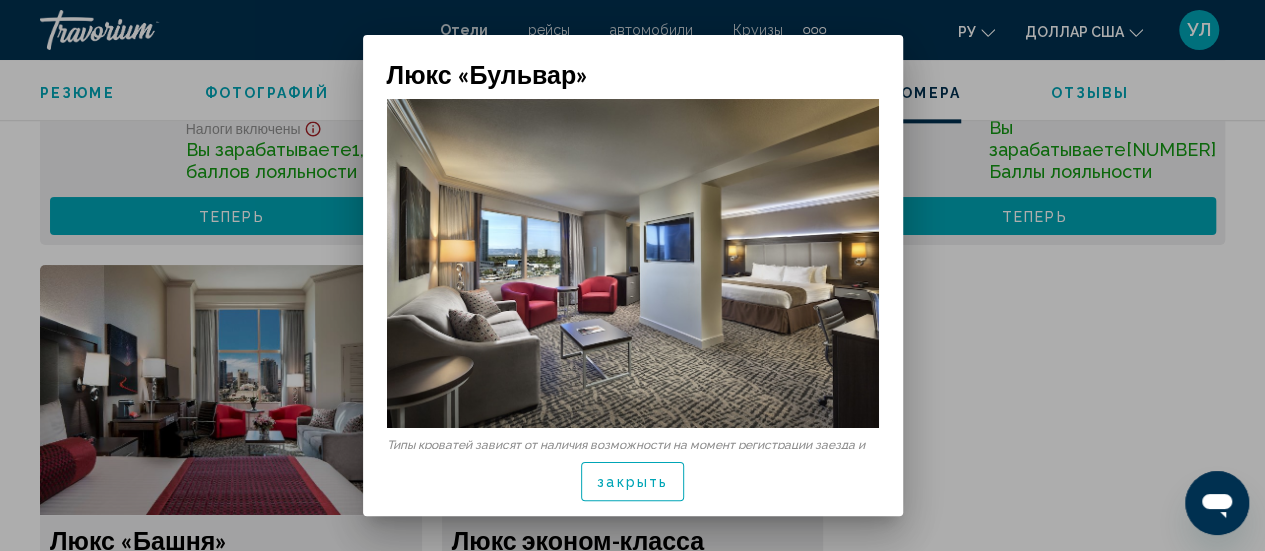 click at bounding box center (633, 263) 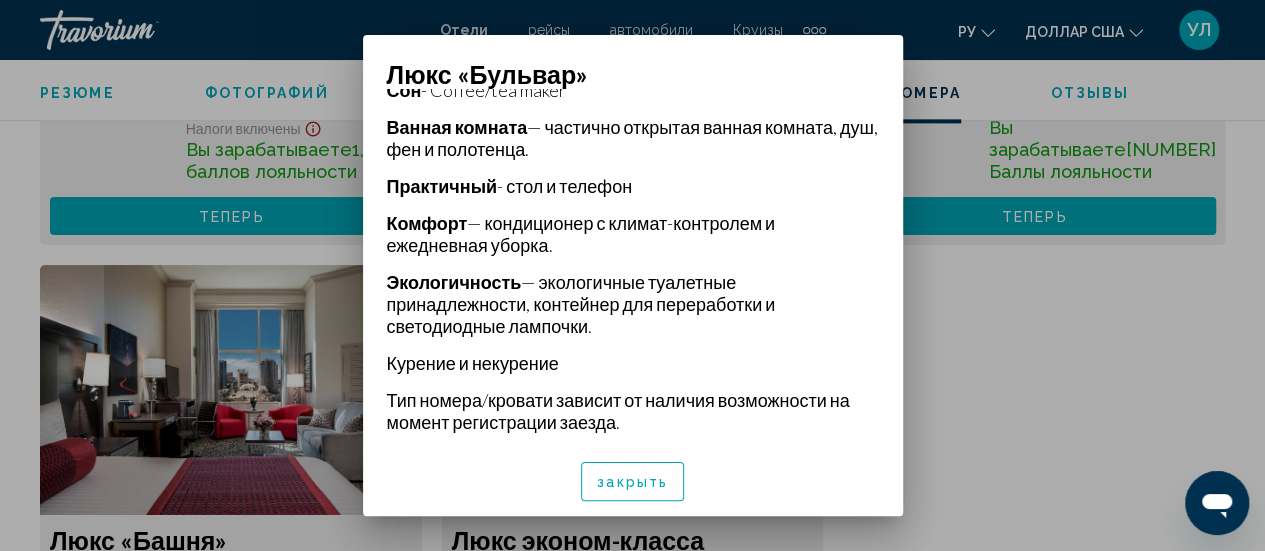 scroll, scrollTop: 637, scrollLeft: 0, axis: vertical 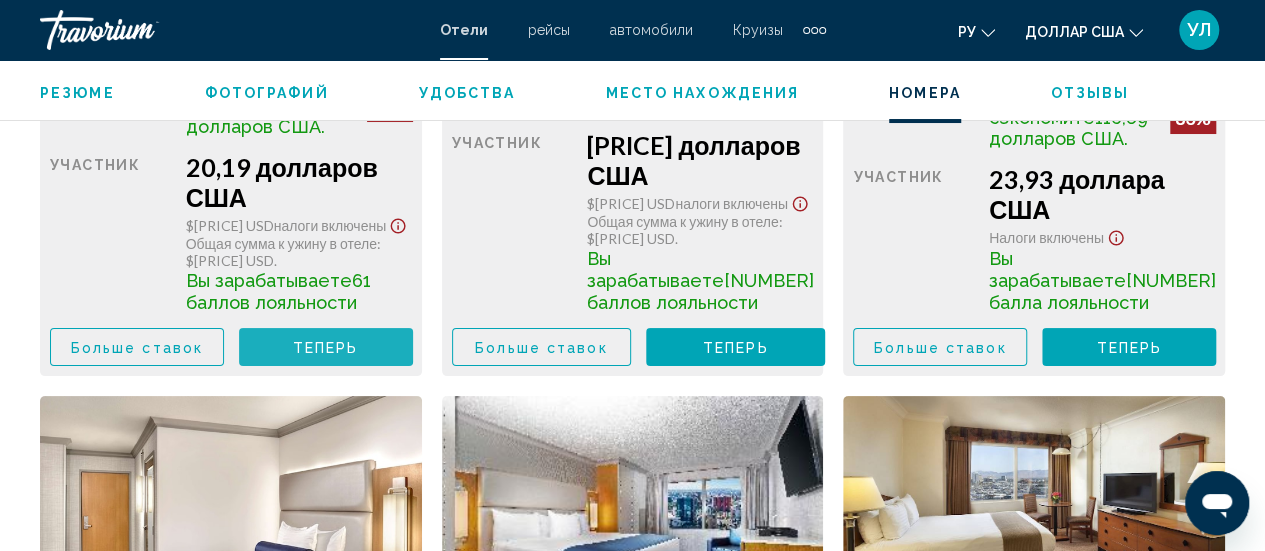 click on "Теперь" at bounding box center (326, 348) 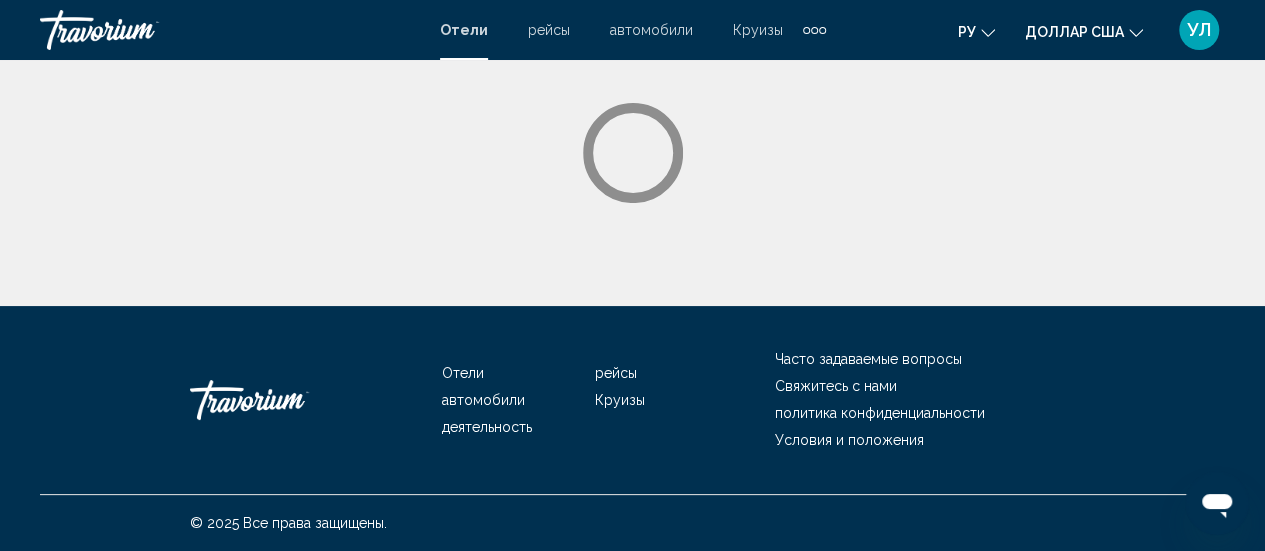 scroll, scrollTop: 0, scrollLeft: 0, axis: both 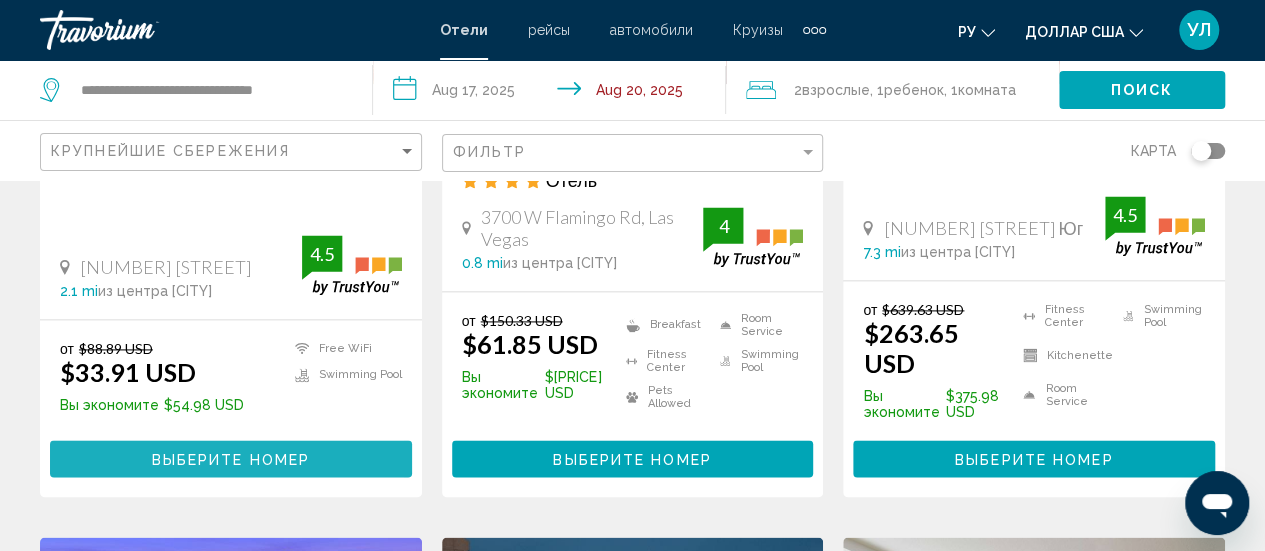 click on "Выберите номер" at bounding box center [231, 458] 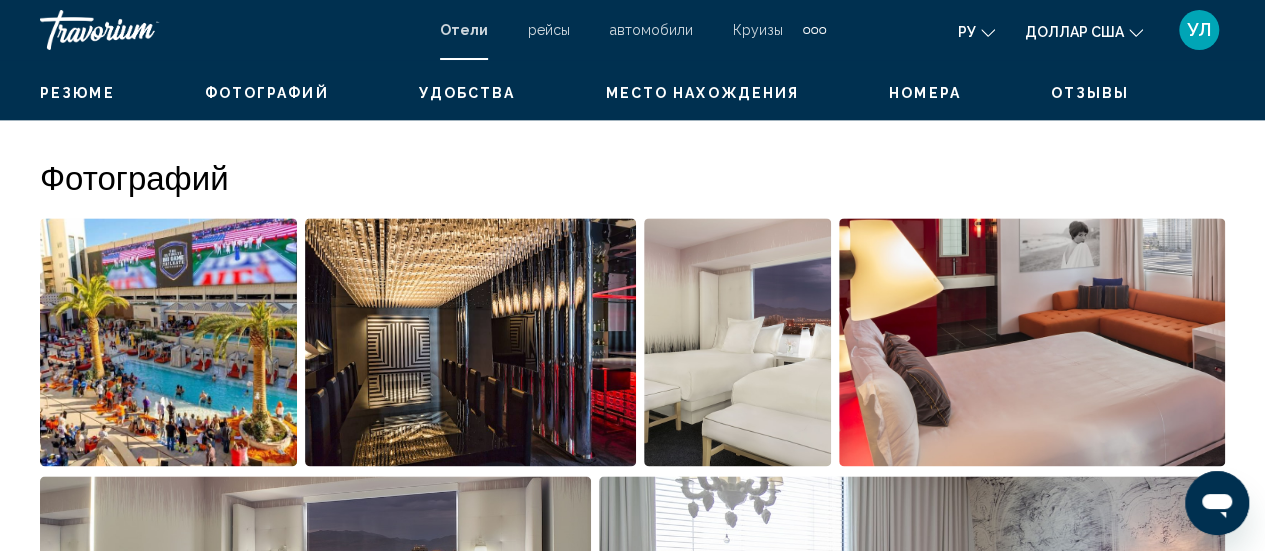 scroll, scrollTop: 259, scrollLeft: 0, axis: vertical 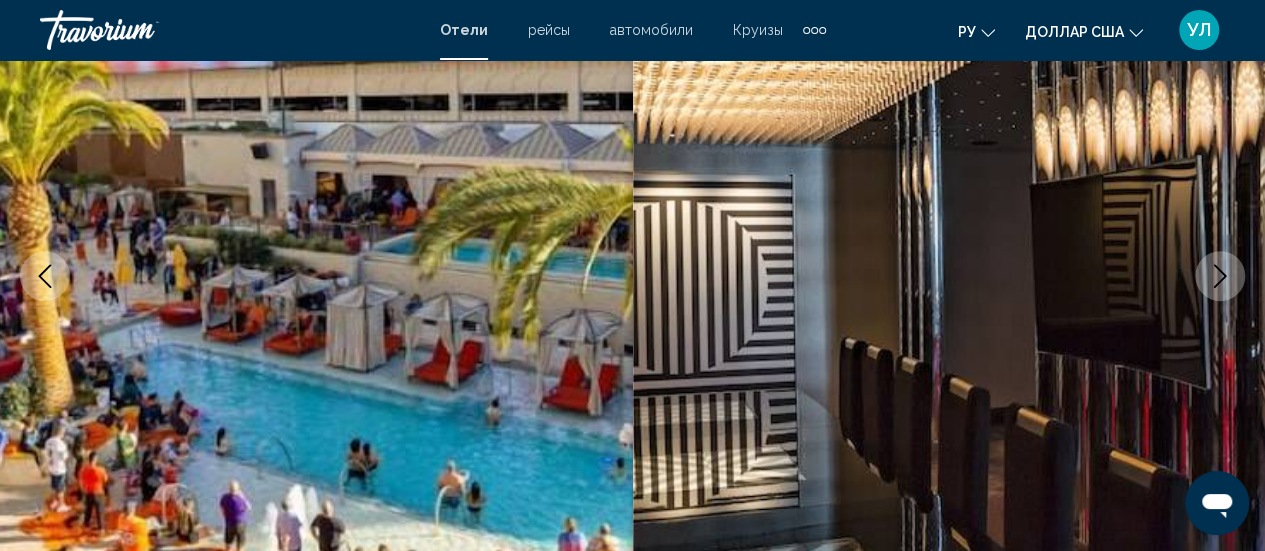 click 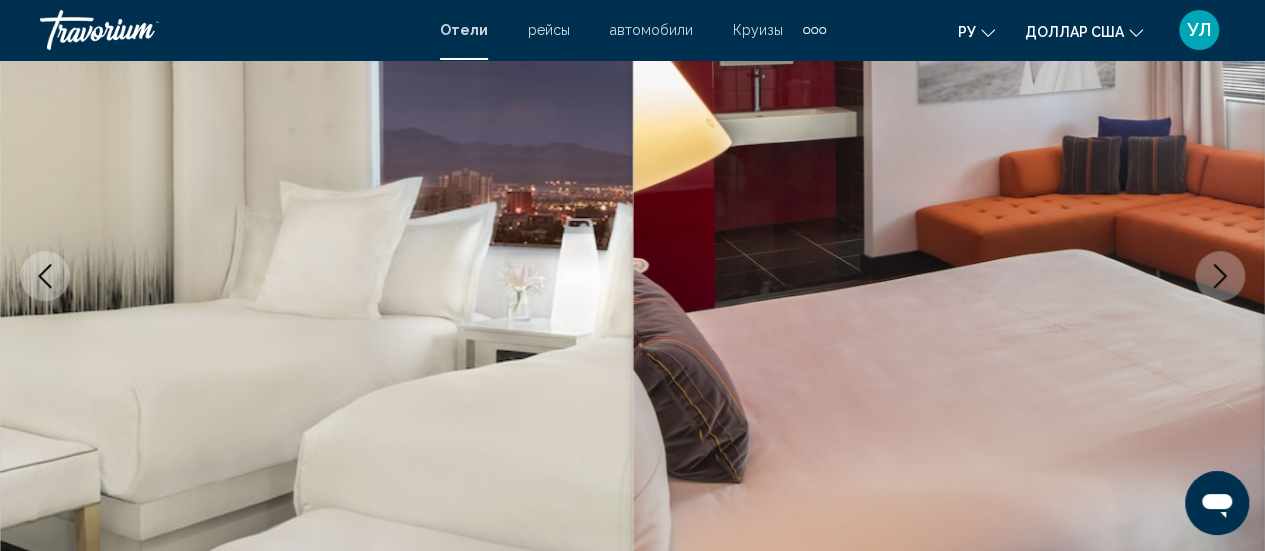 click 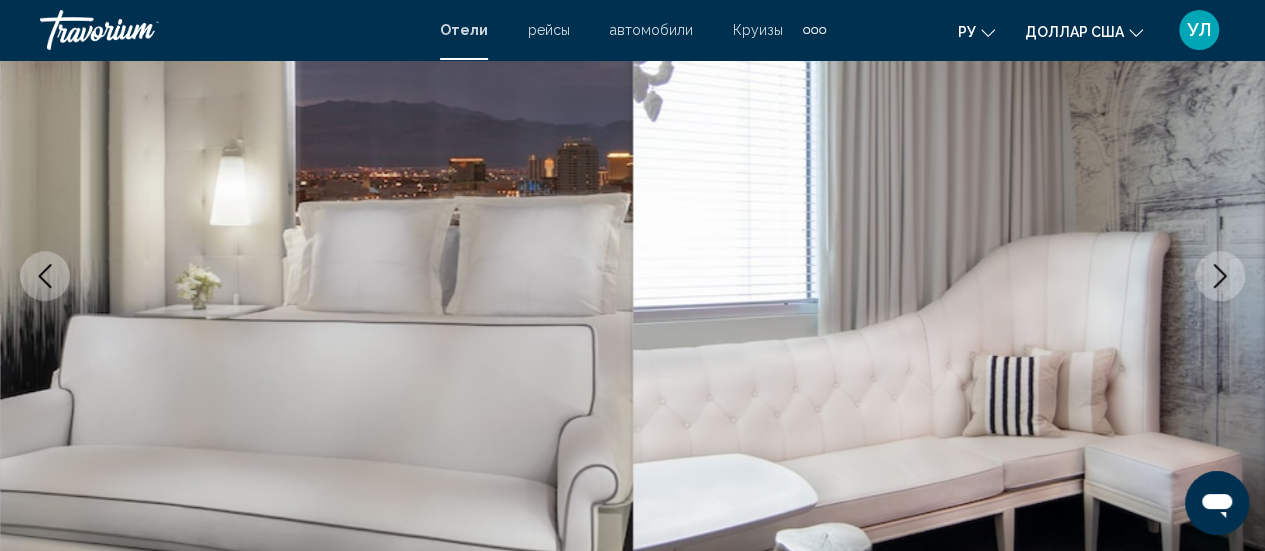 click 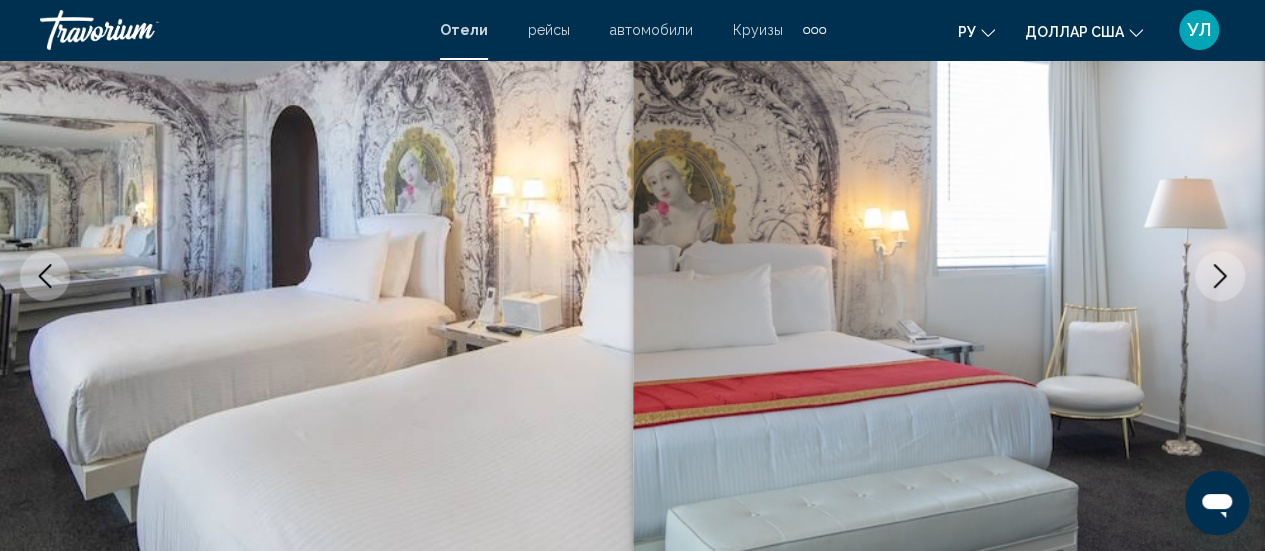 click 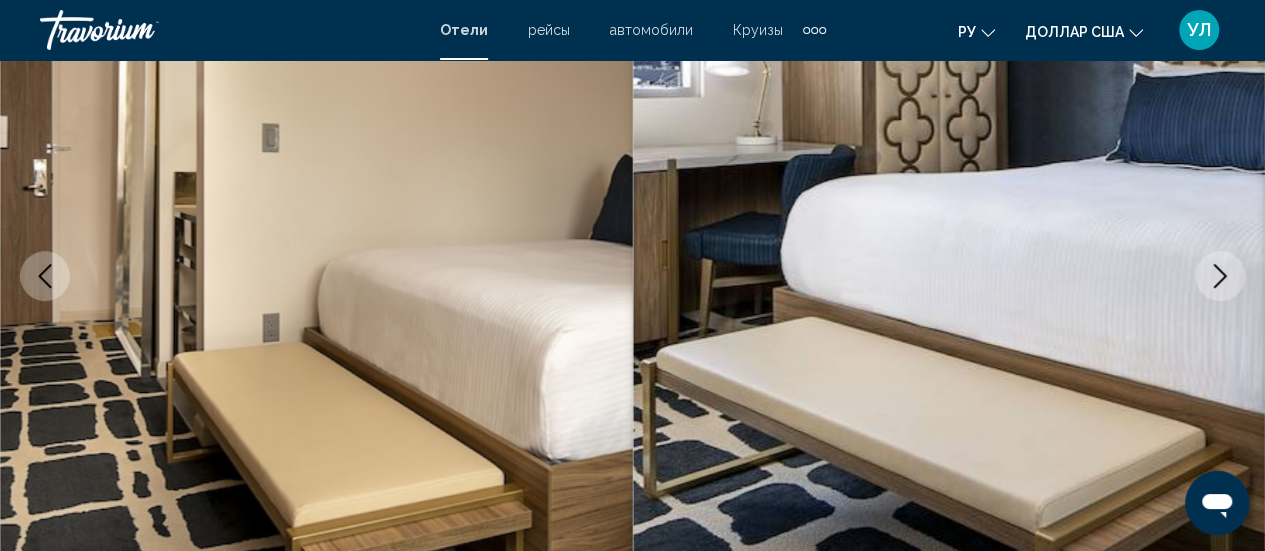 click 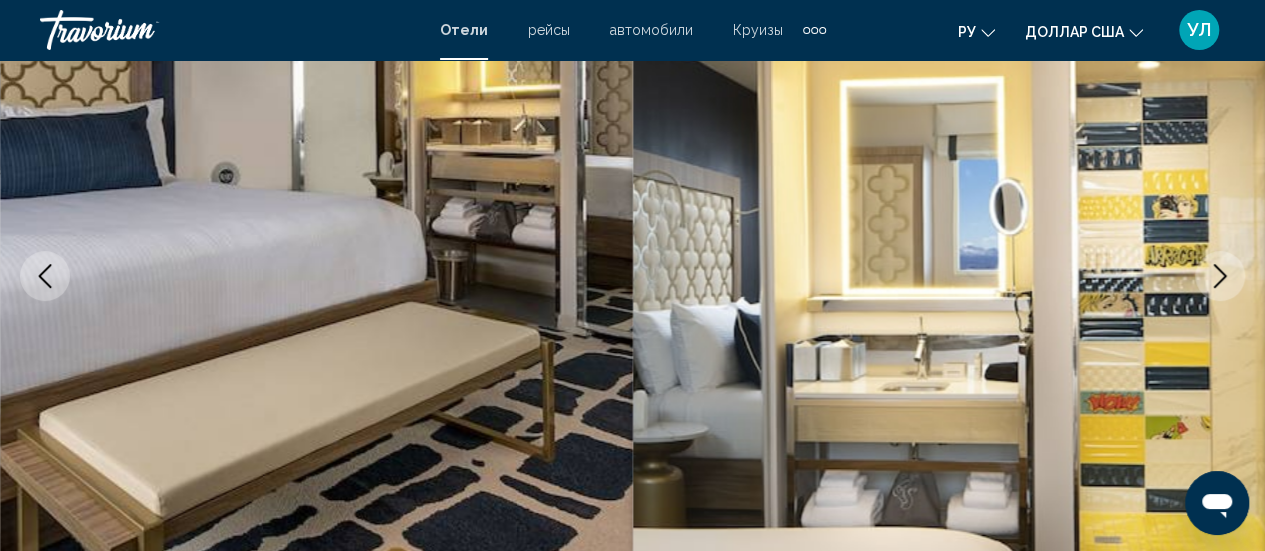 click 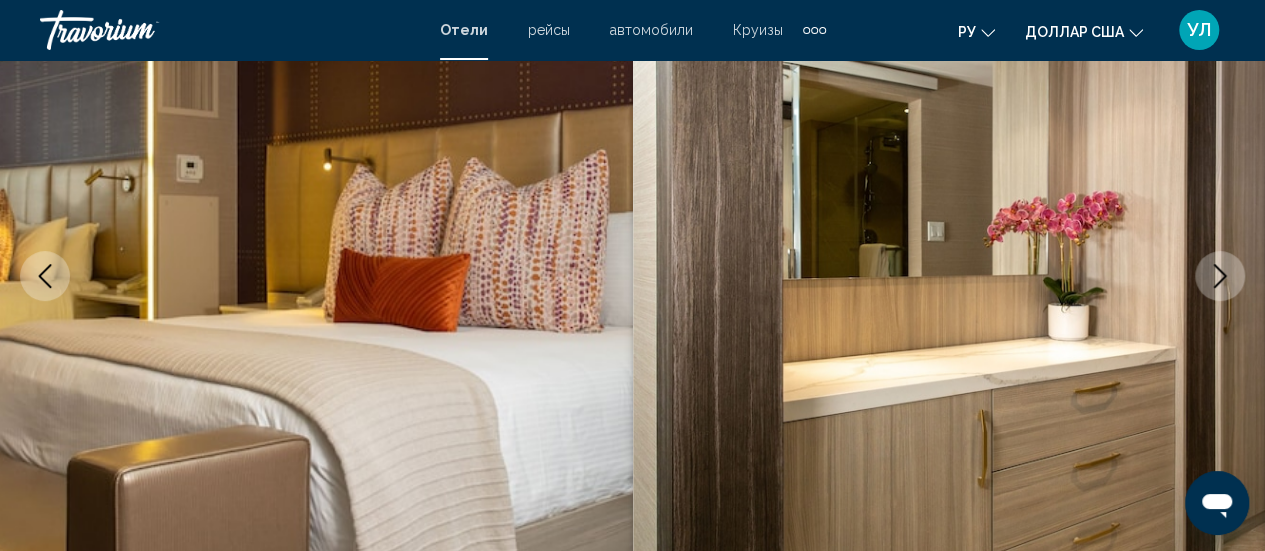 click 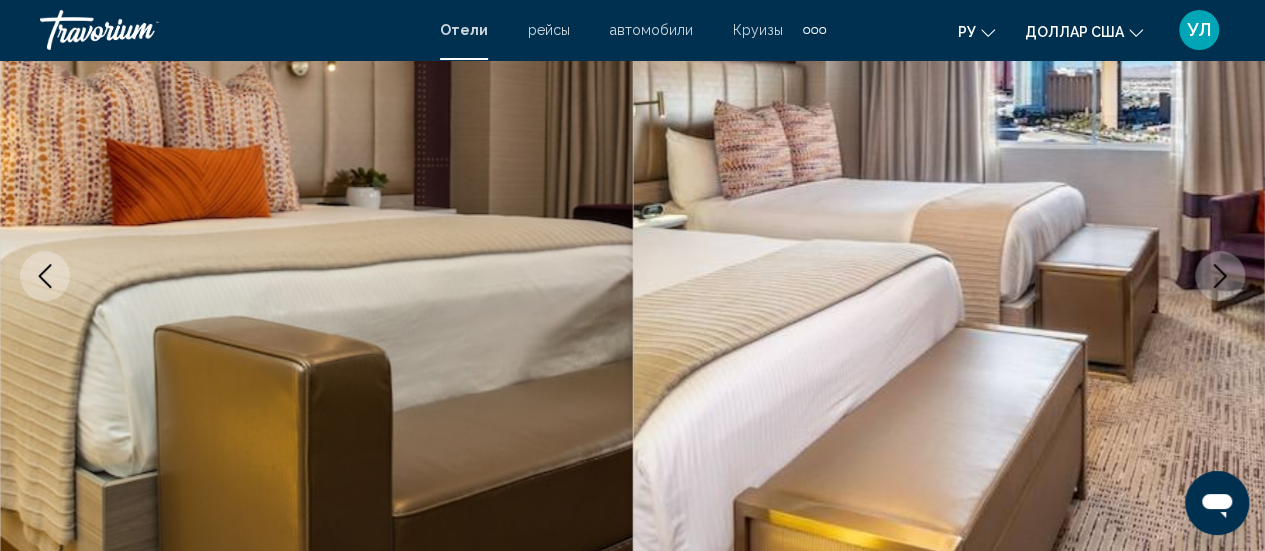 click 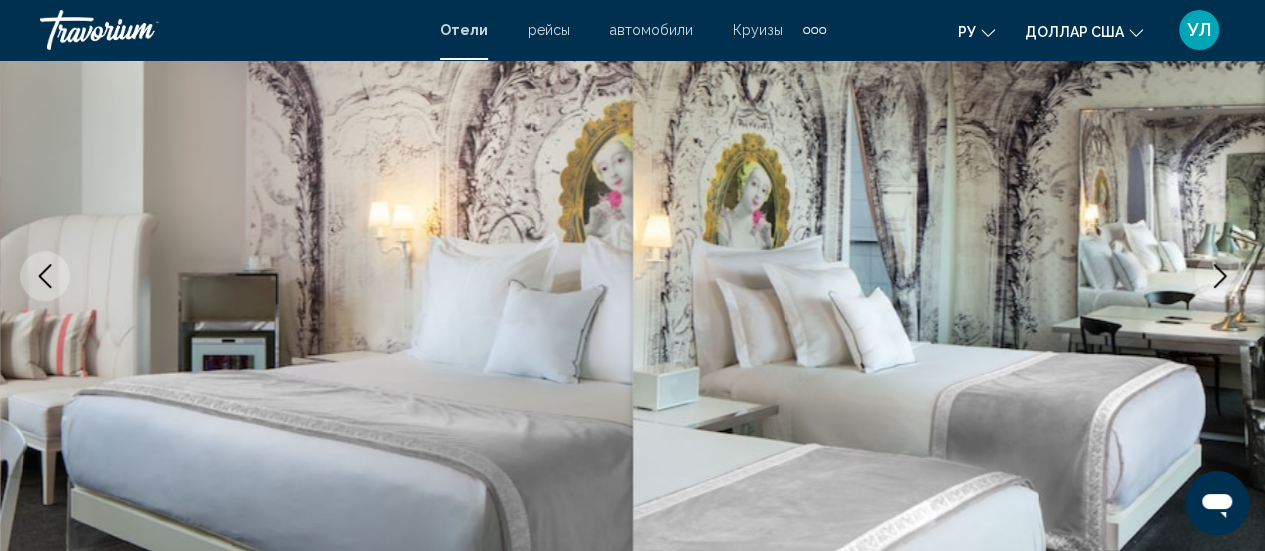 click 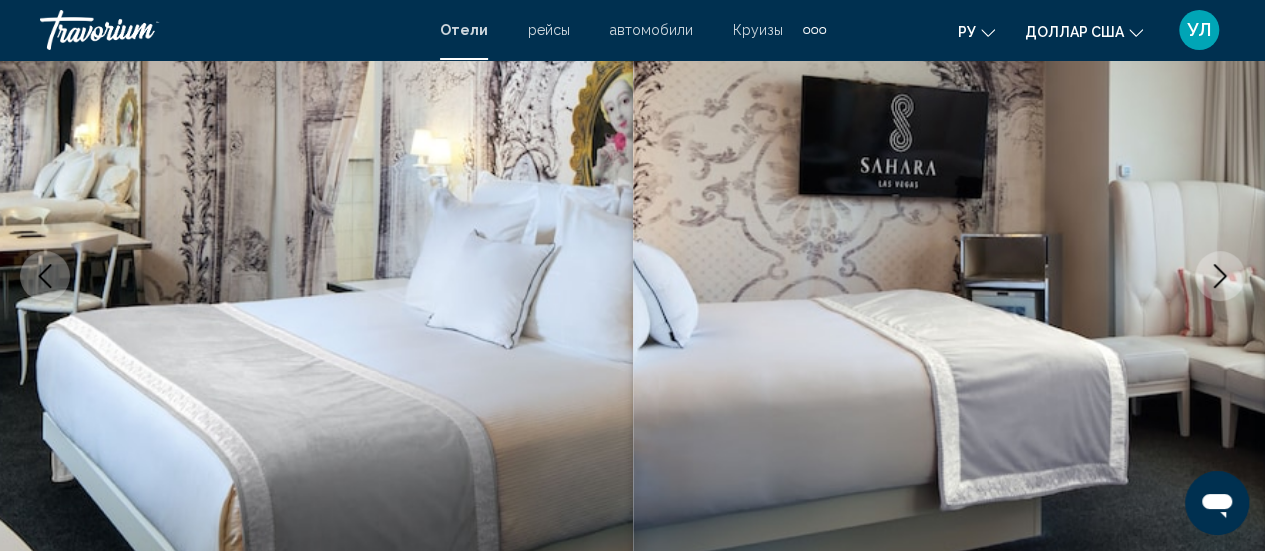 click 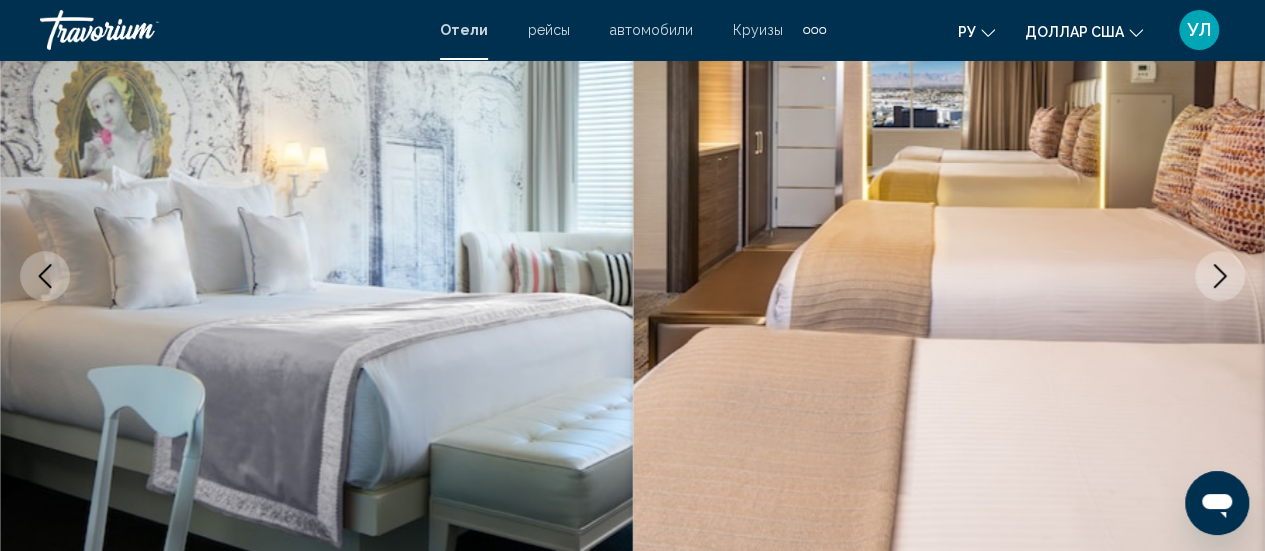 click 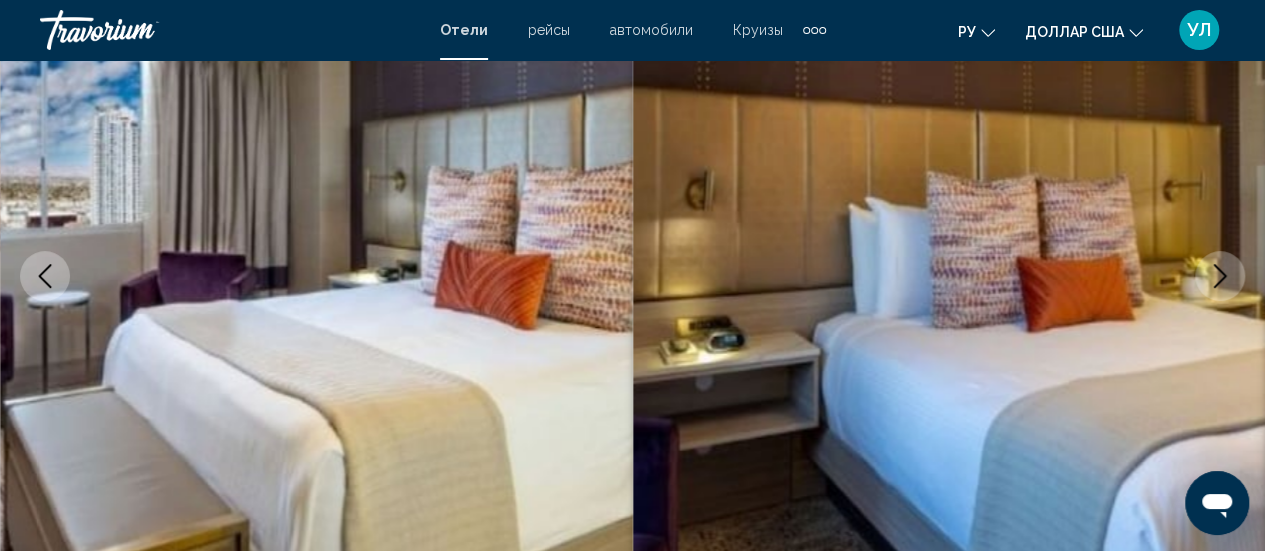click 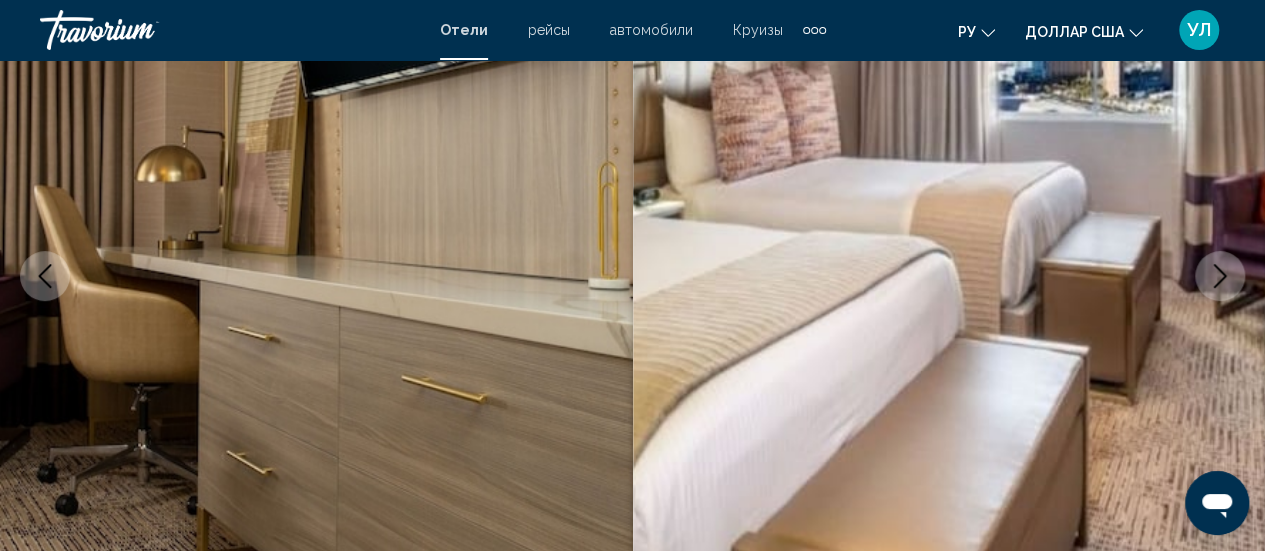 click 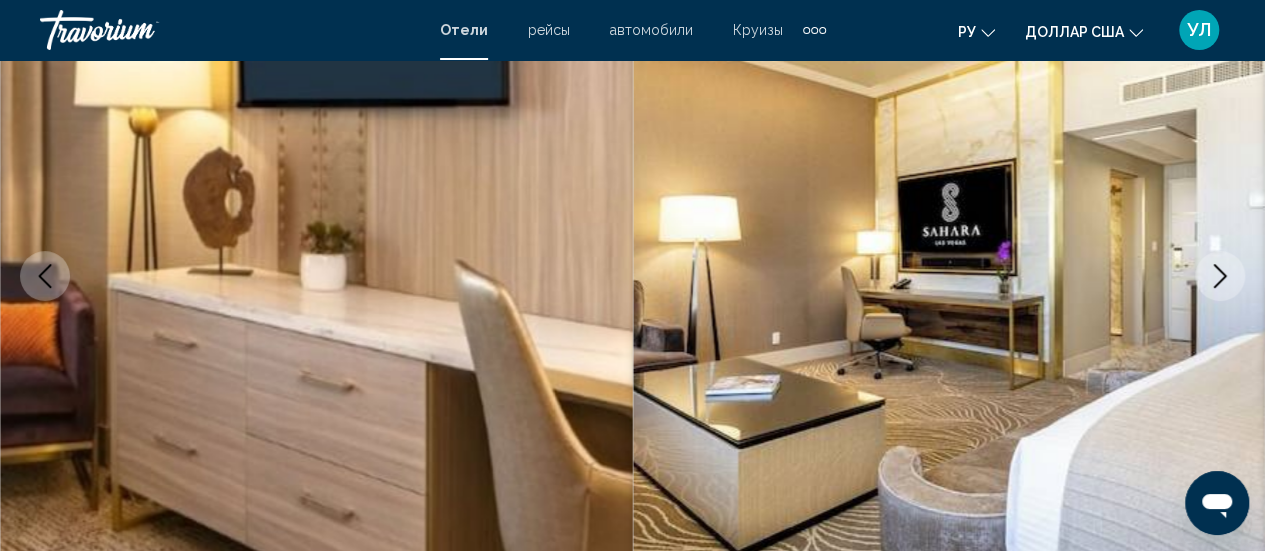 click 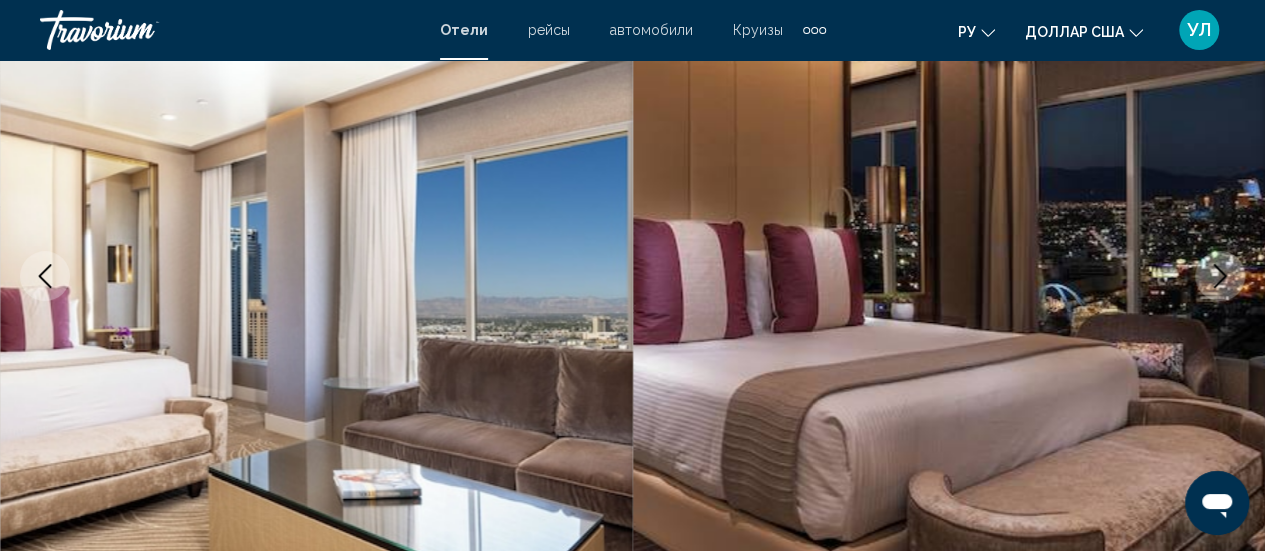 click at bounding box center [316, 276] 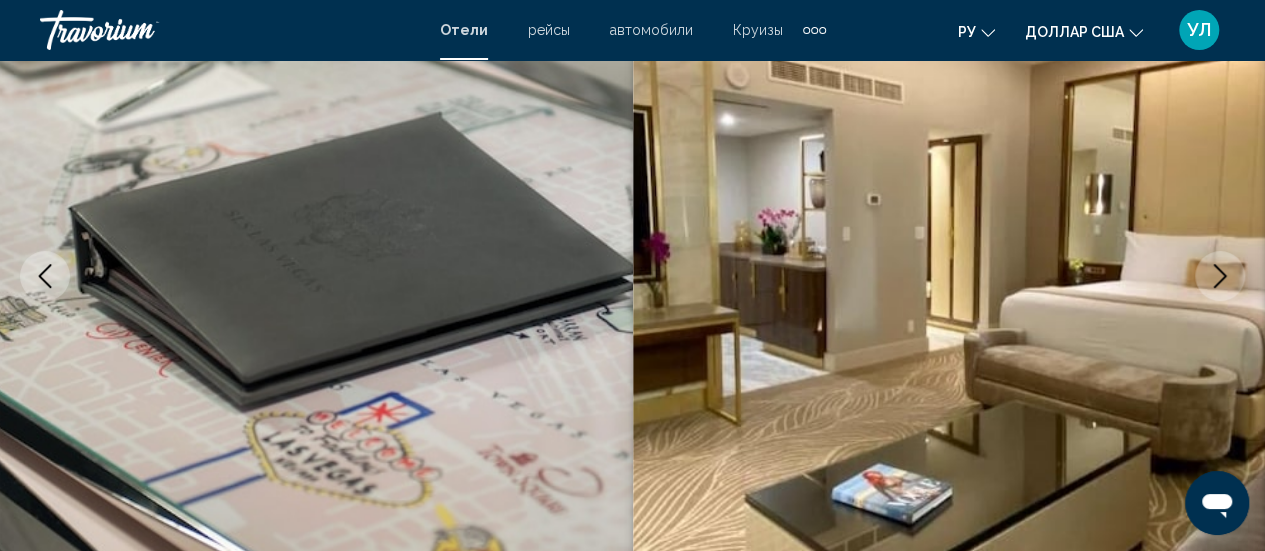 click at bounding box center [949, 276] 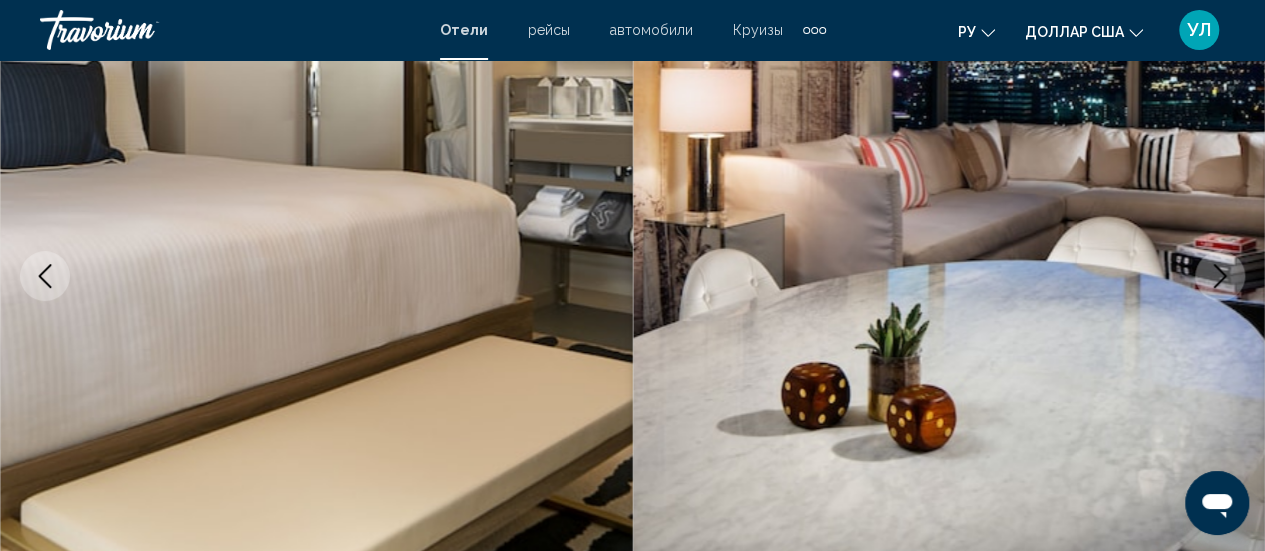 click at bounding box center (1220, 276) 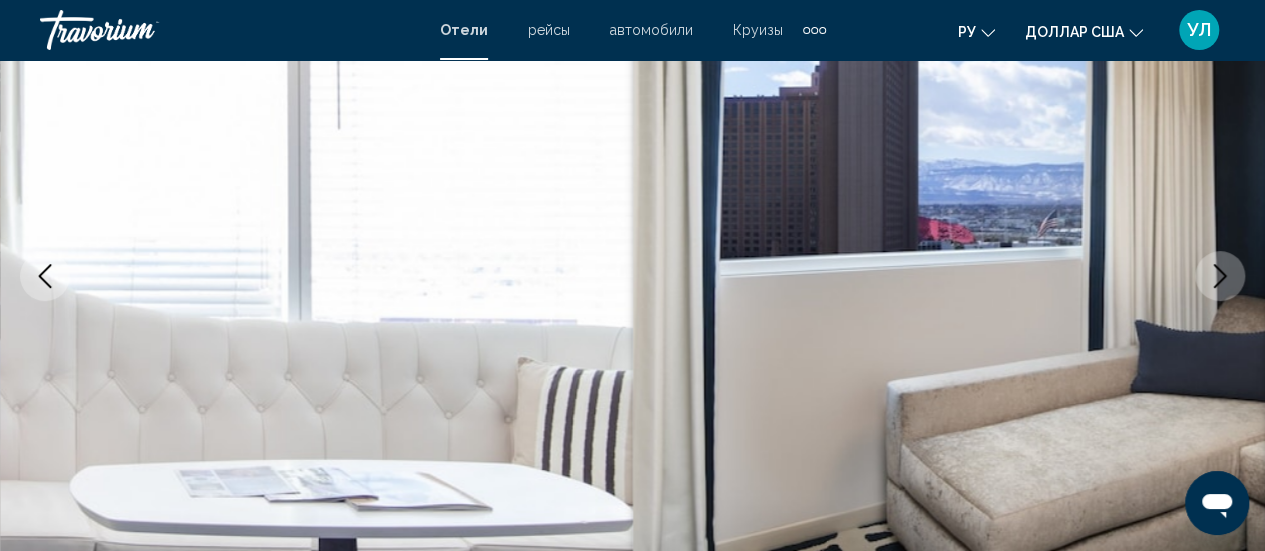 click at bounding box center [1220, 276] 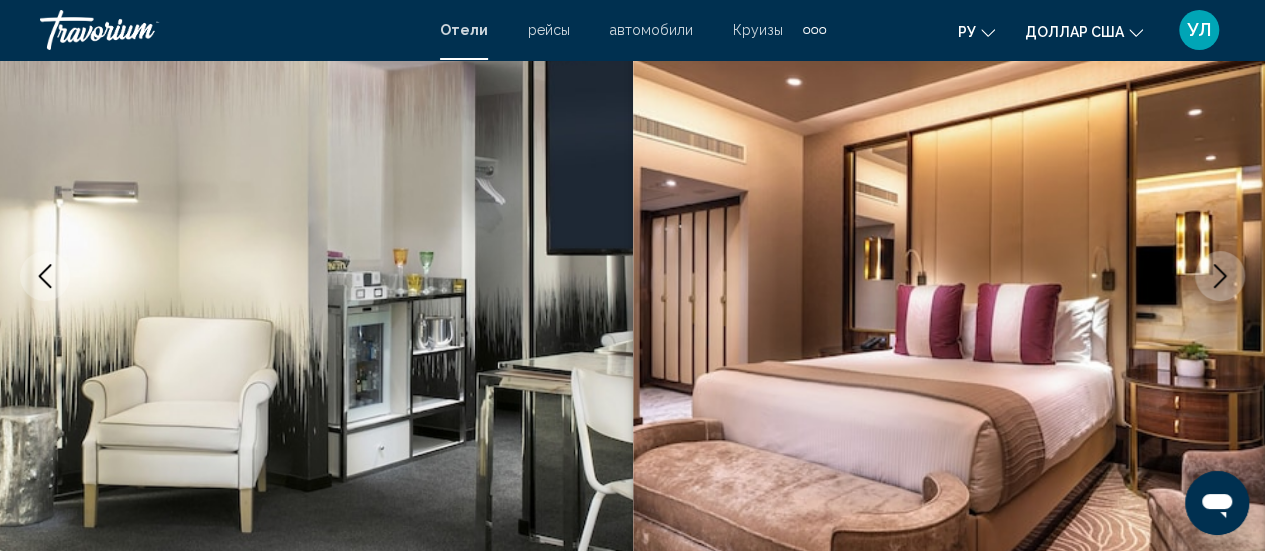 click at bounding box center [1220, 276] 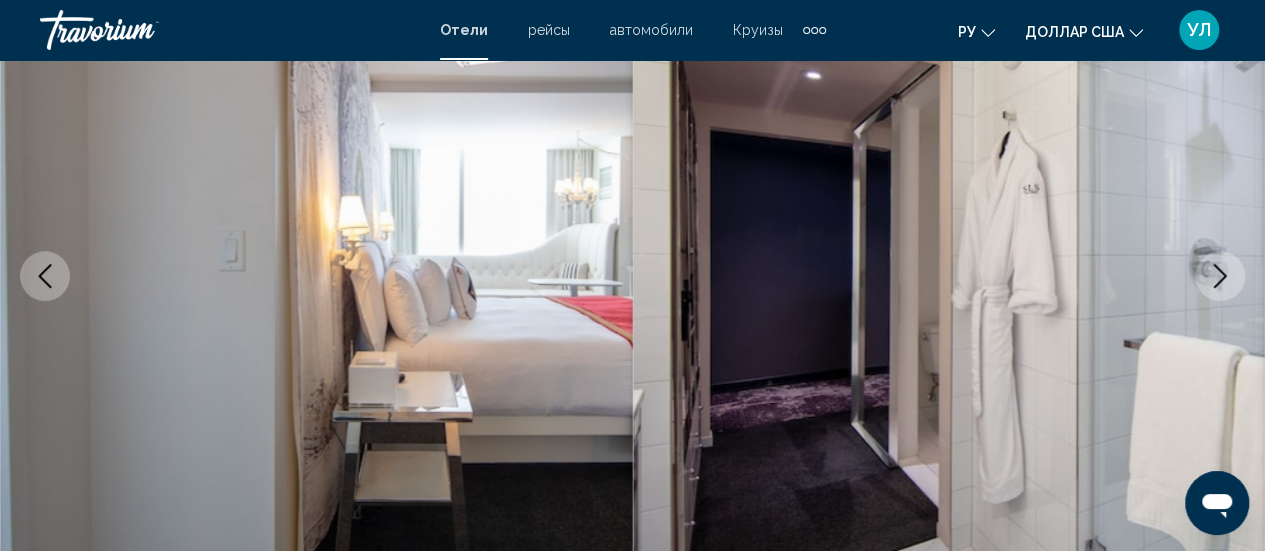 click at bounding box center [1220, 276] 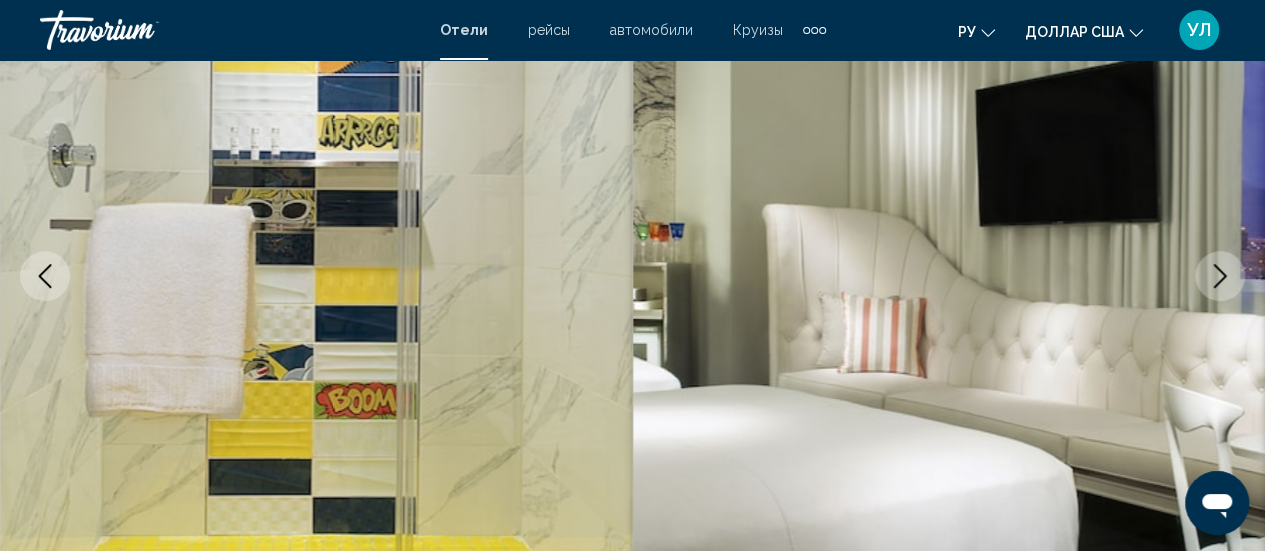 click at bounding box center (1220, 276) 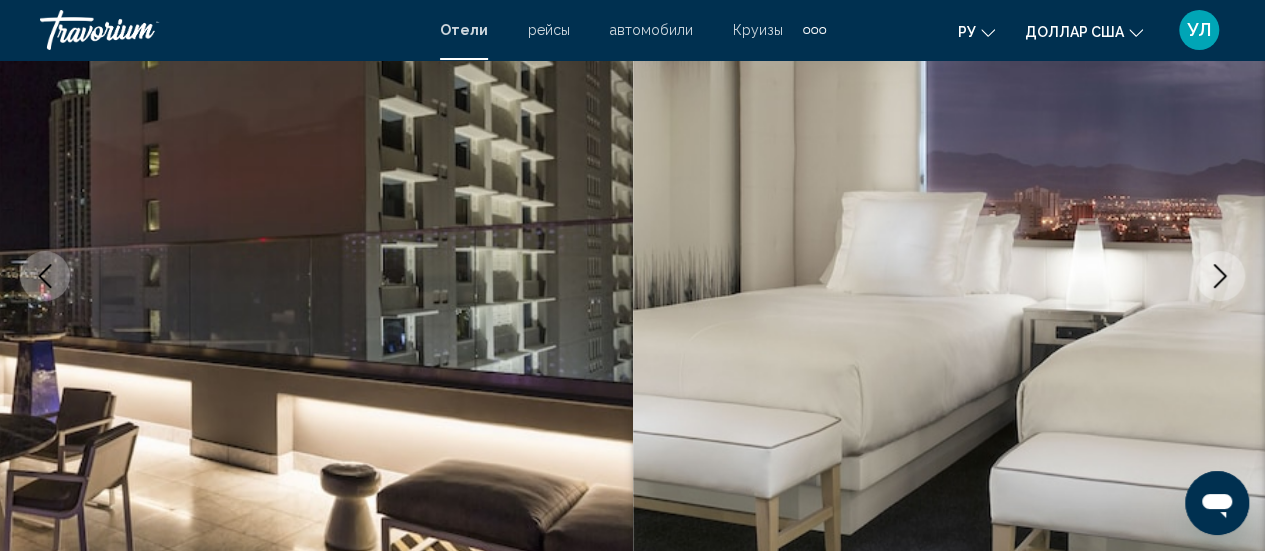 click at bounding box center (1220, 276) 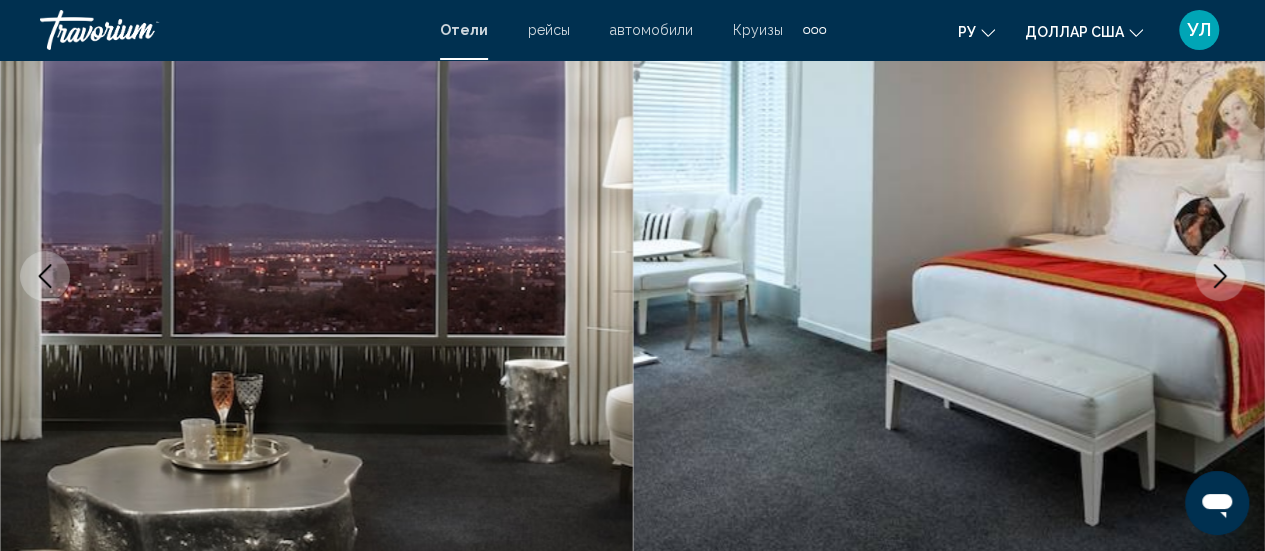 click at bounding box center [1220, 276] 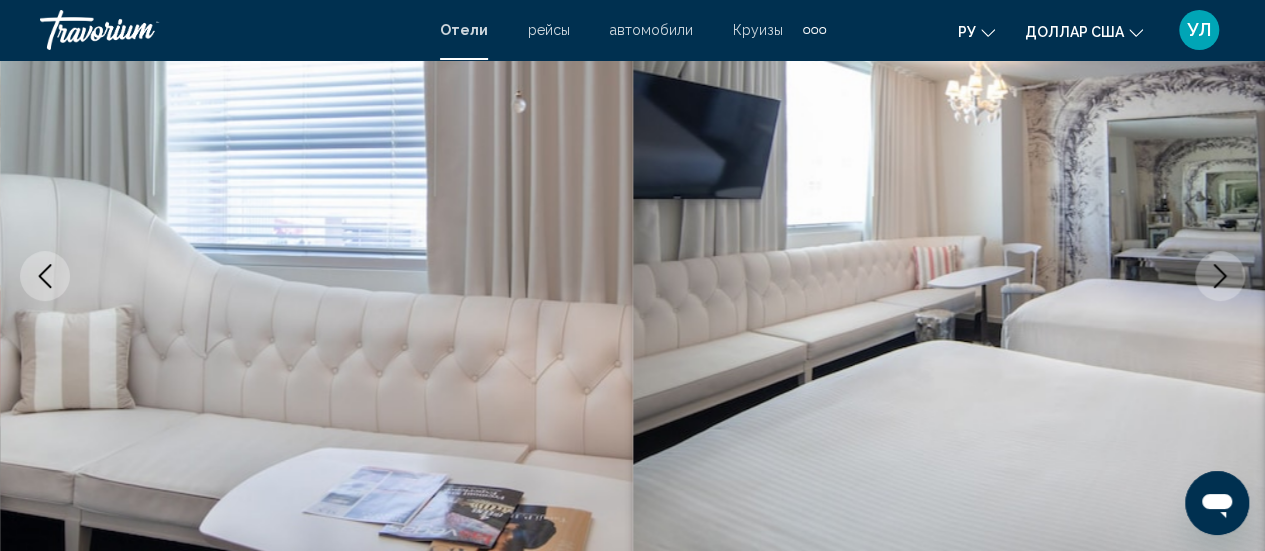 click at bounding box center (1220, 276) 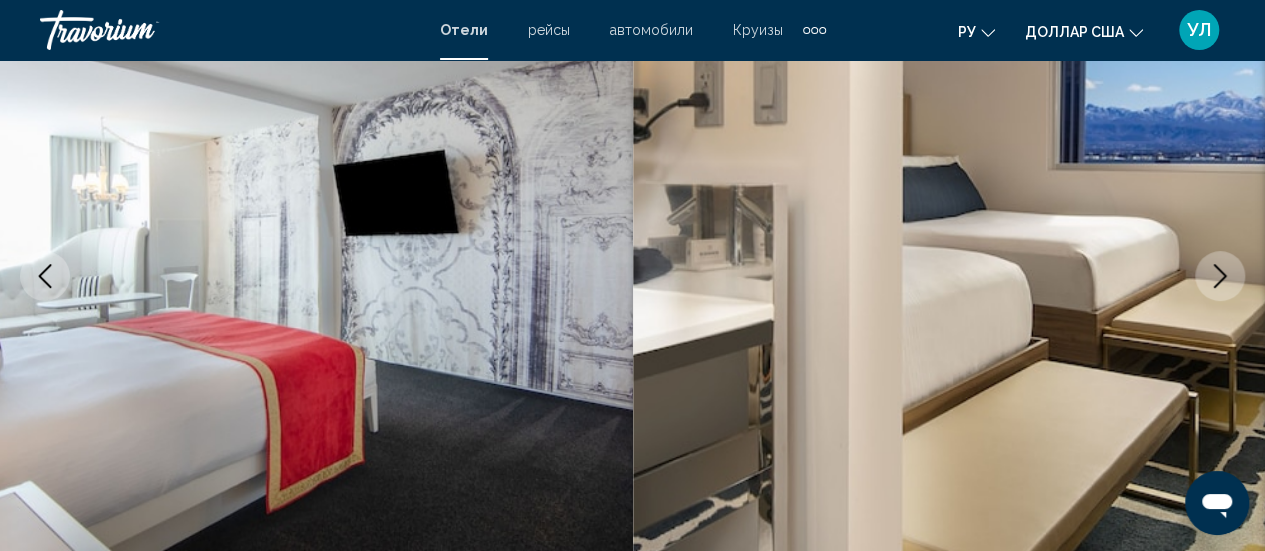 click at bounding box center [1220, 276] 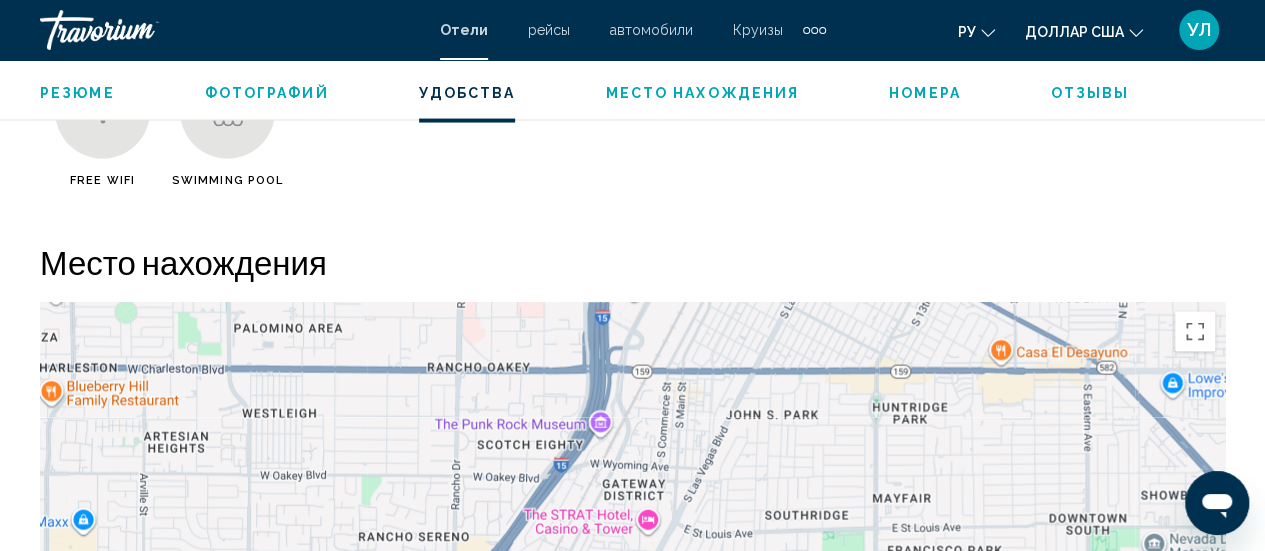 scroll, scrollTop: 1334, scrollLeft: 0, axis: vertical 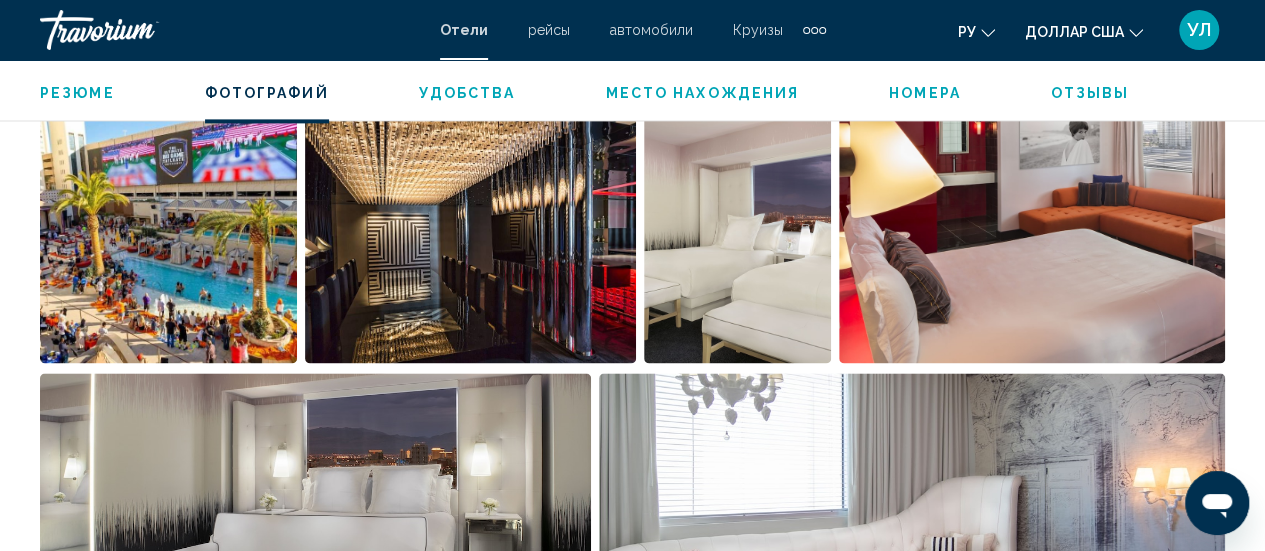 click at bounding box center [168, 239] 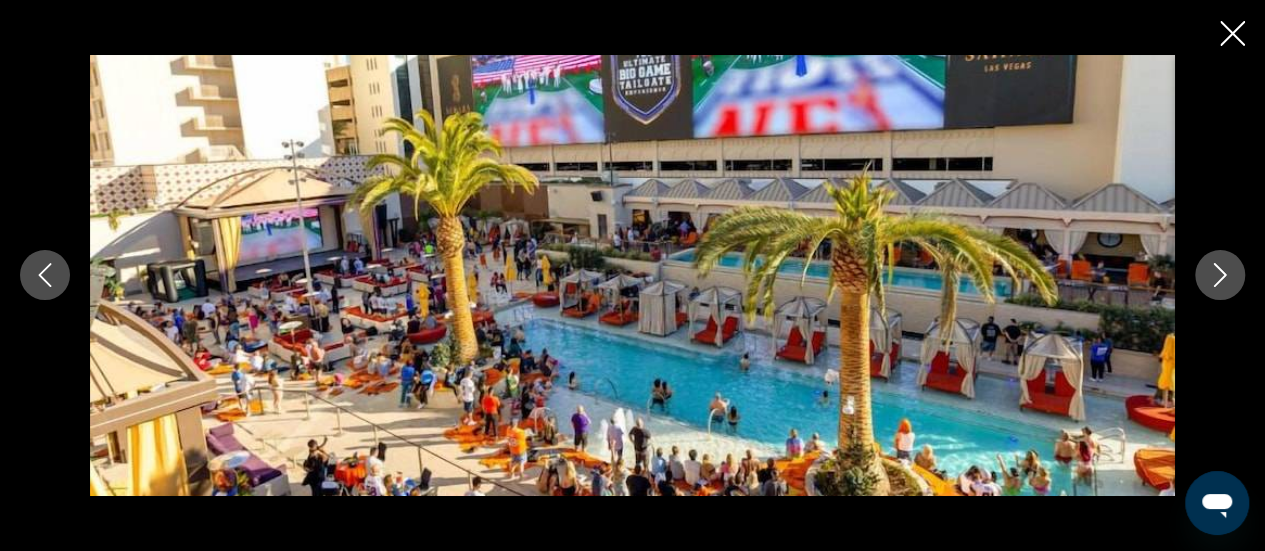 scroll, scrollTop: 6670, scrollLeft: 0, axis: vertical 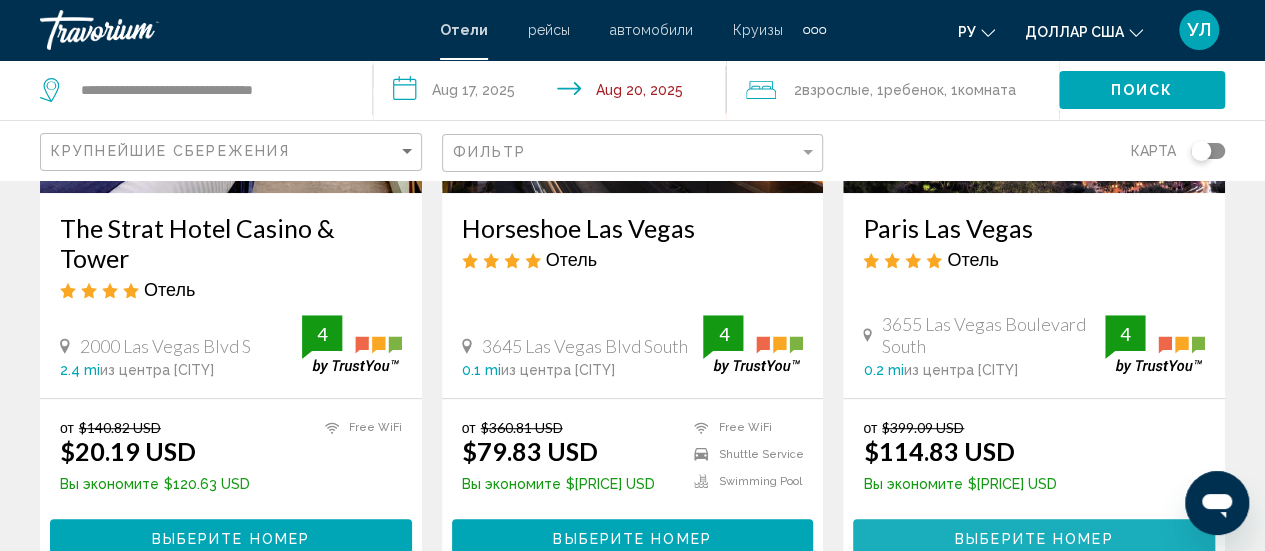 click on "Выберите номер" at bounding box center (1034, 539) 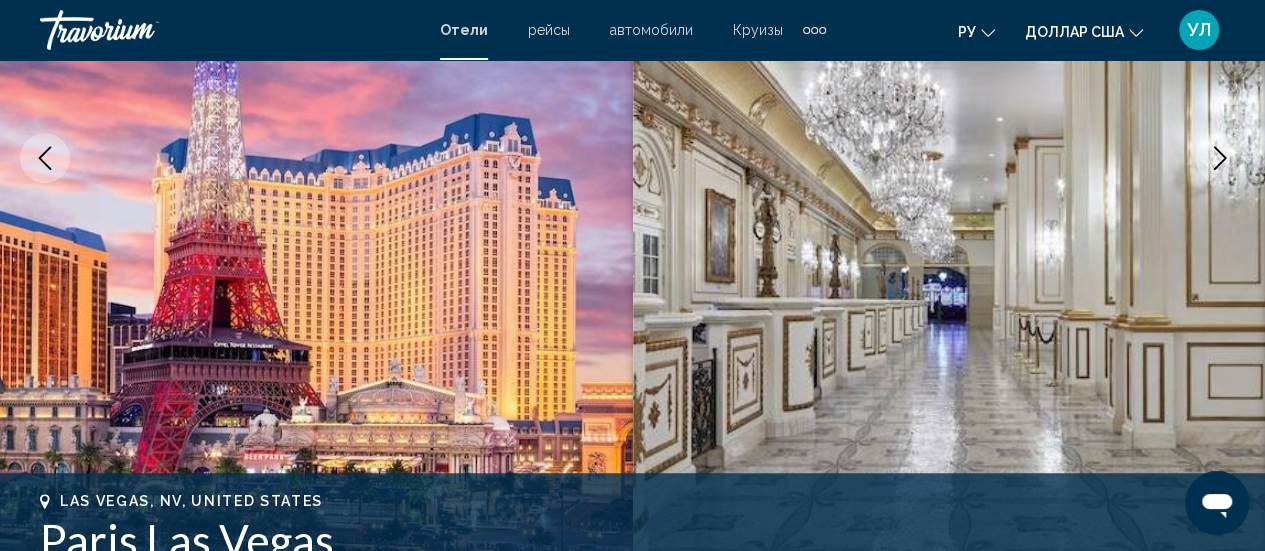 scroll, scrollTop: 259, scrollLeft: 0, axis: vertical 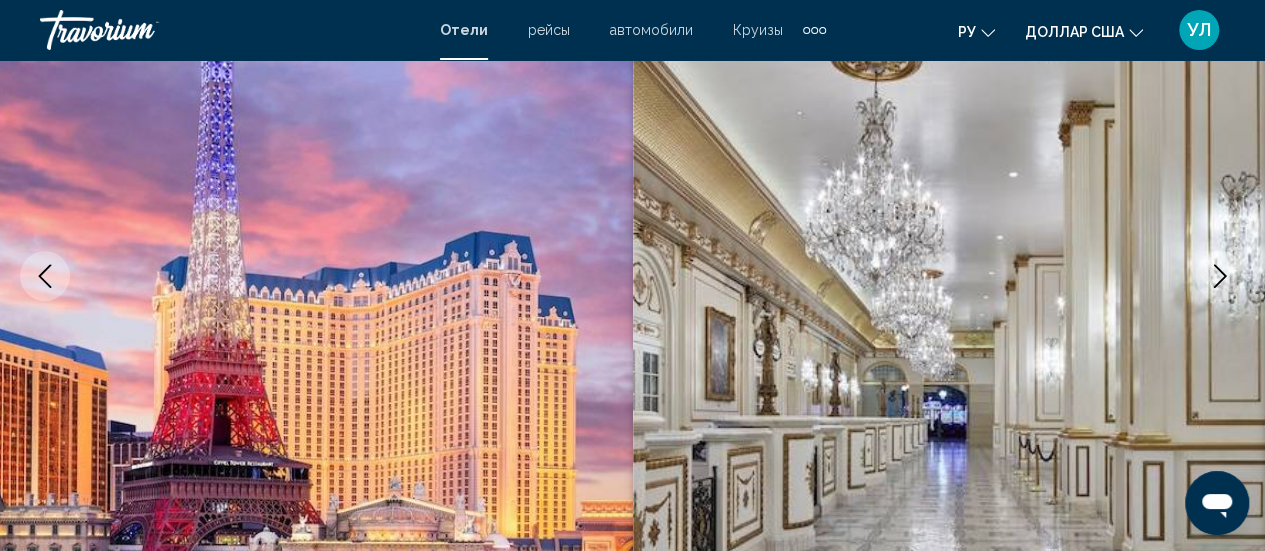 click 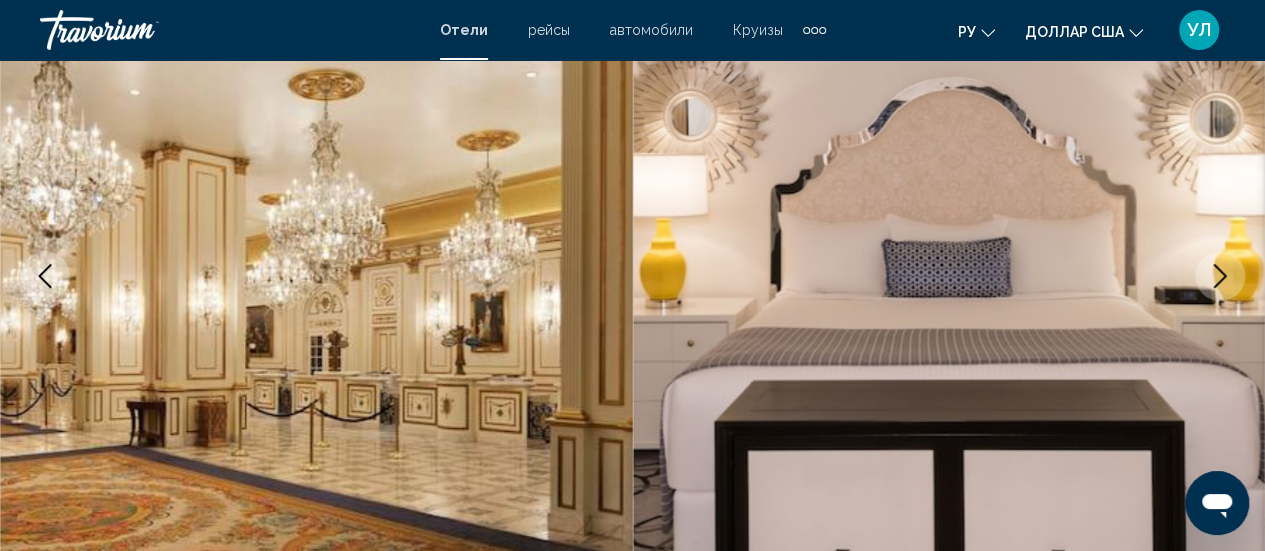 click 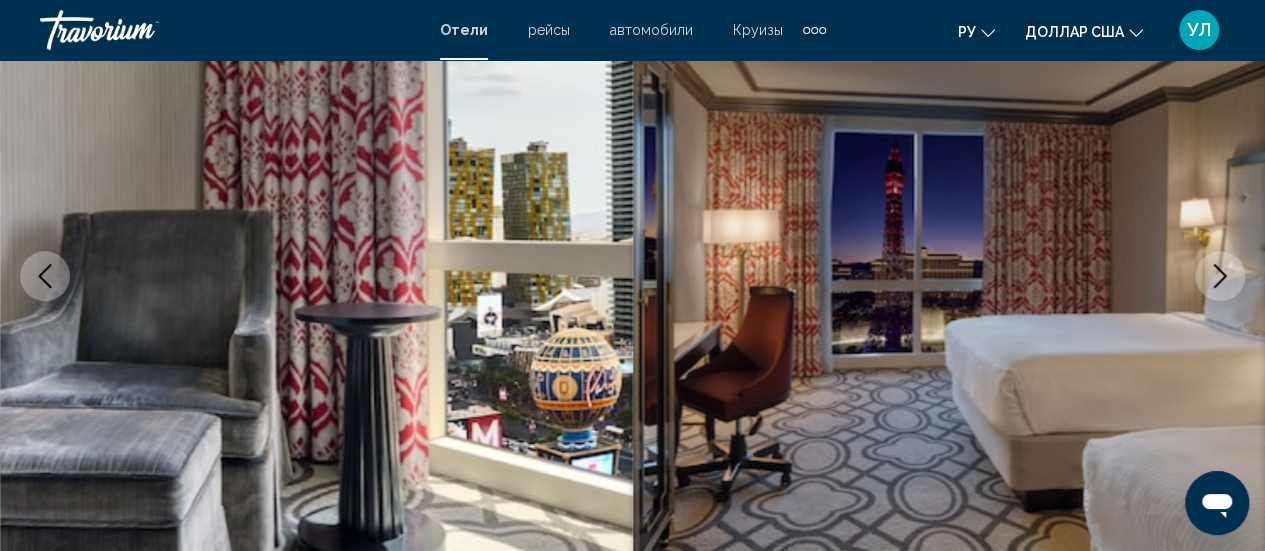 click 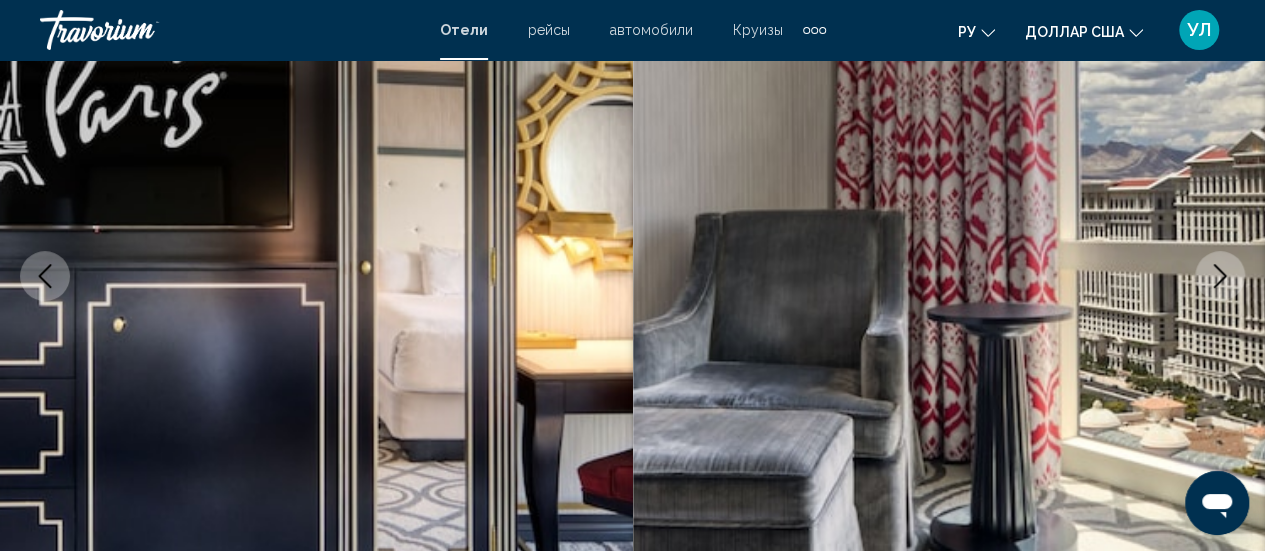 click 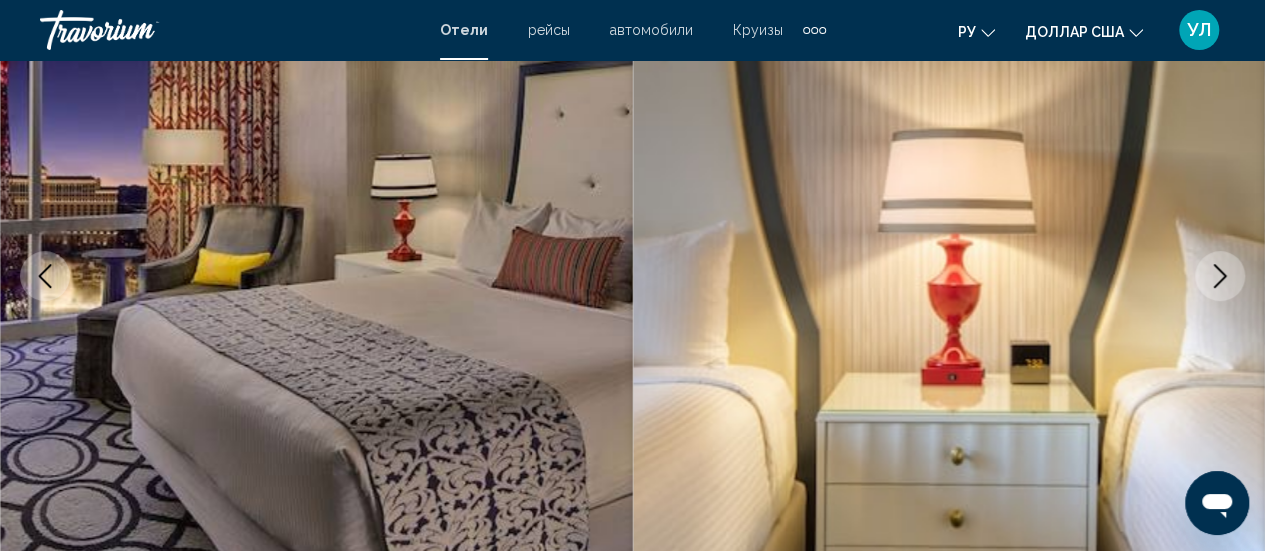 click 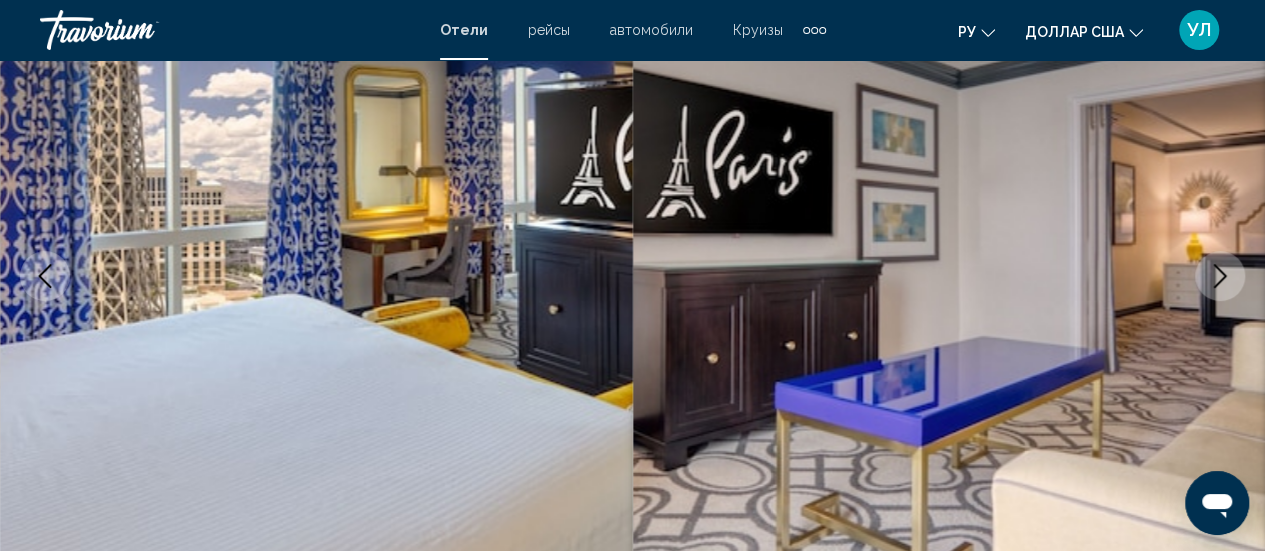 click 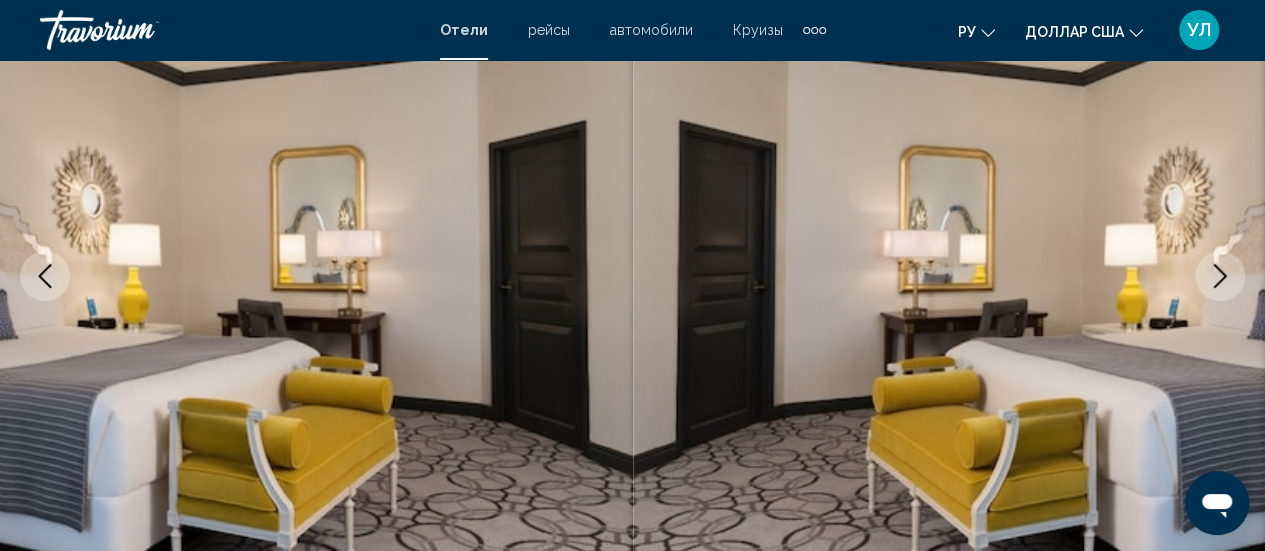 click 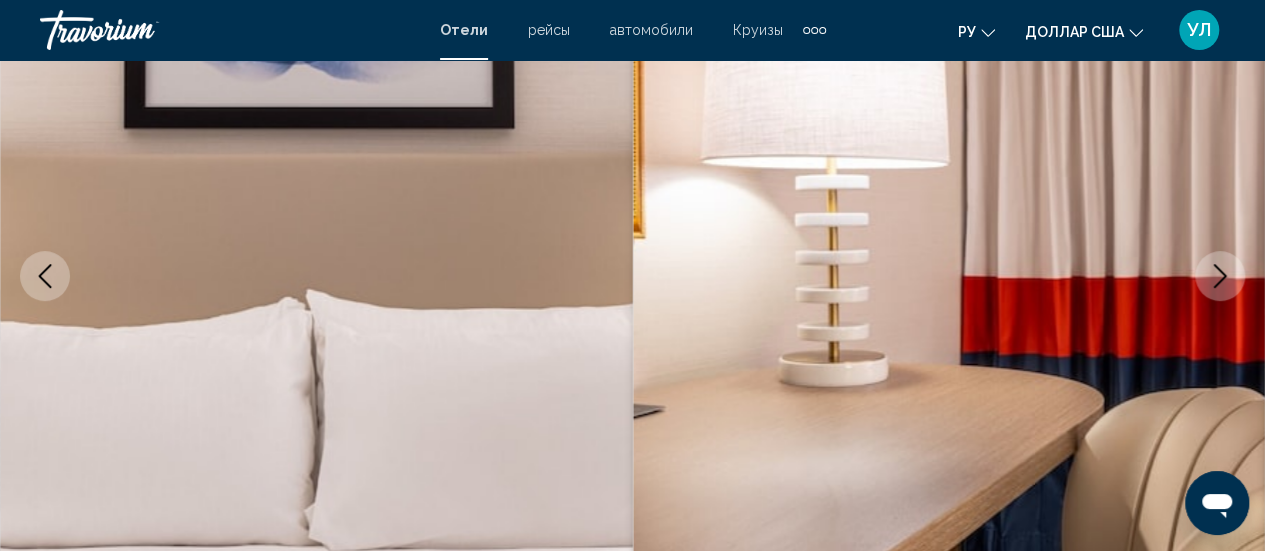 click 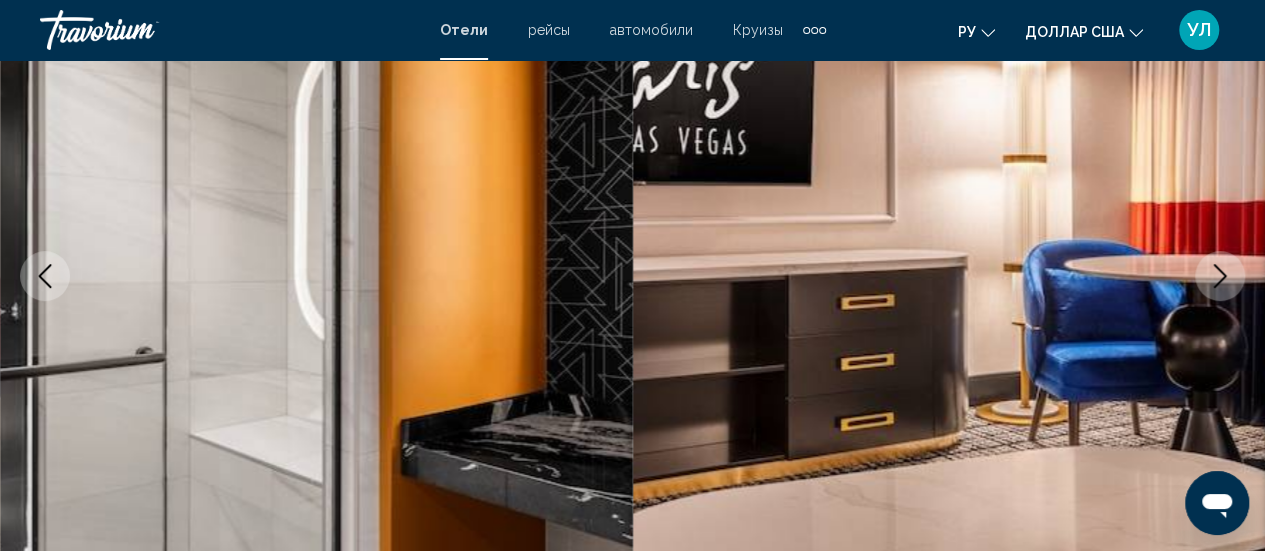 click 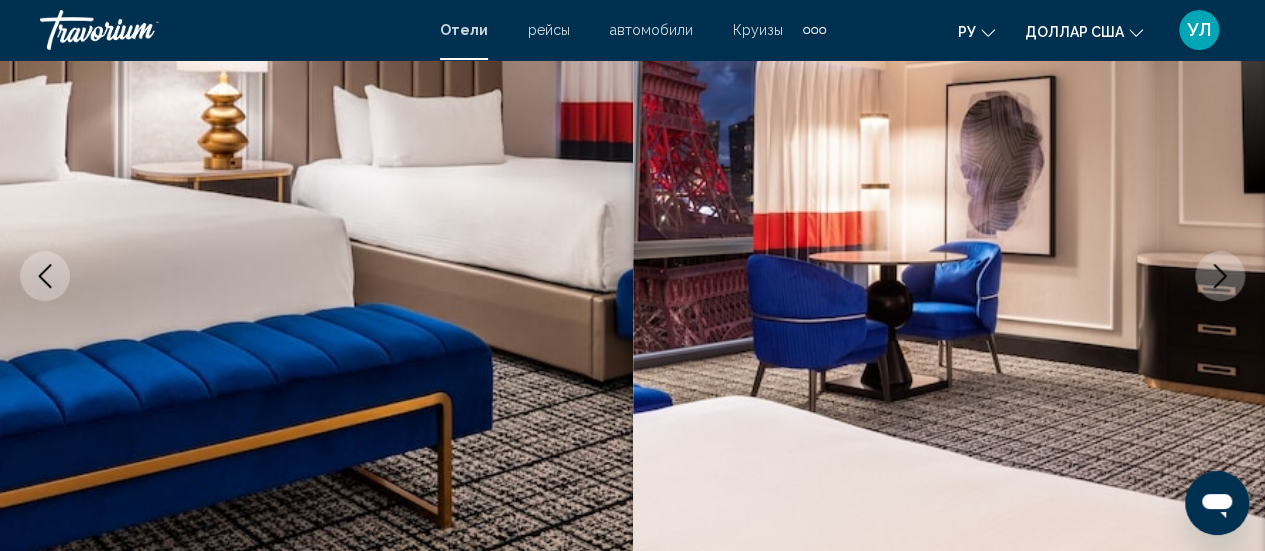 click 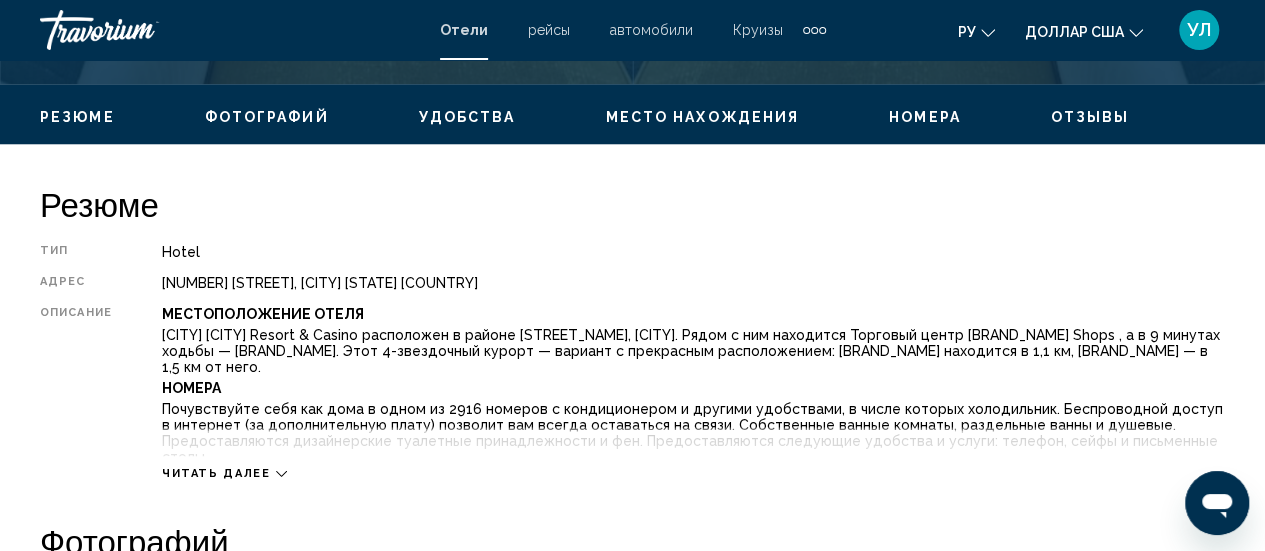 scroll, scrollTop: 259, scrollLeft: 0, axis: vertical 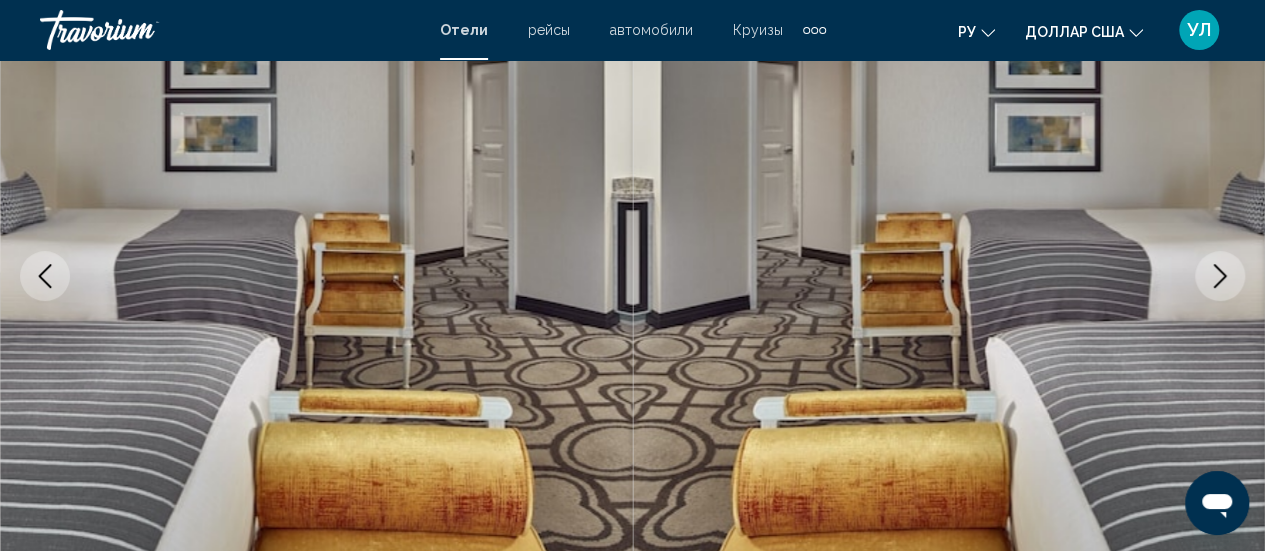 click 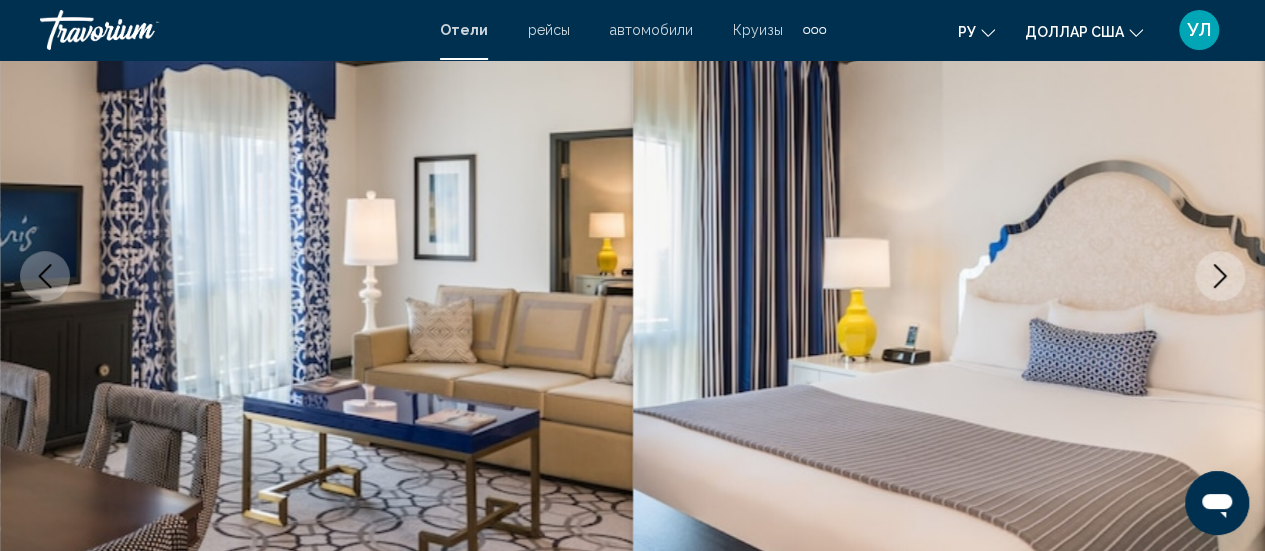click 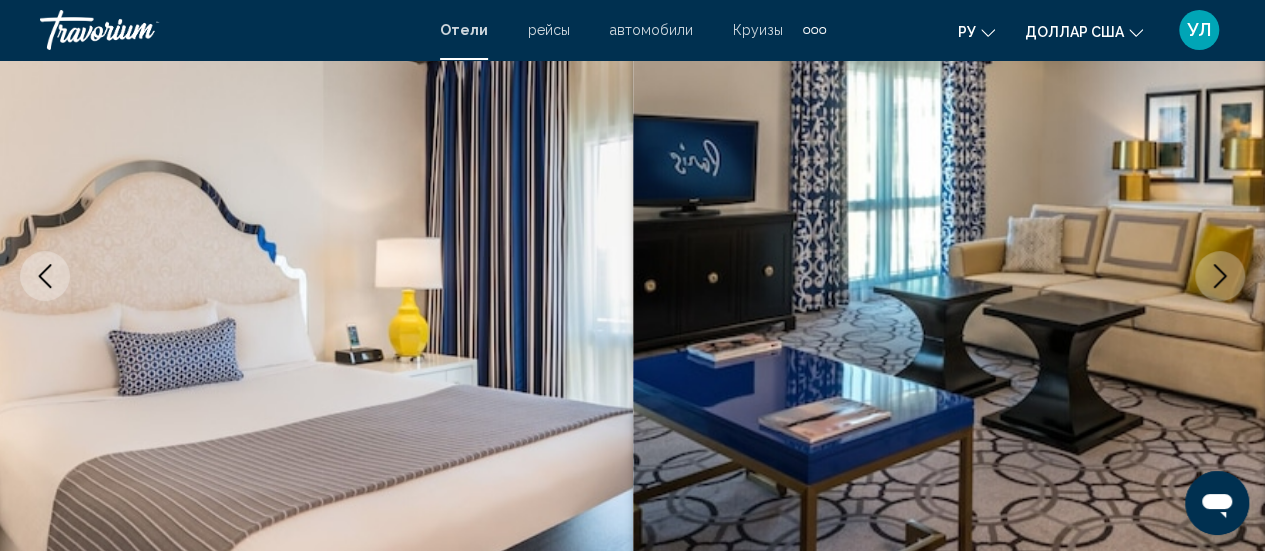click 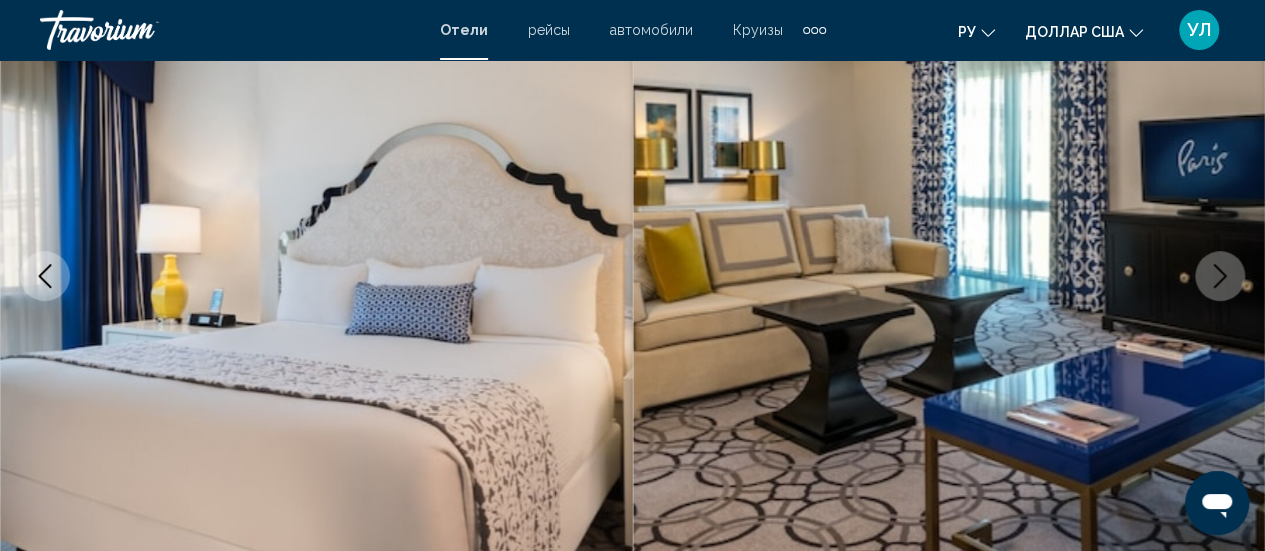 click 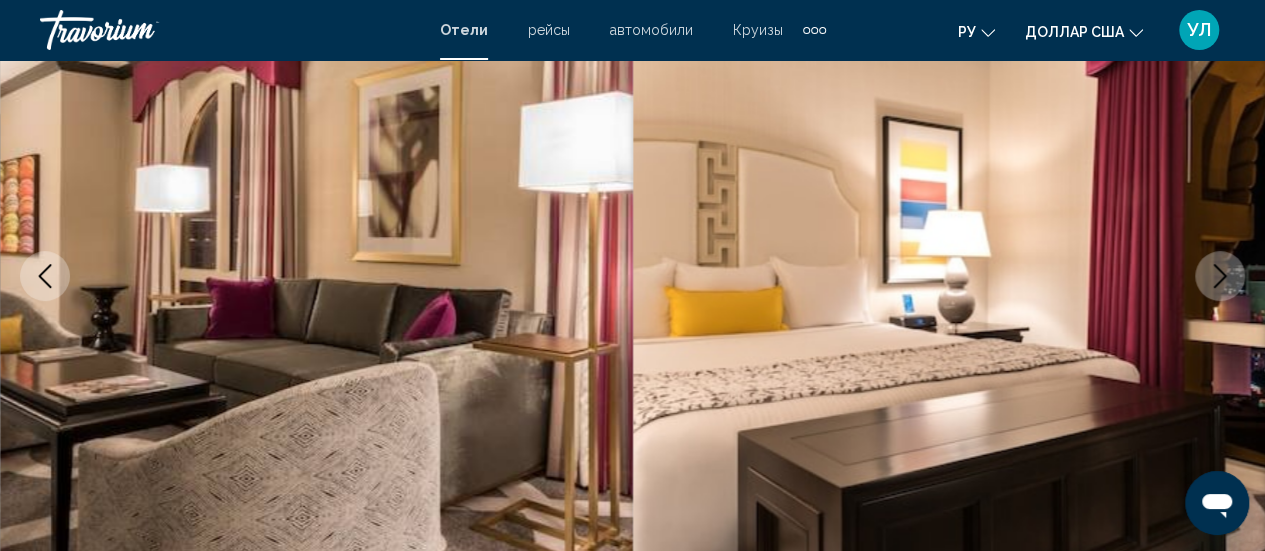 click at bounding box center [1220, 276] 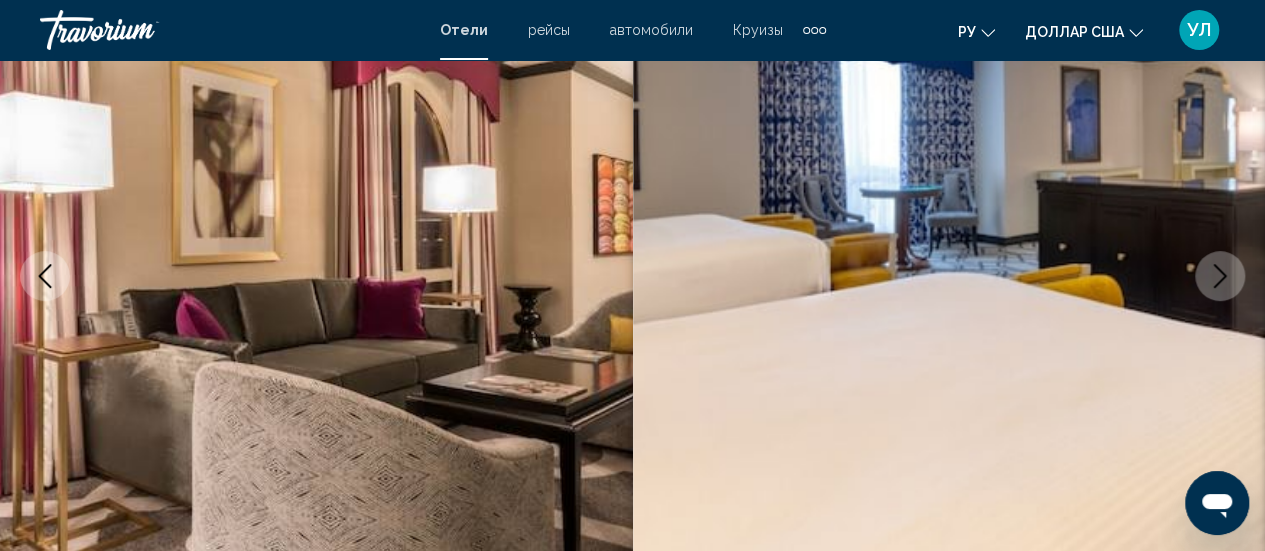 click 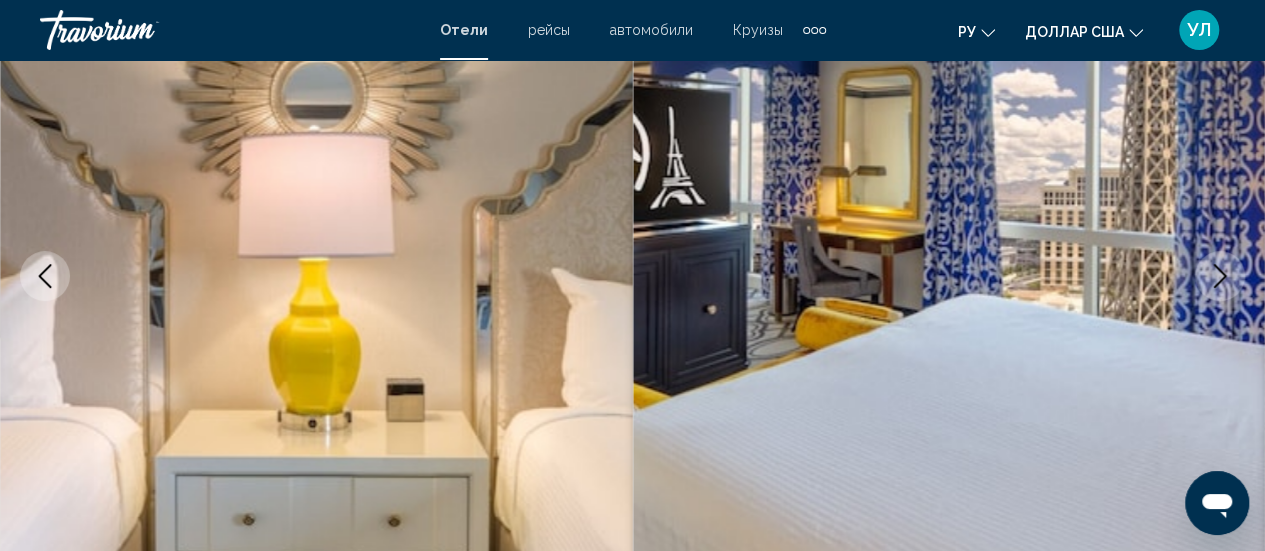 click 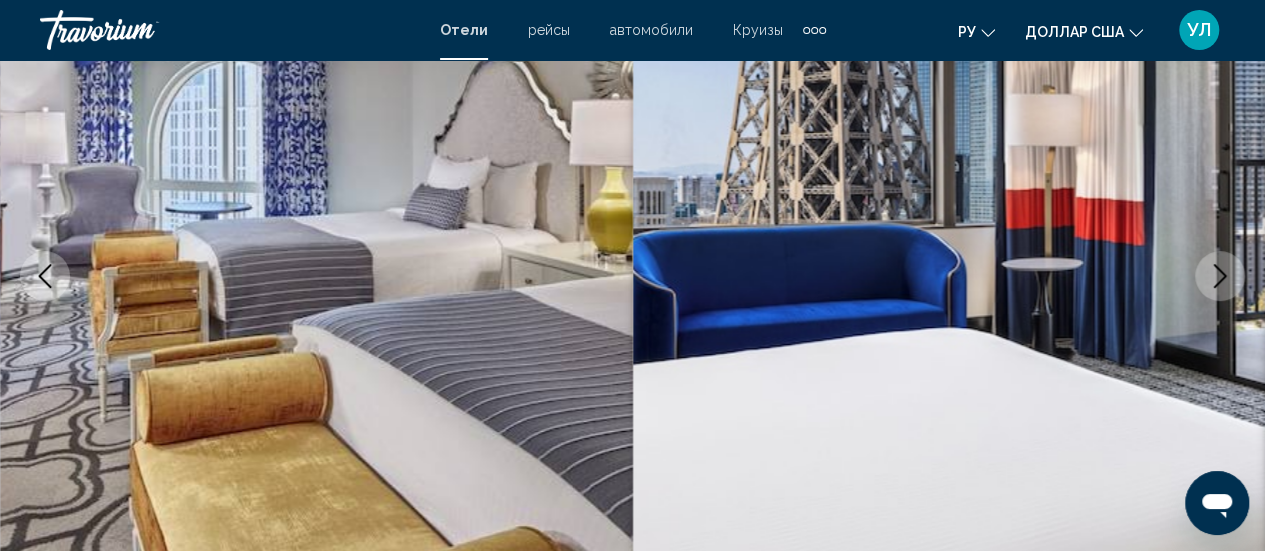 click 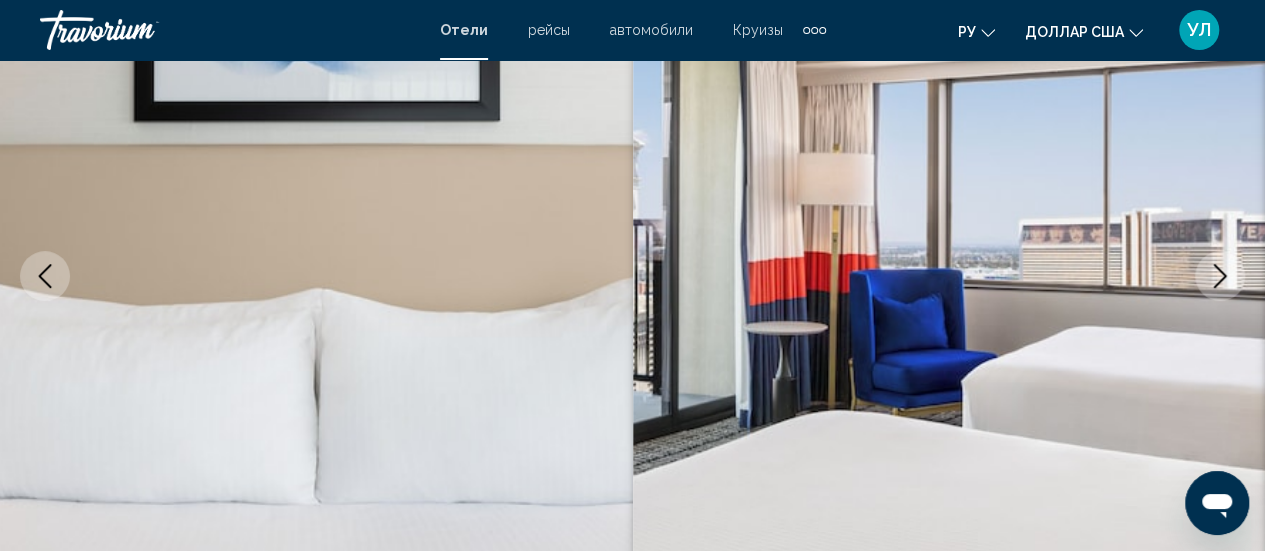 click 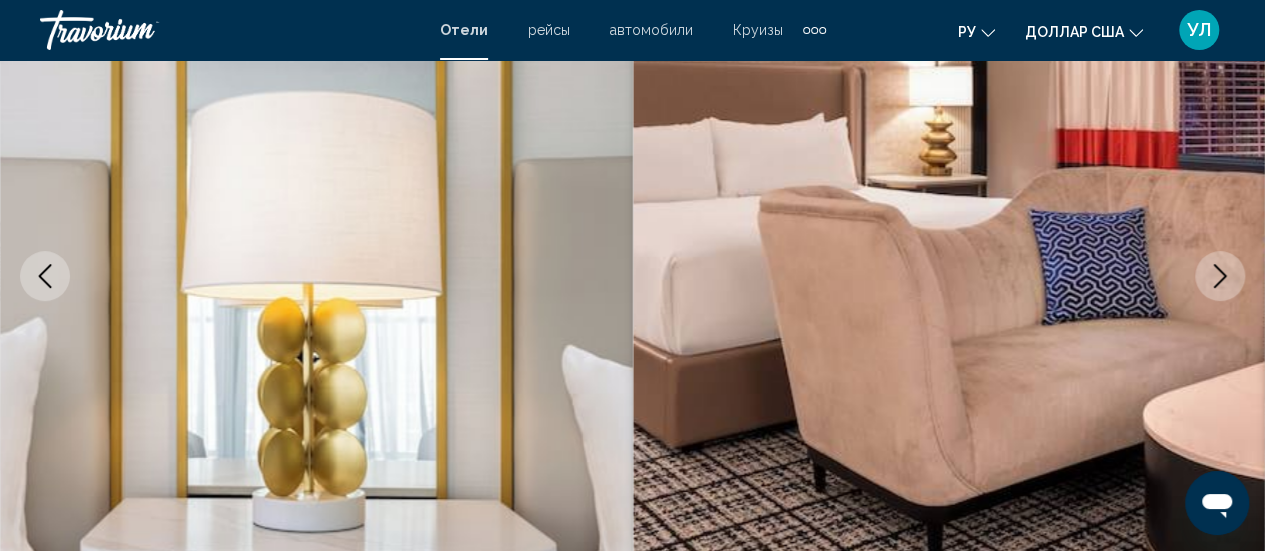 click at bounding box center [1220, 276] 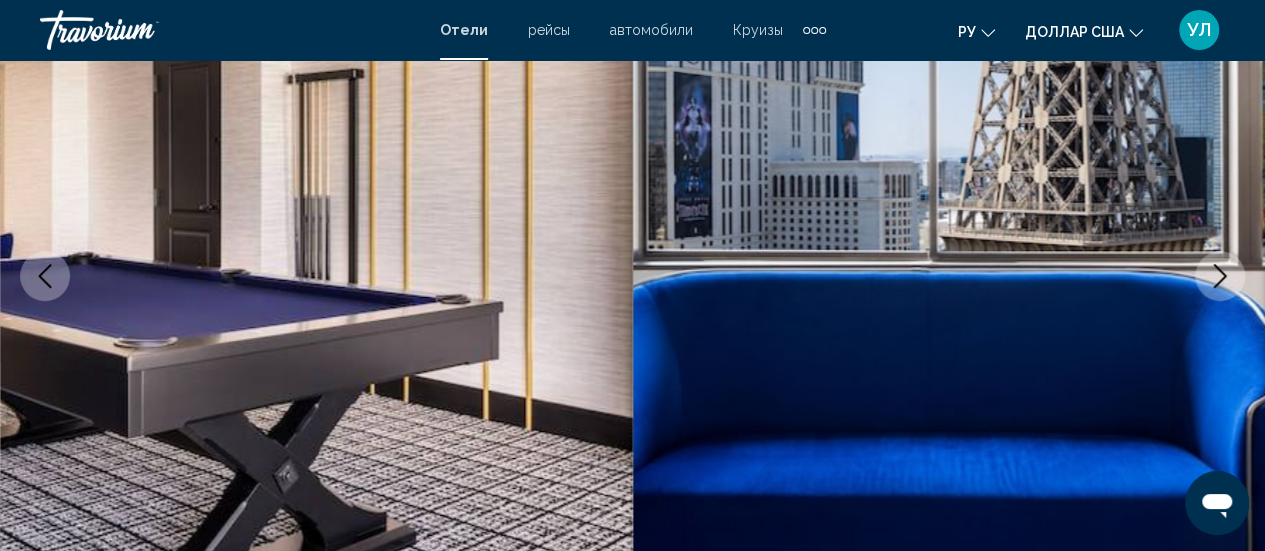 click at bounding box center [1220, 276] 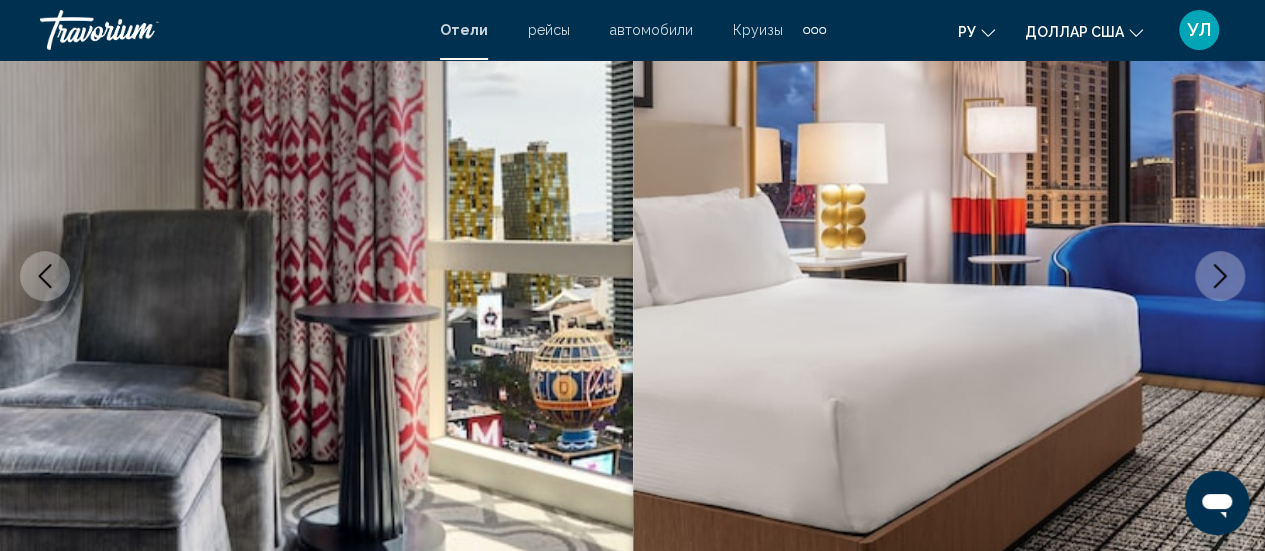 click 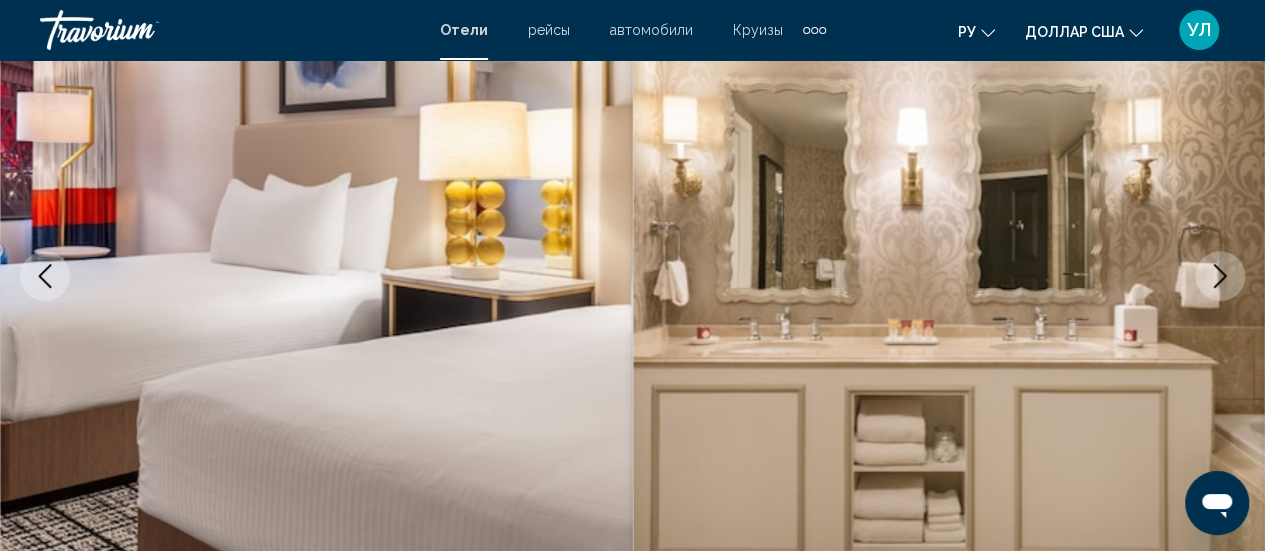 click 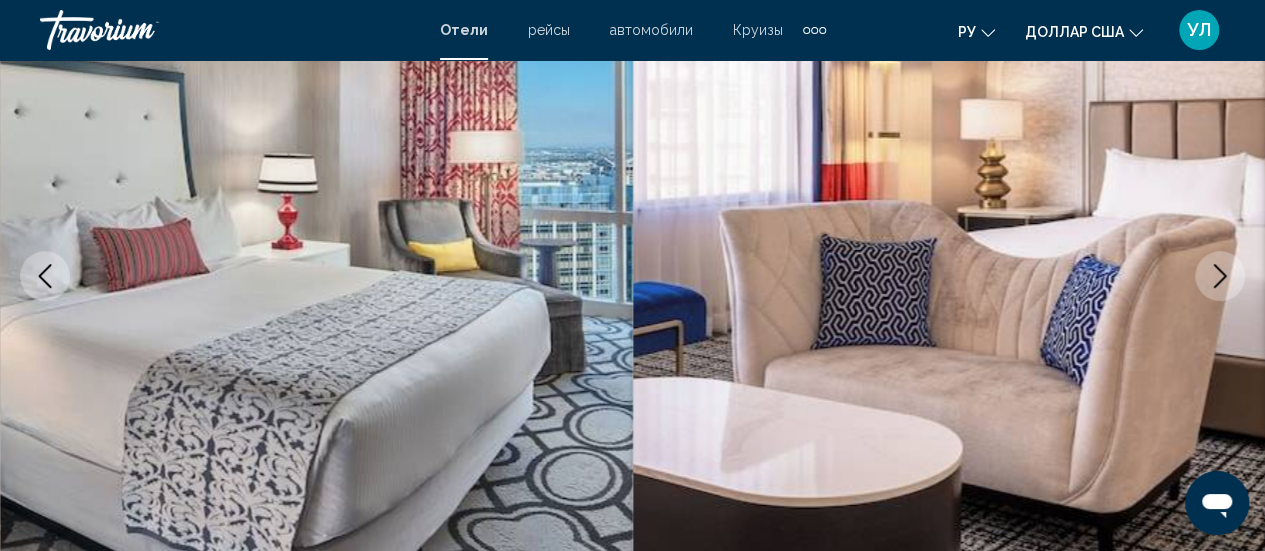 click 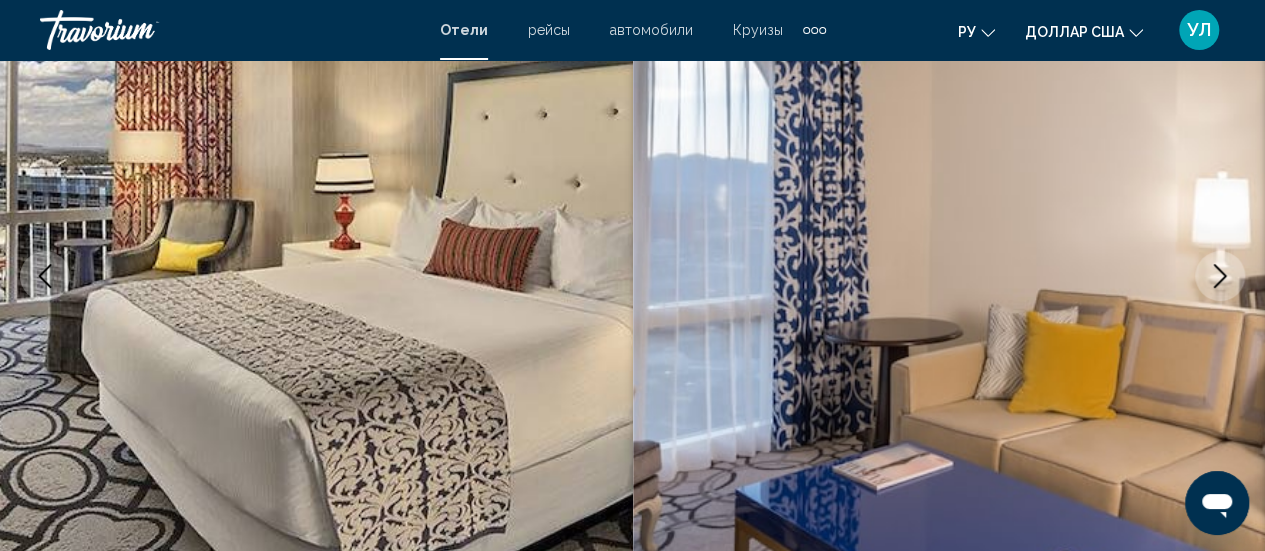 click 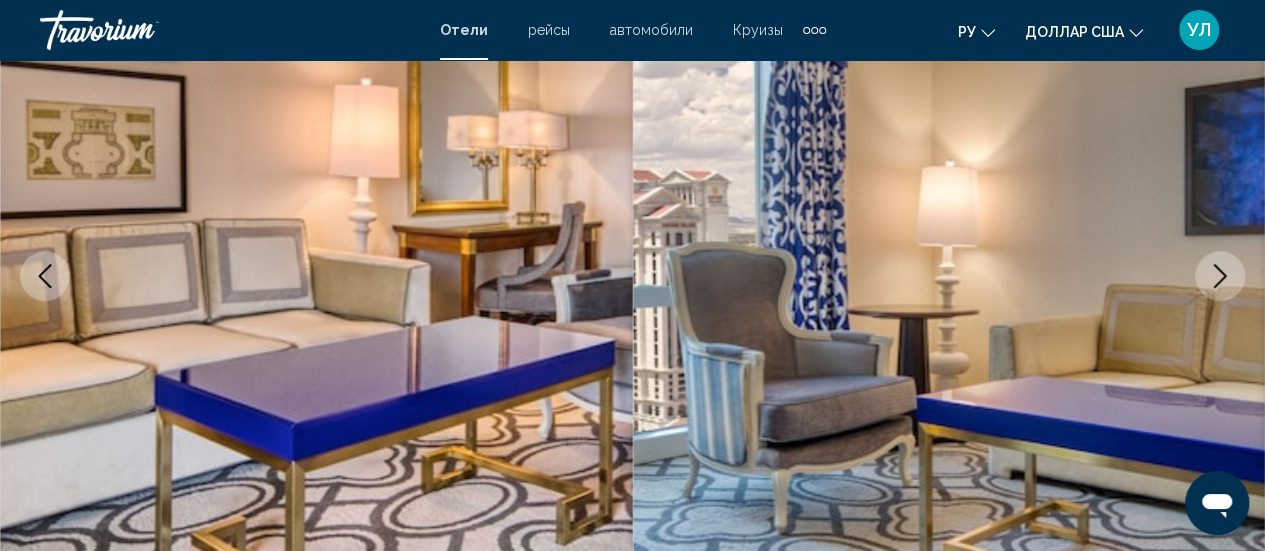 click 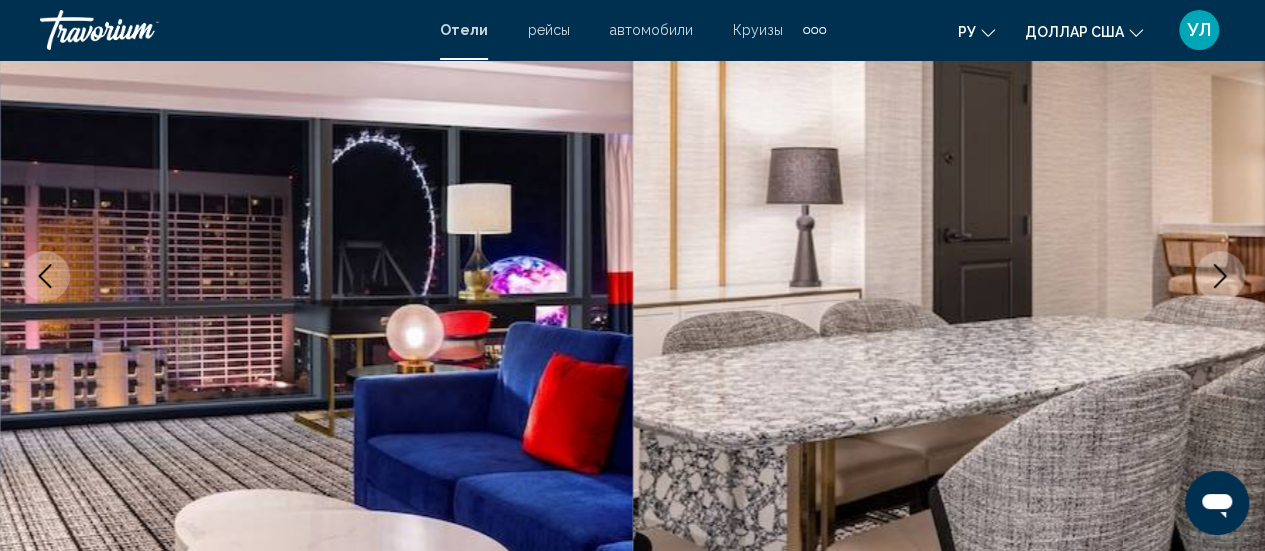 click 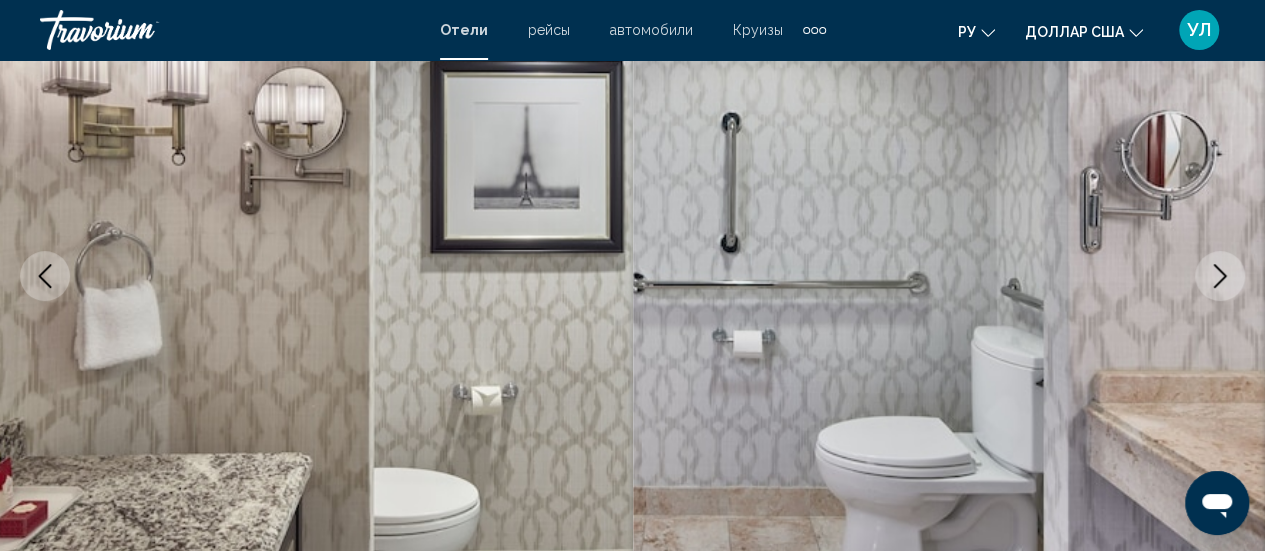 click 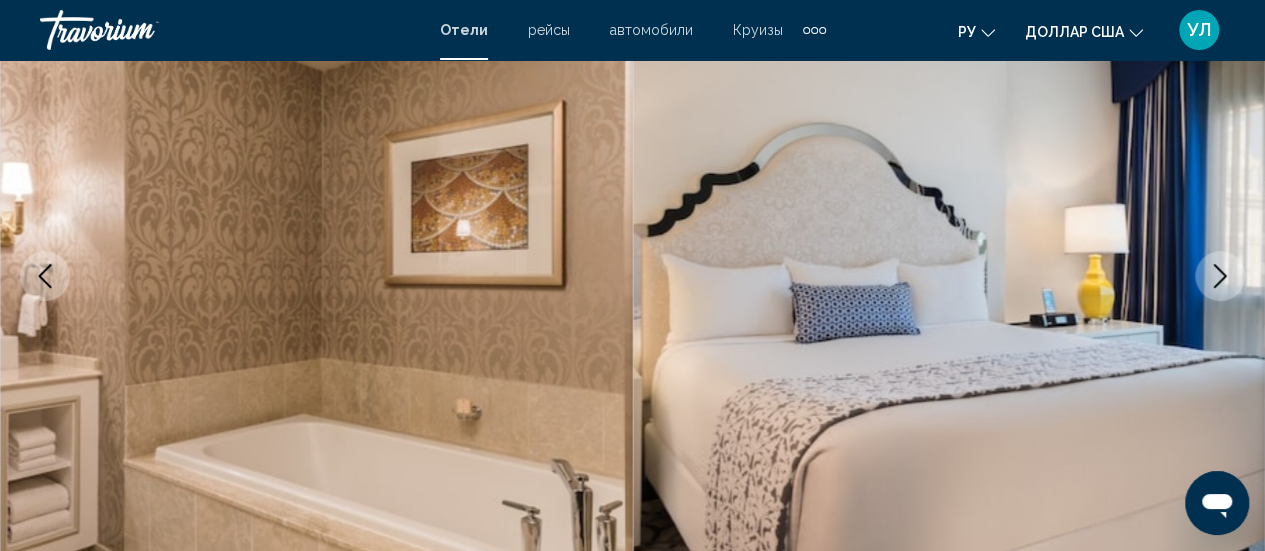 click 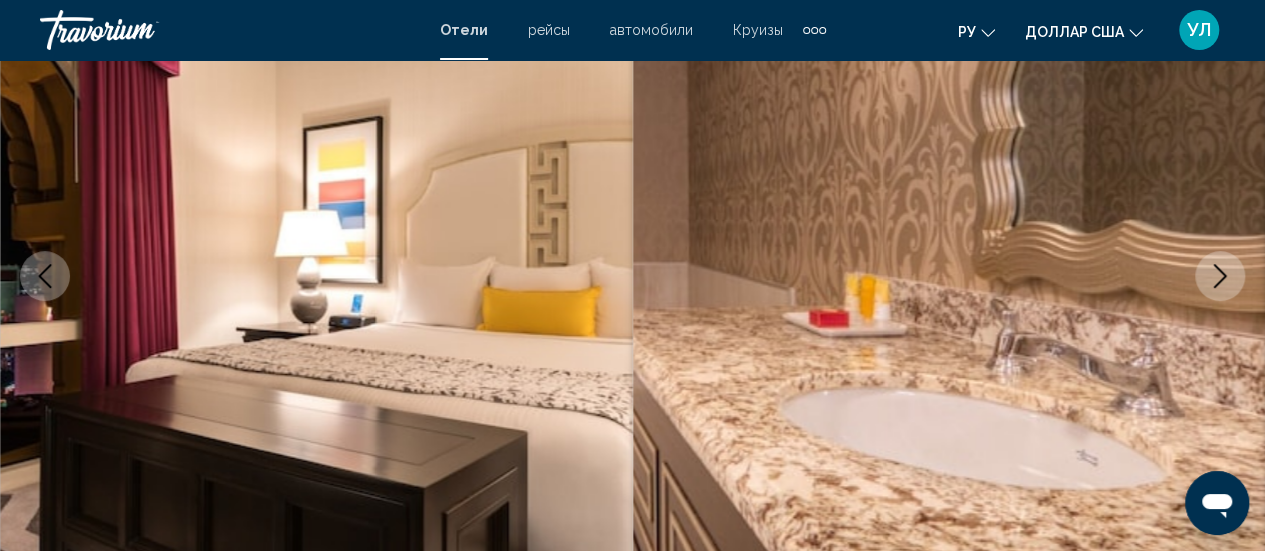 click 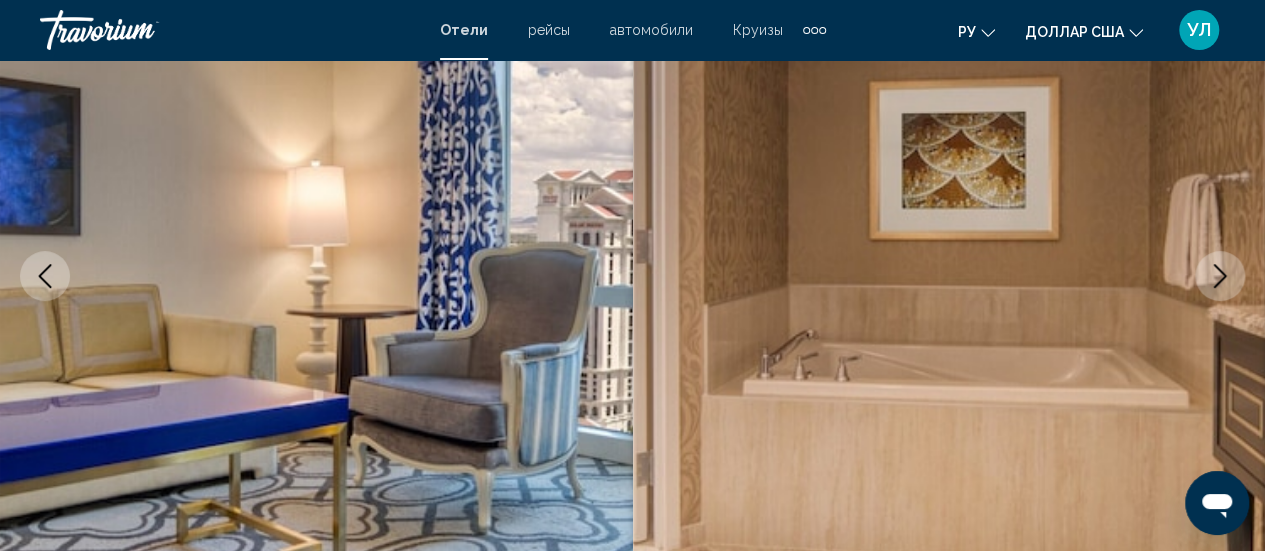 click 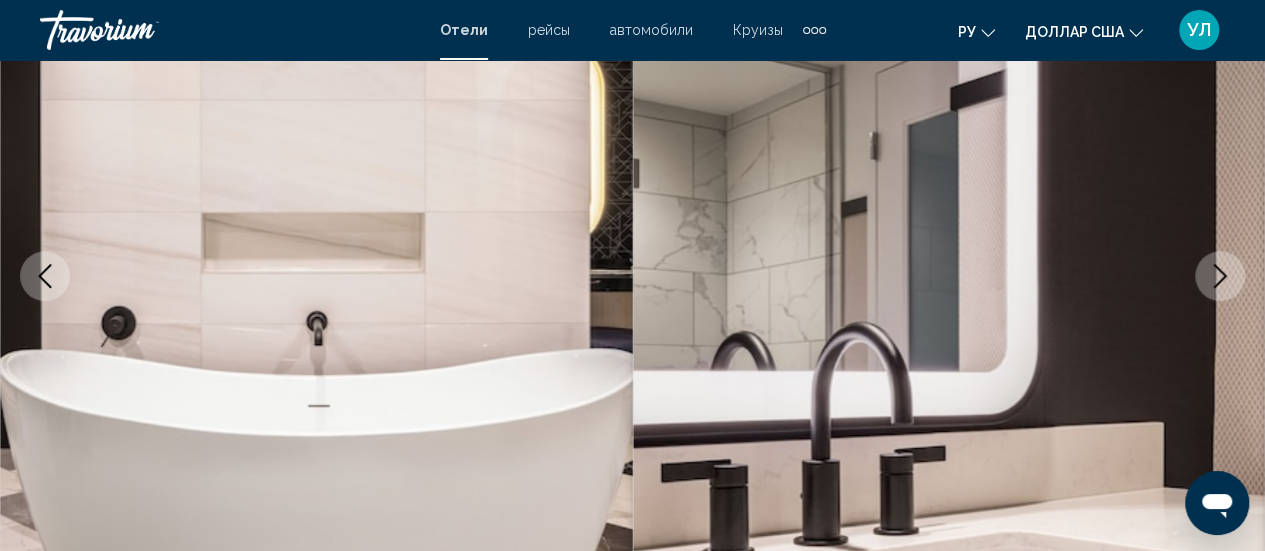 click 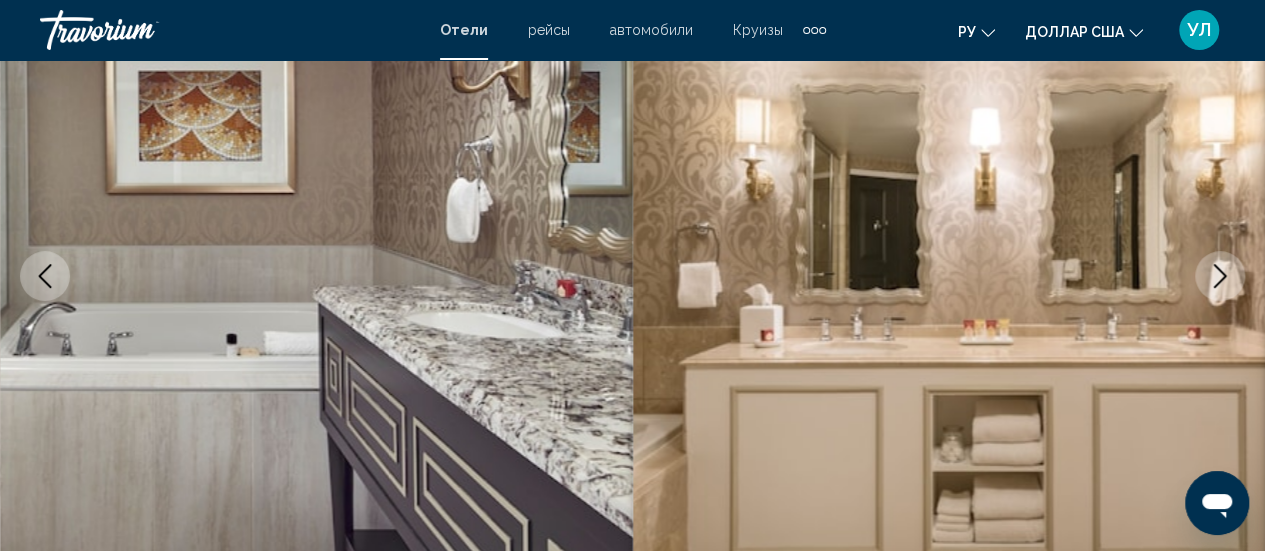 click 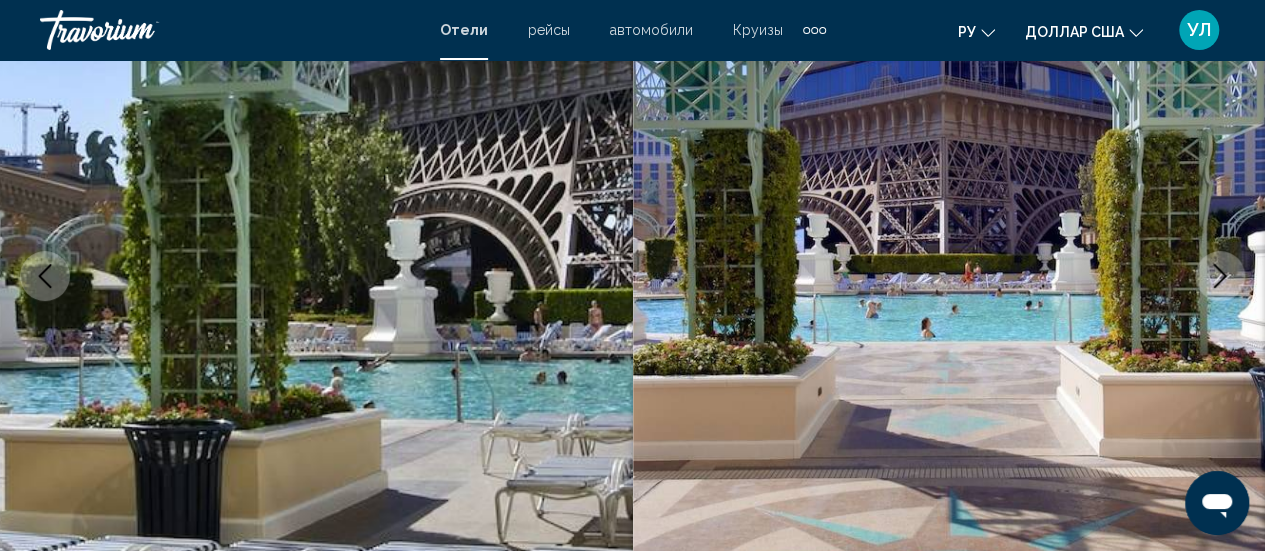 click 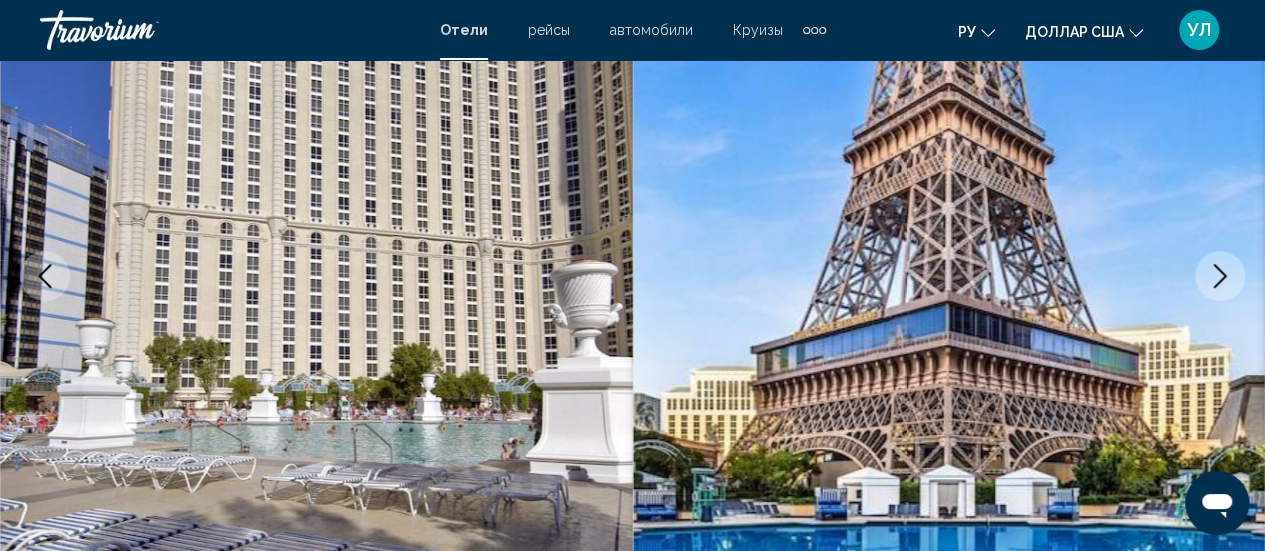click 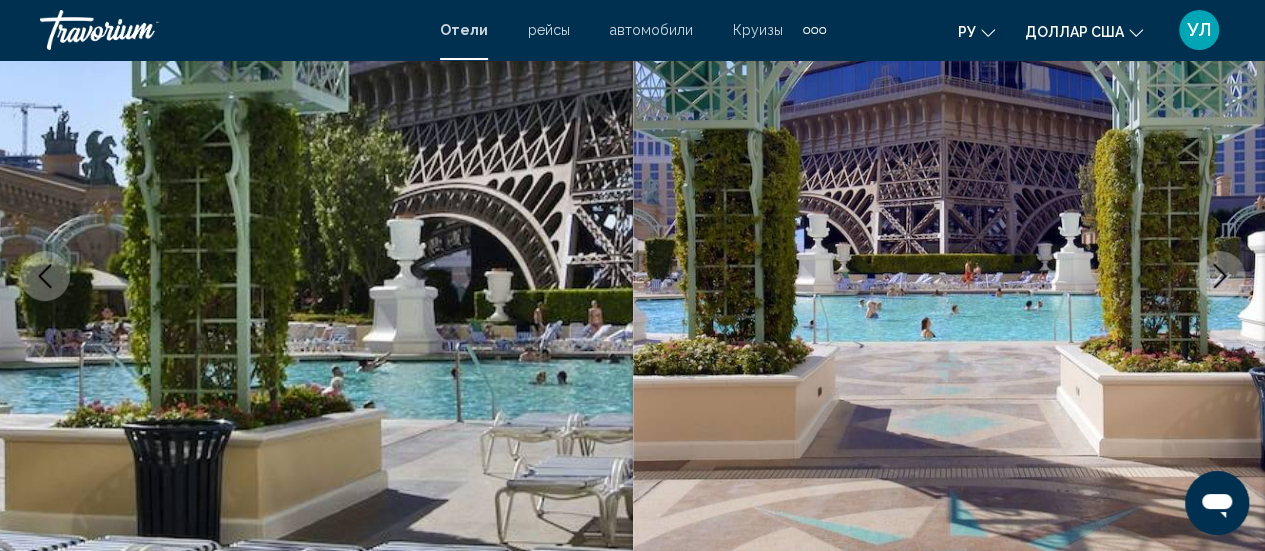 scroll, scrollTop: 926, scrollLeft: 0, axis: vertical 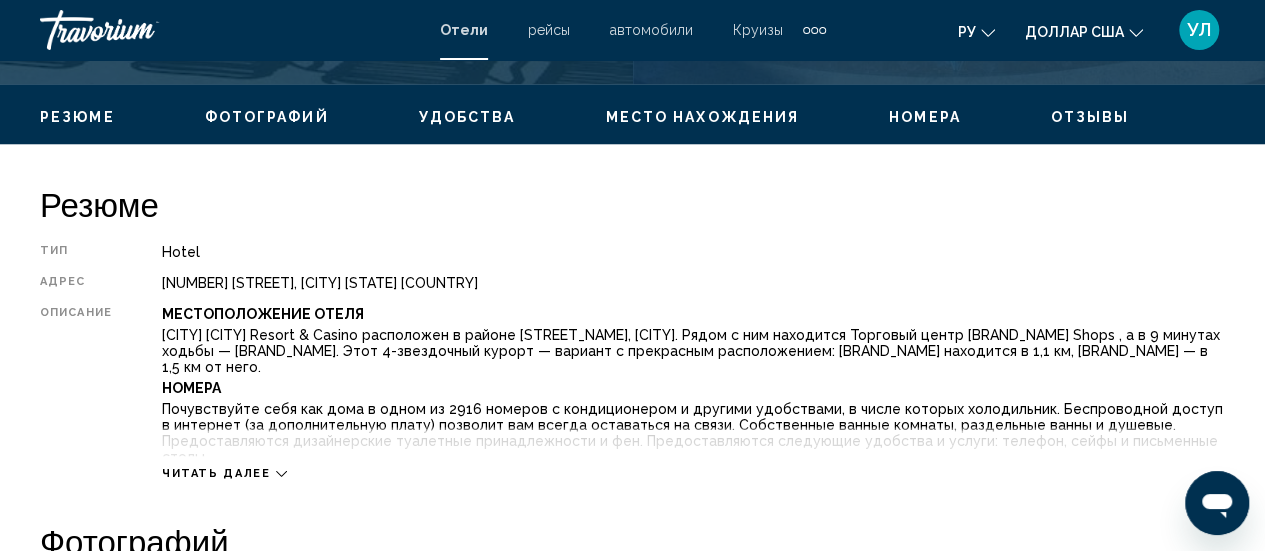 click on "Читать далее" at bounding box center [216, 473] 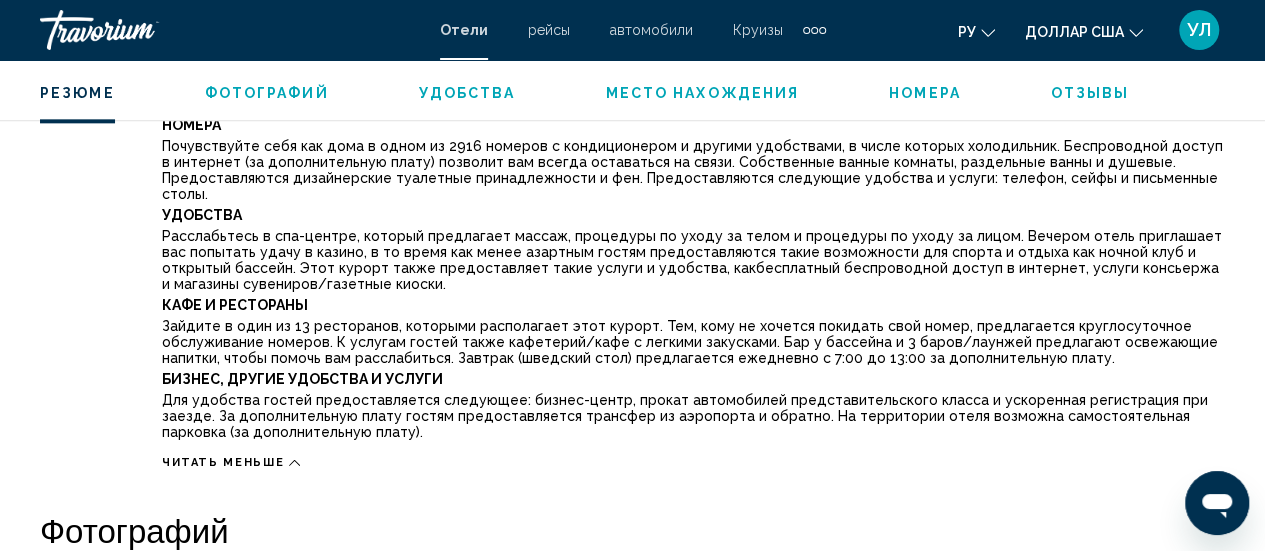 scroll, scrollTop: 1245, scrollLeft: 0, axis: vertical 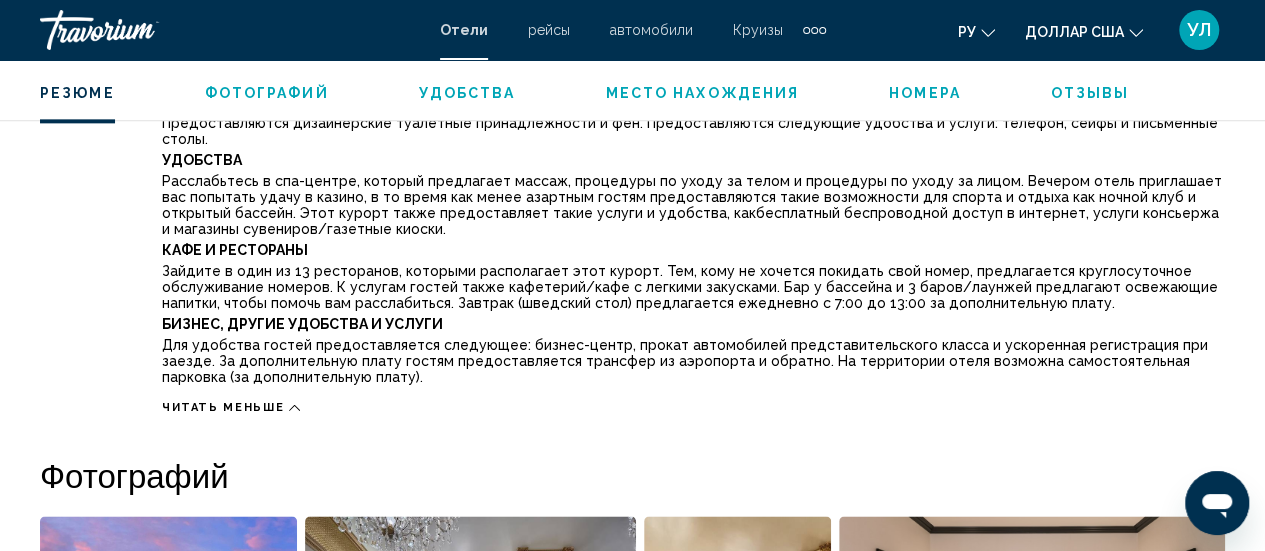 click on "Читать меньше" at bounding box center (223, 407) 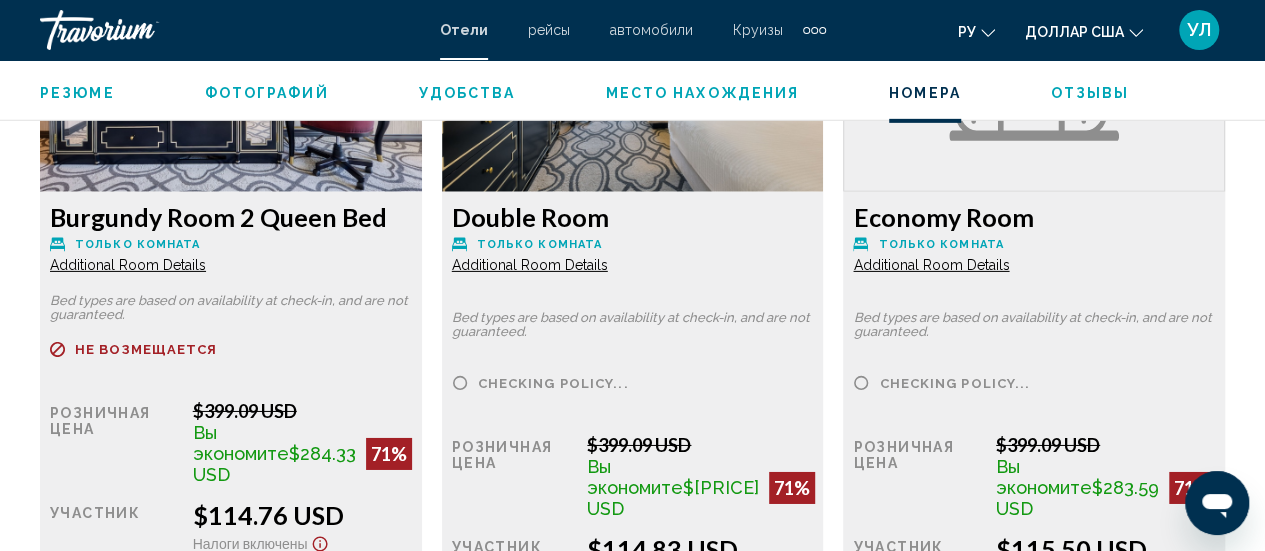 scroll, scrollTop: 2458, scrollLeft: 0, axis: vertical 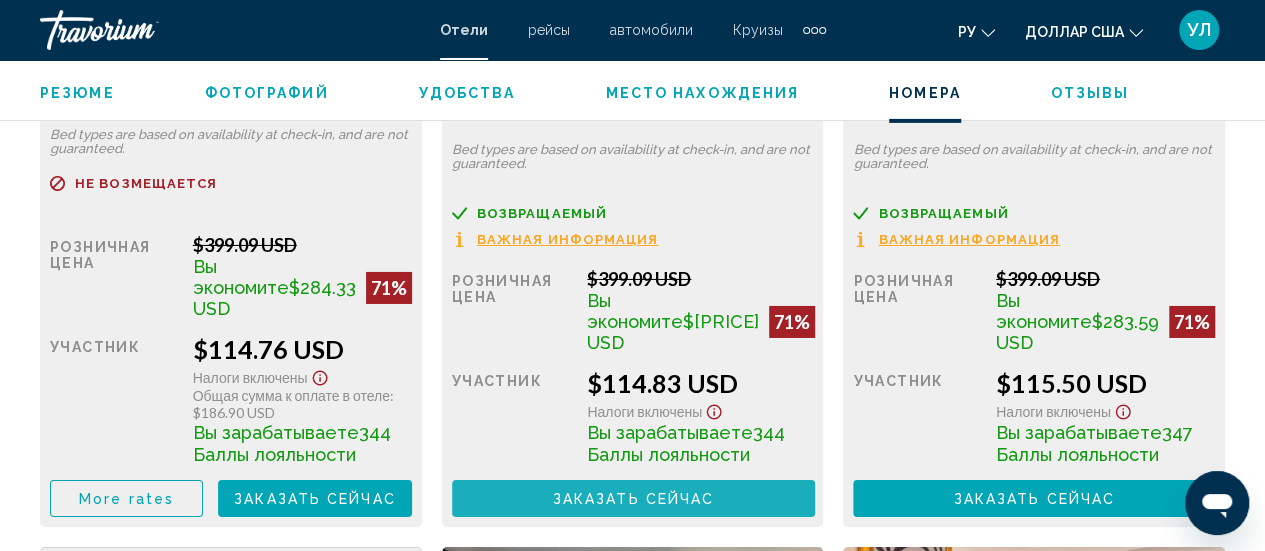 click on "Заказать сейчас Больше недоступно" at bounding box center (634, 498) 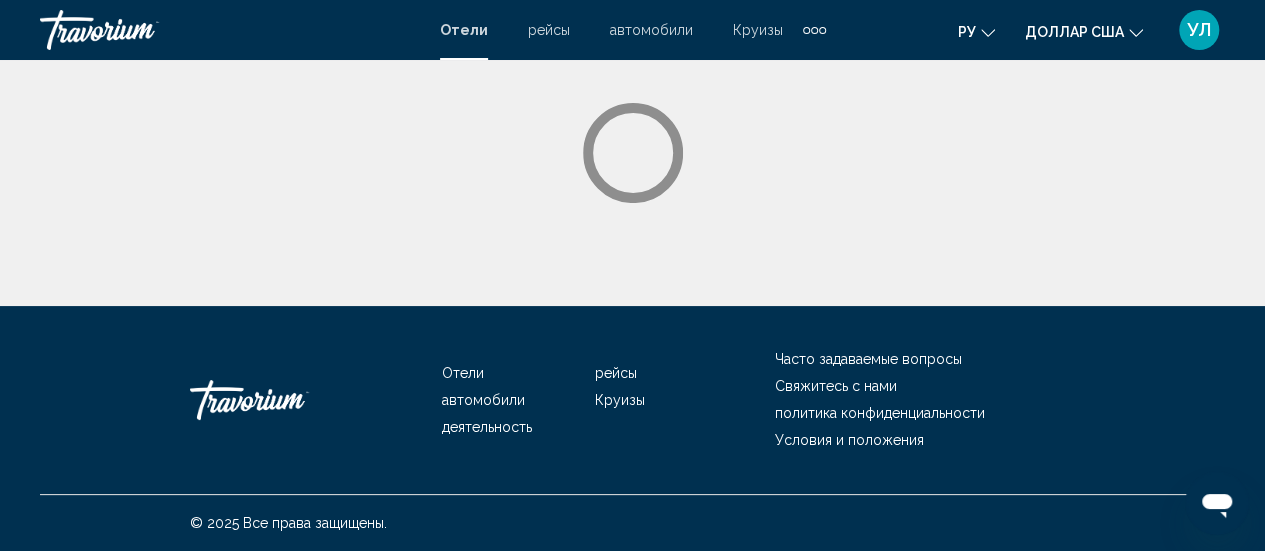 scroll, scrollTop: 0, scrollLeft: 0, axis: both 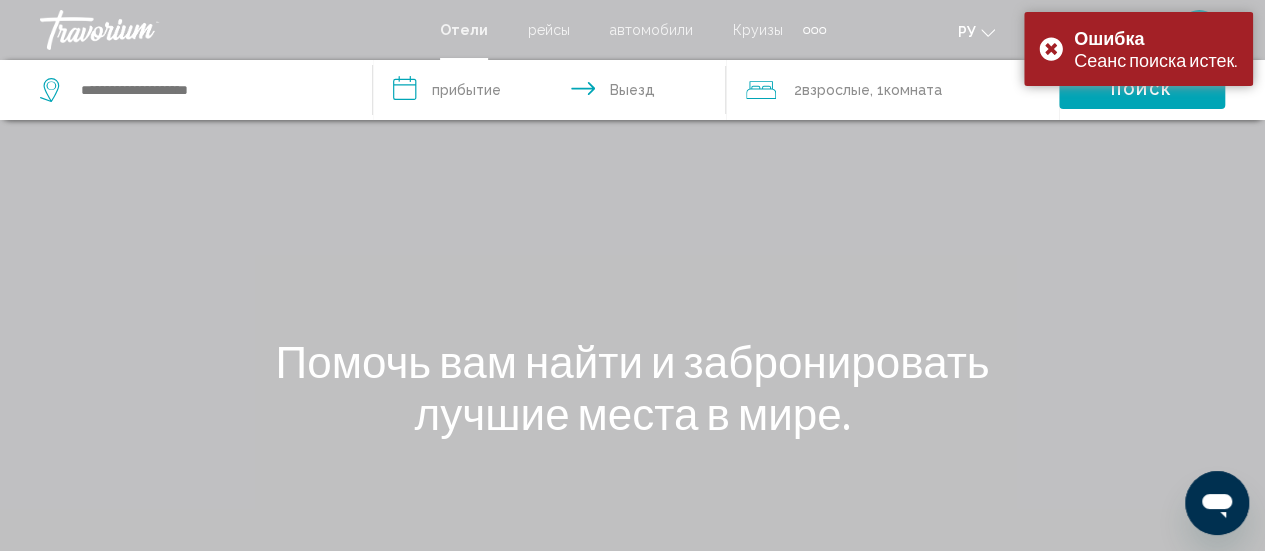 click on "автомобили" at bounding box center (651, 30) 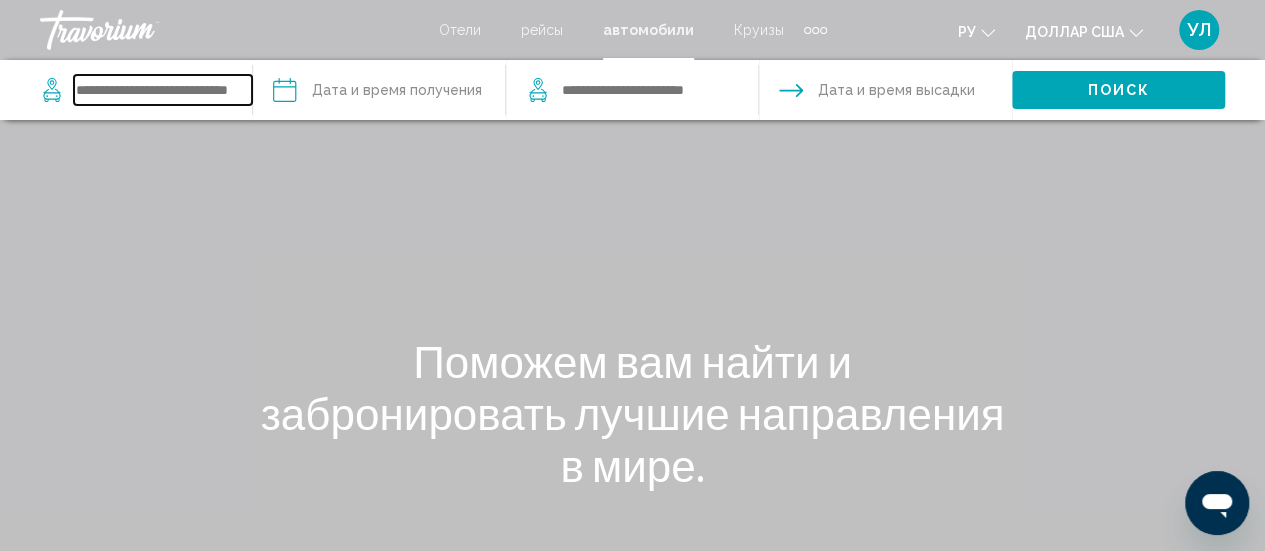 click at bounding box center (163, 90) 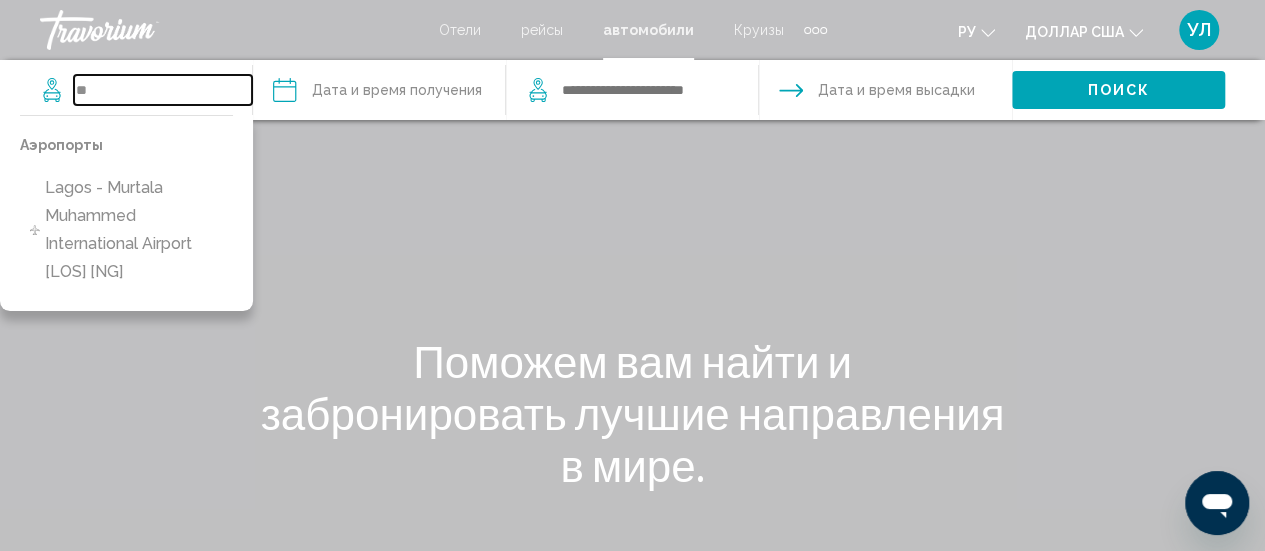type on "*" 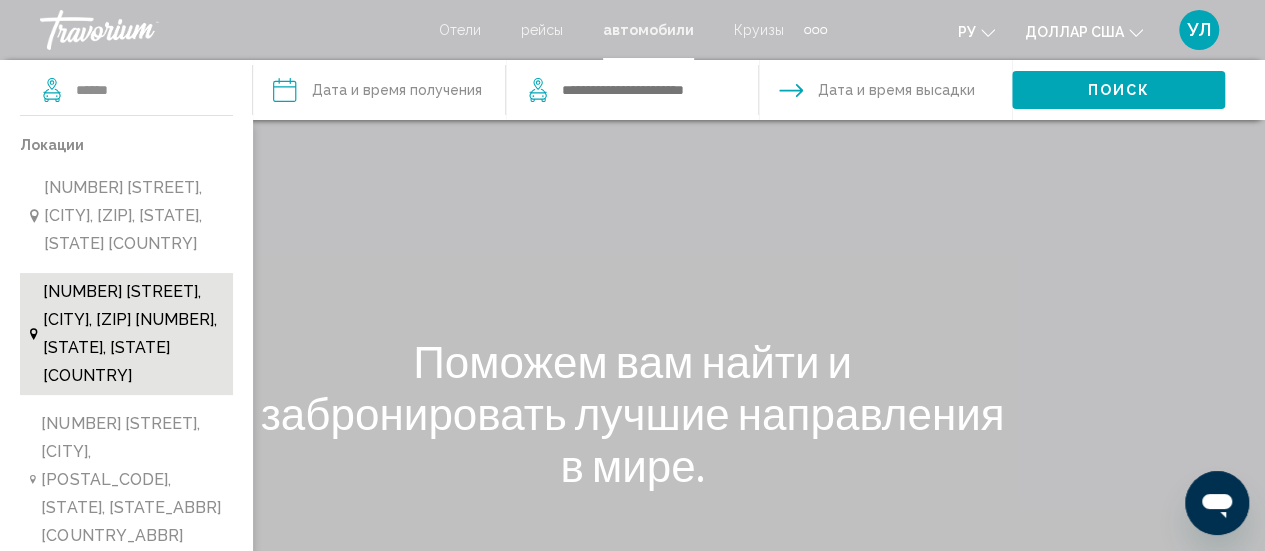 click on "[NUMBER] [STREET], [CITY], [ZIP] [NUMBER], [STATE], [STATE] [COUNTRY]" at bounding box center (133, 334) 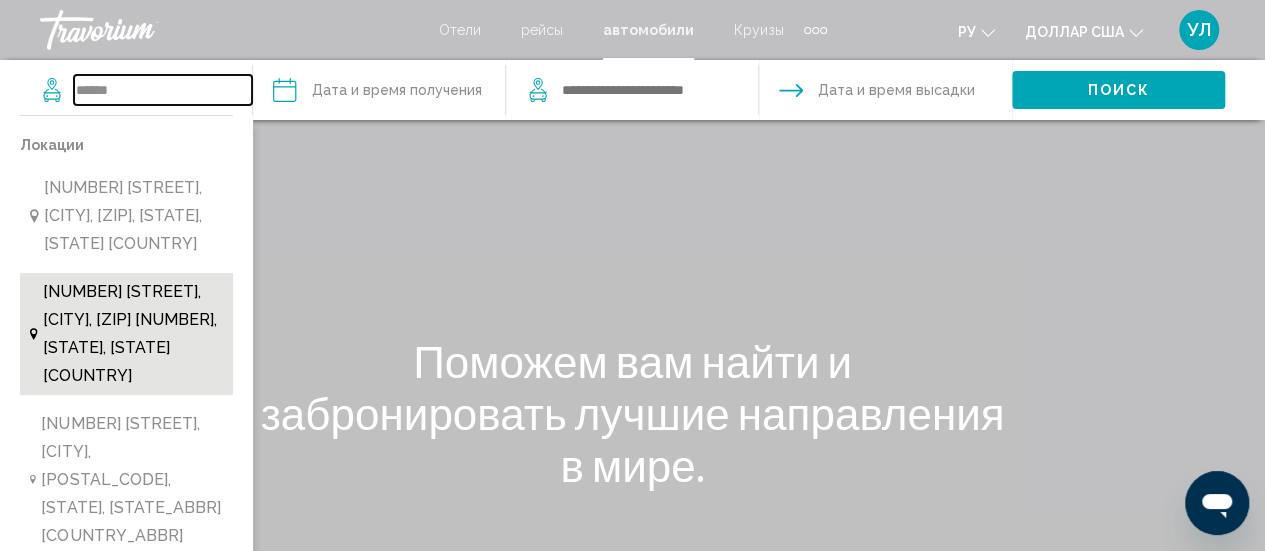 type on "**********" 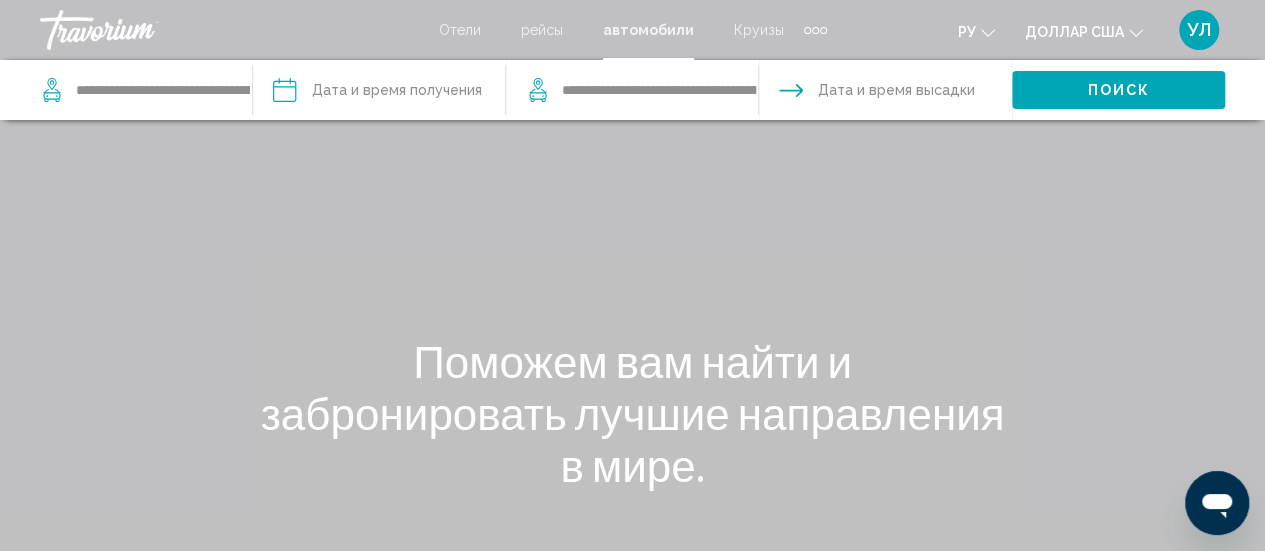 click at bounding box center (378, 93) 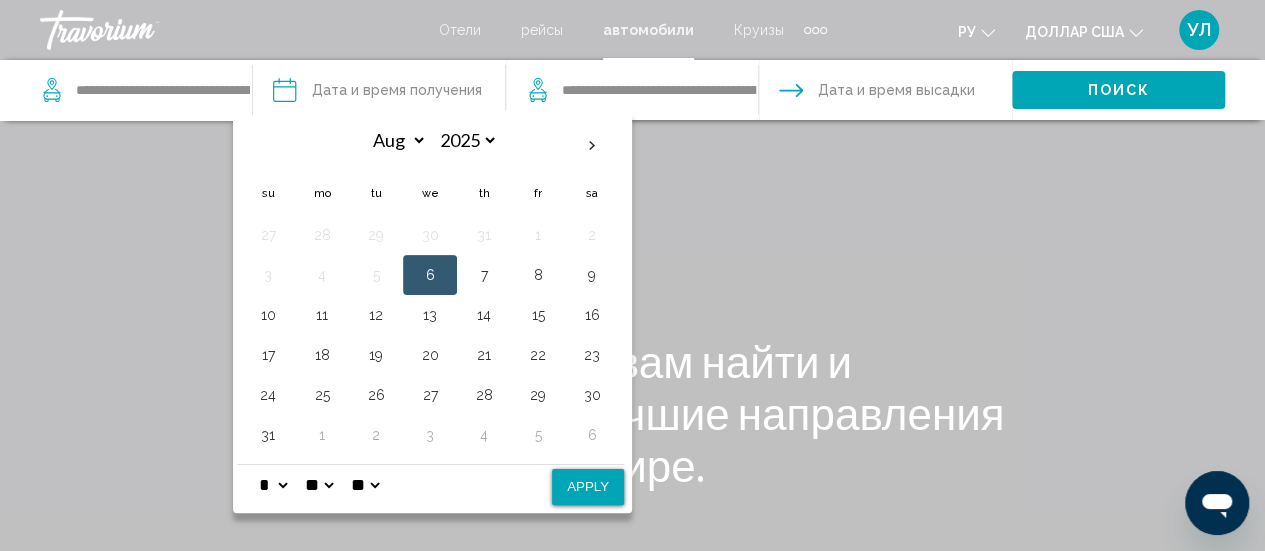 drag, startPoint x: 379, startPoint y: 154, endPoint x: 422, endPoint y: 202, distance: 64.44377 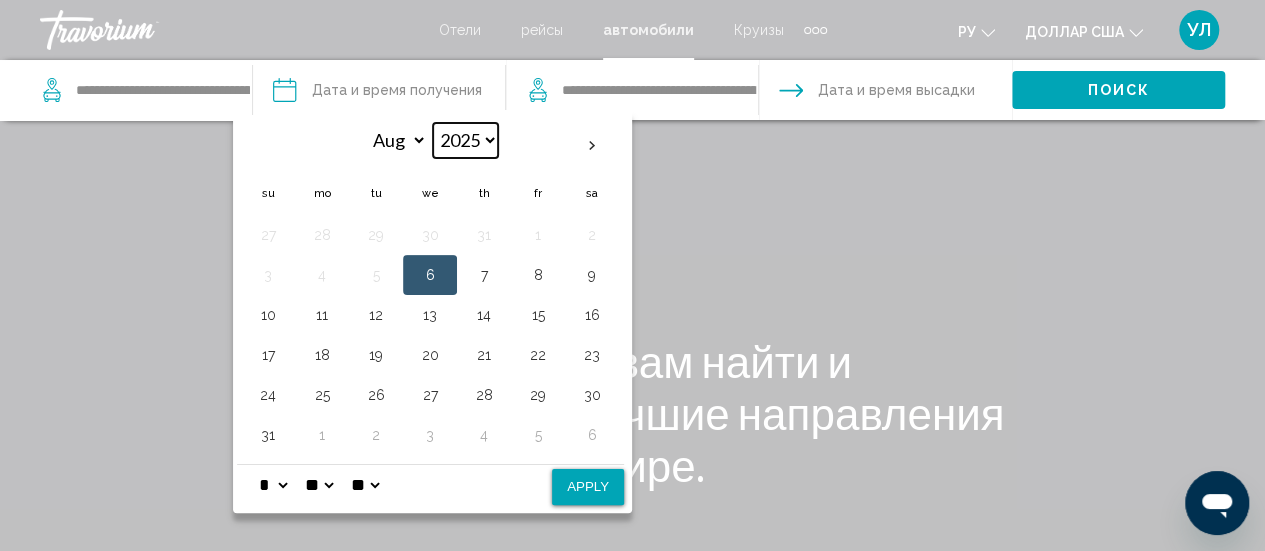 click on "**** **** **** **** **** ****" at bounding box center [465, 140] 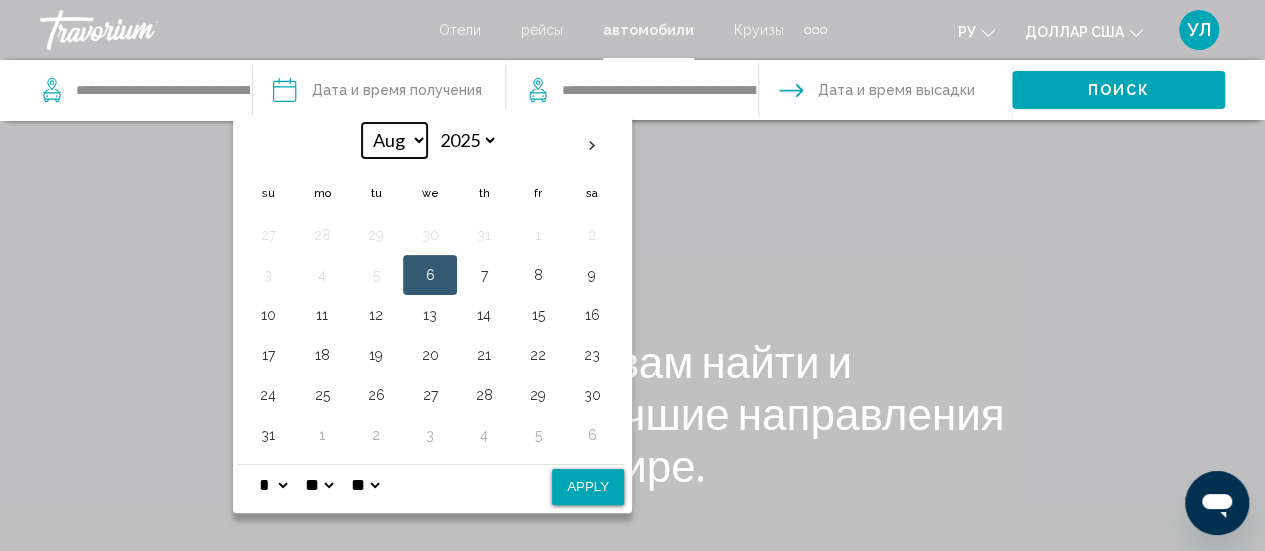 click on "*** *** *** *** *** *** *** *** *** *** *** ***" at bounding box center [394, 140] 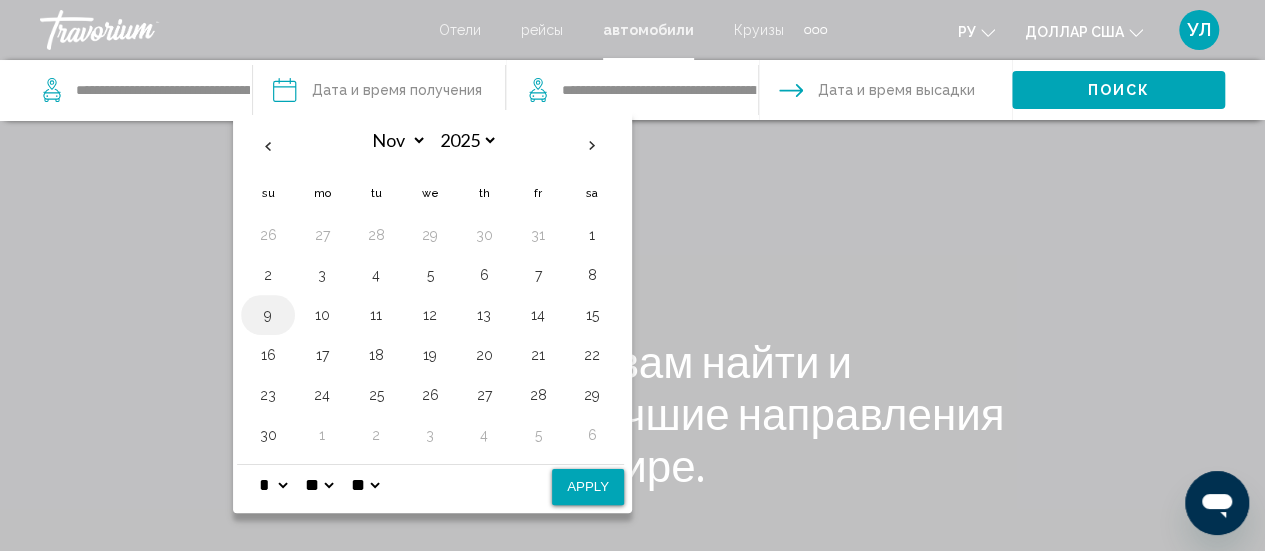 click on "9" at bounding box center [268, 315] 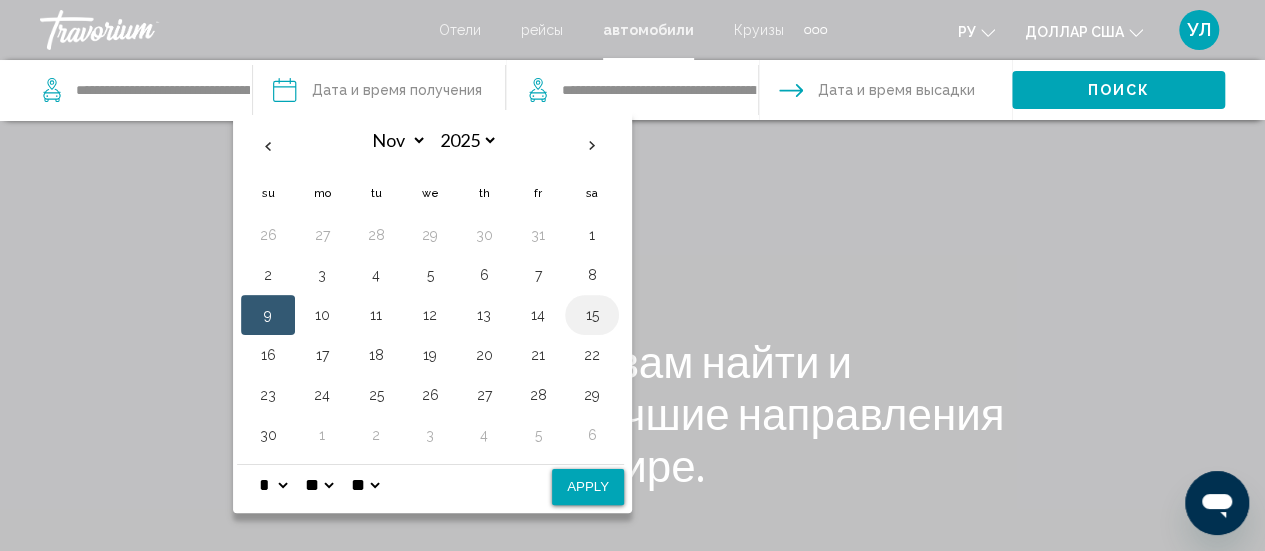 click on "15" at bounding box center [592, 315] 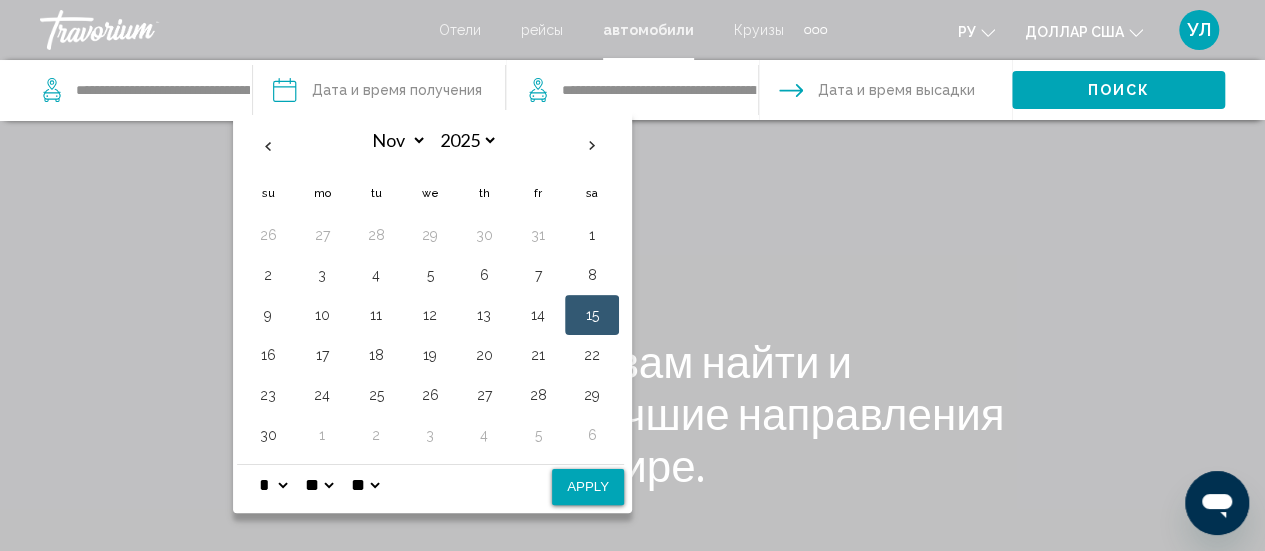 click on "Дата и время высадки" at bounding box center [896, 90] 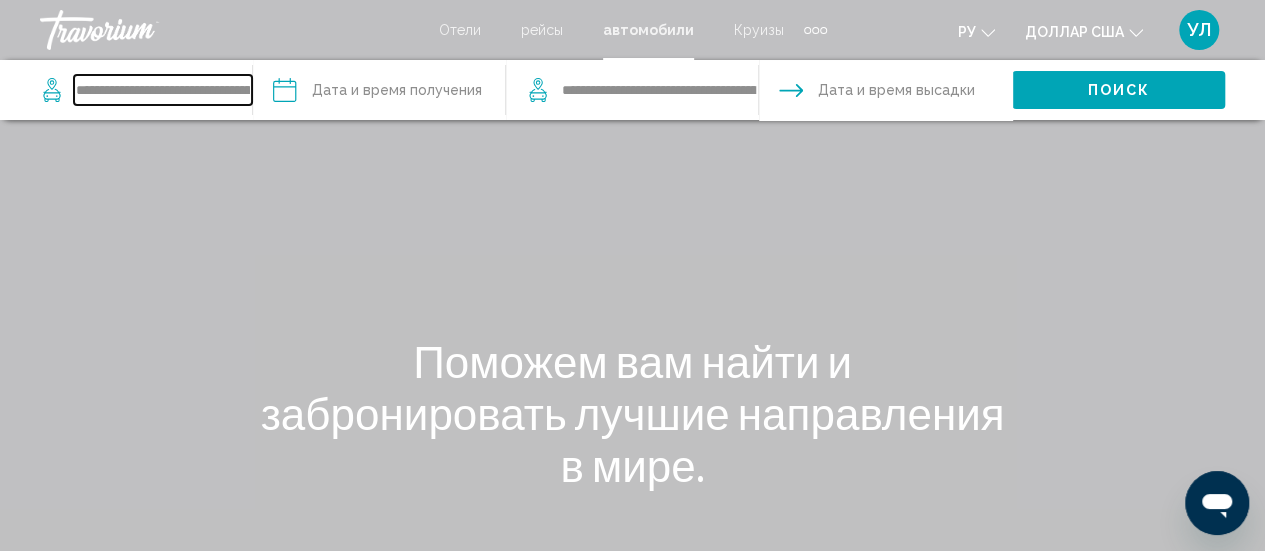 click on "**********" at bounding box center [163, 90] 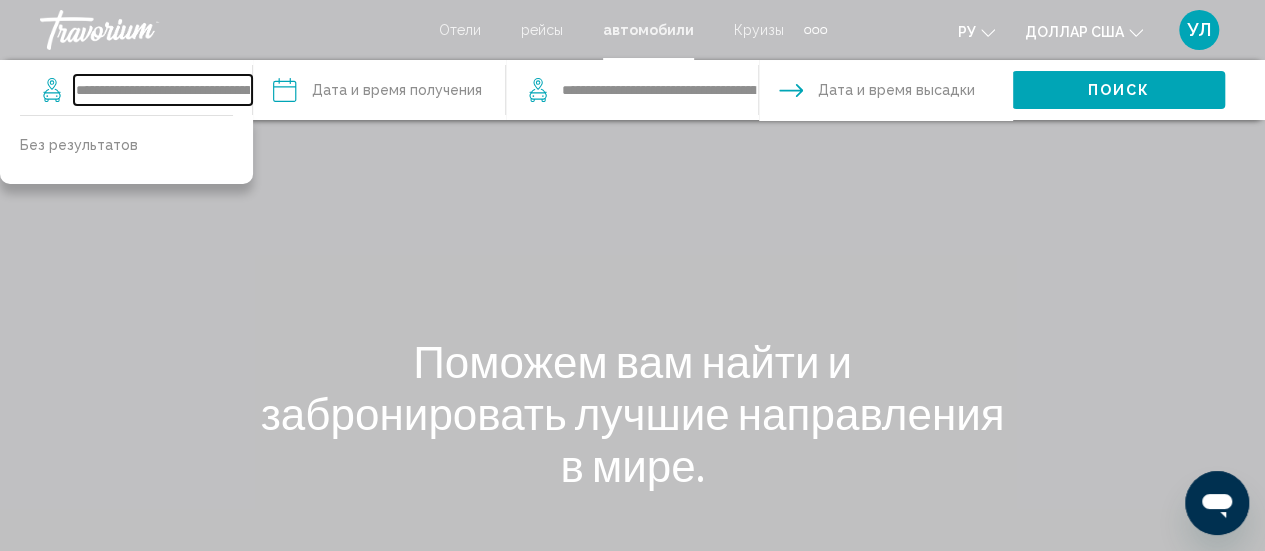 type on "**********" 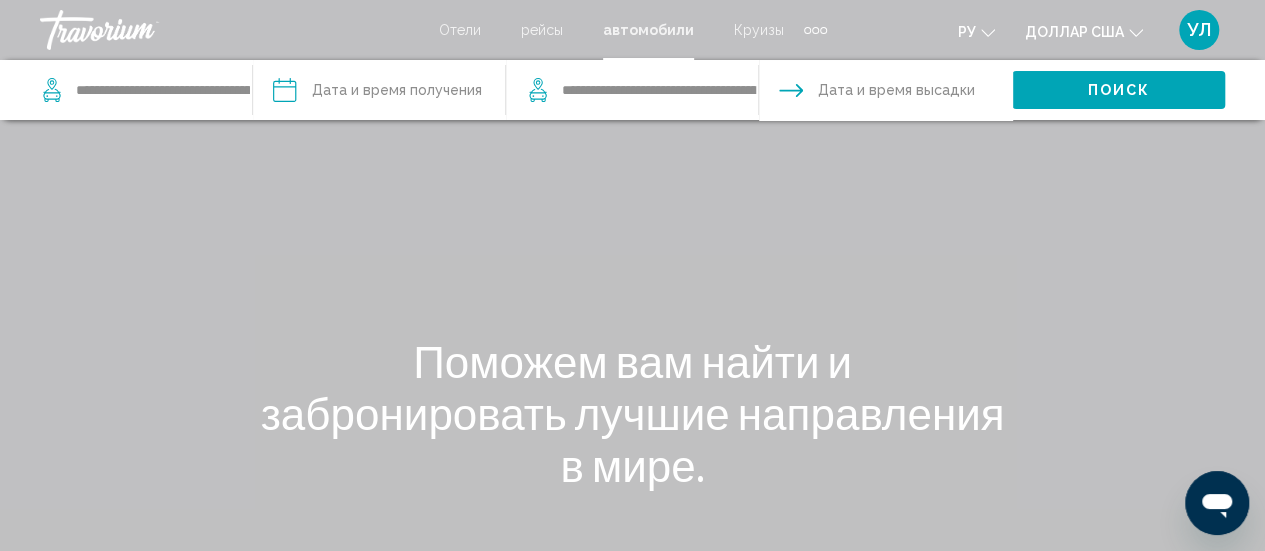 click on "рейсы" at bounding box center [542, 30] 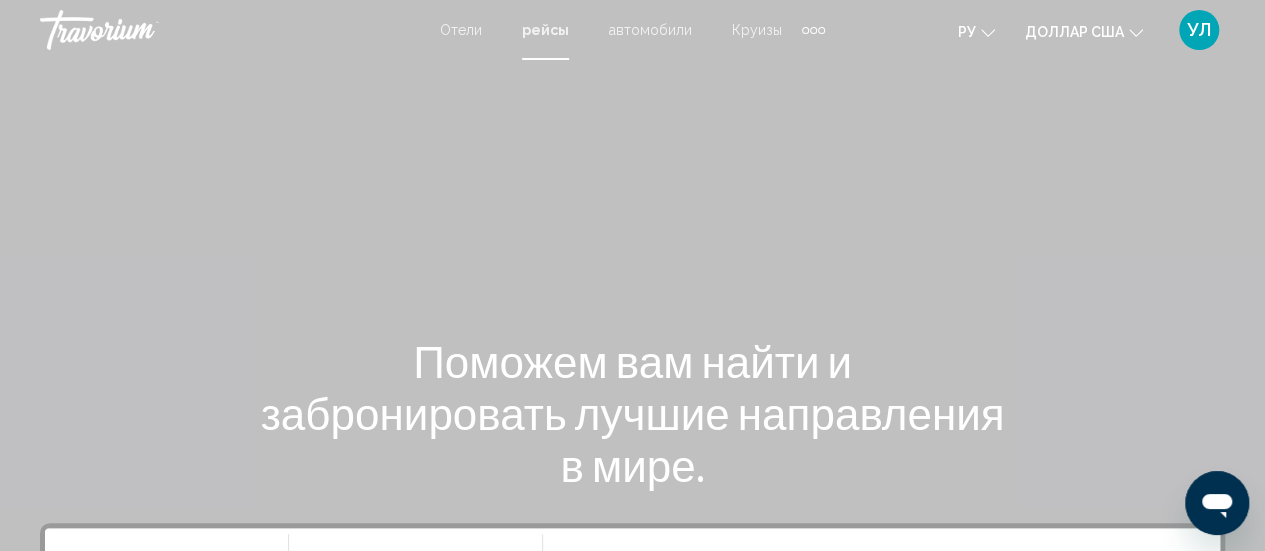 click on "Отели рейсы автомобили Круизы деятельность Отели рейсы автомобили Круизы деятельность ру
Английский Español французский Итальяно португальский русский доллар США
доллар США ($) MXN (мексиканские песо) Канадские доллары (Can$) Фунты стерлингов (£) евро (€) Австралийский доллар (A$) Новозеландский доллар (NZ$) Китайский юань (CN¥) UL разрешение" at bounding box center [632, 30] 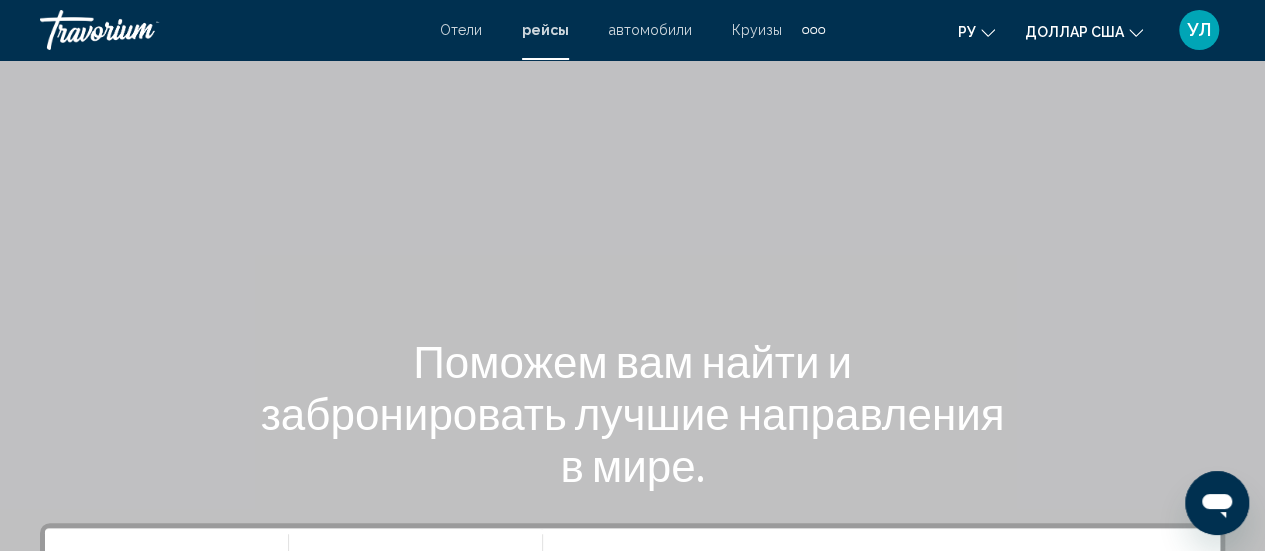 scroll, scrollTop: 570, scrollLeft: 0, axis: vertical 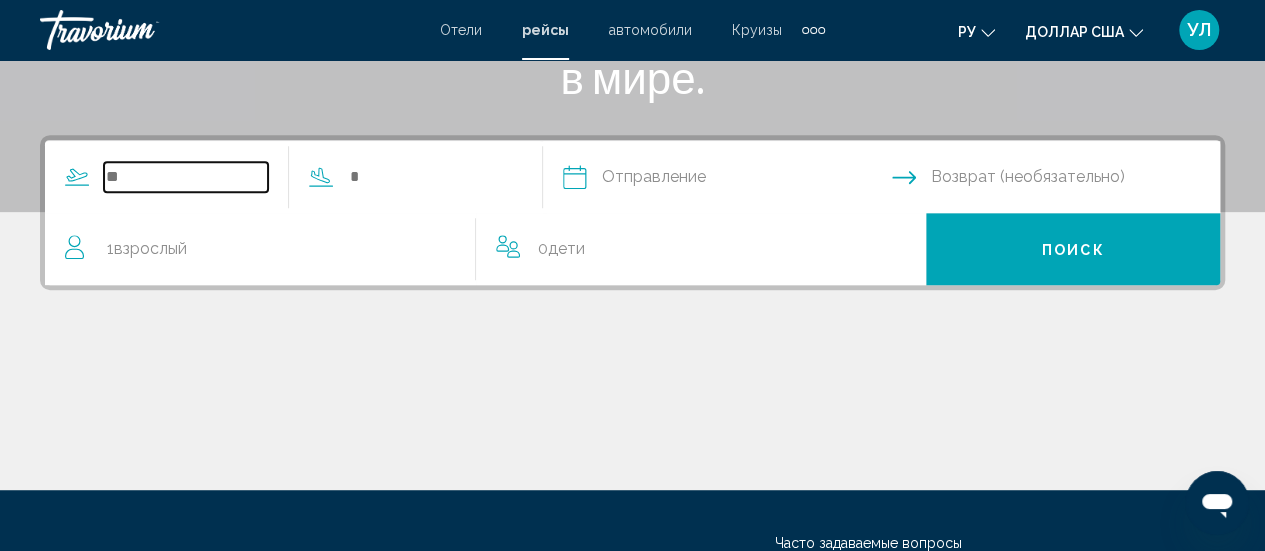click at bounding box center [186, 177] 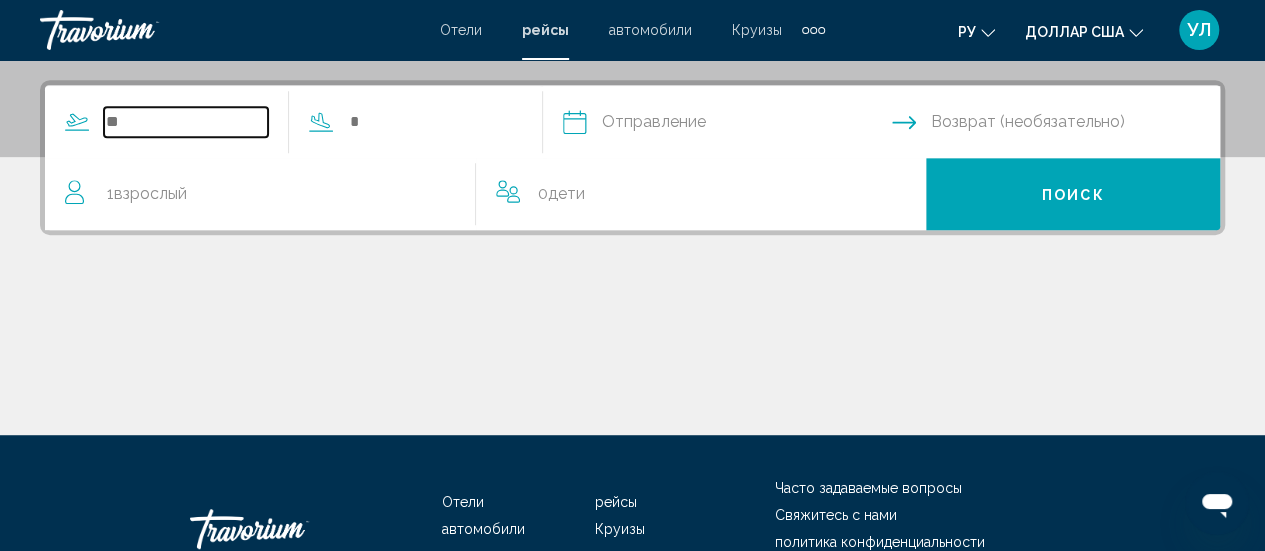 scroll, scrollTop: 458, scrollLeft: 0, axis: vertical 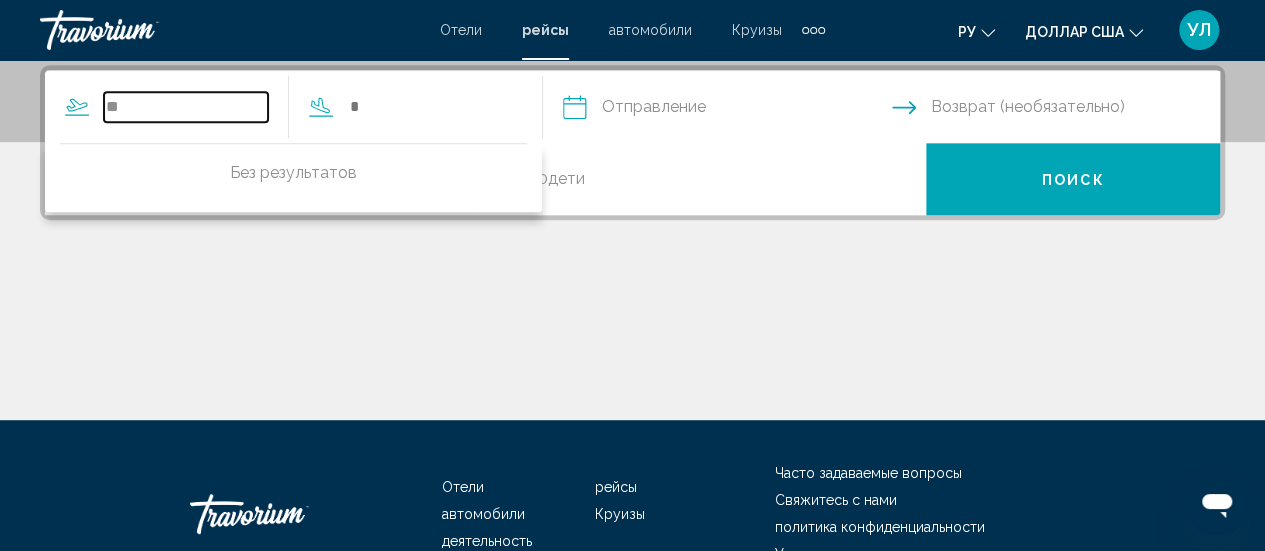 type on "*" 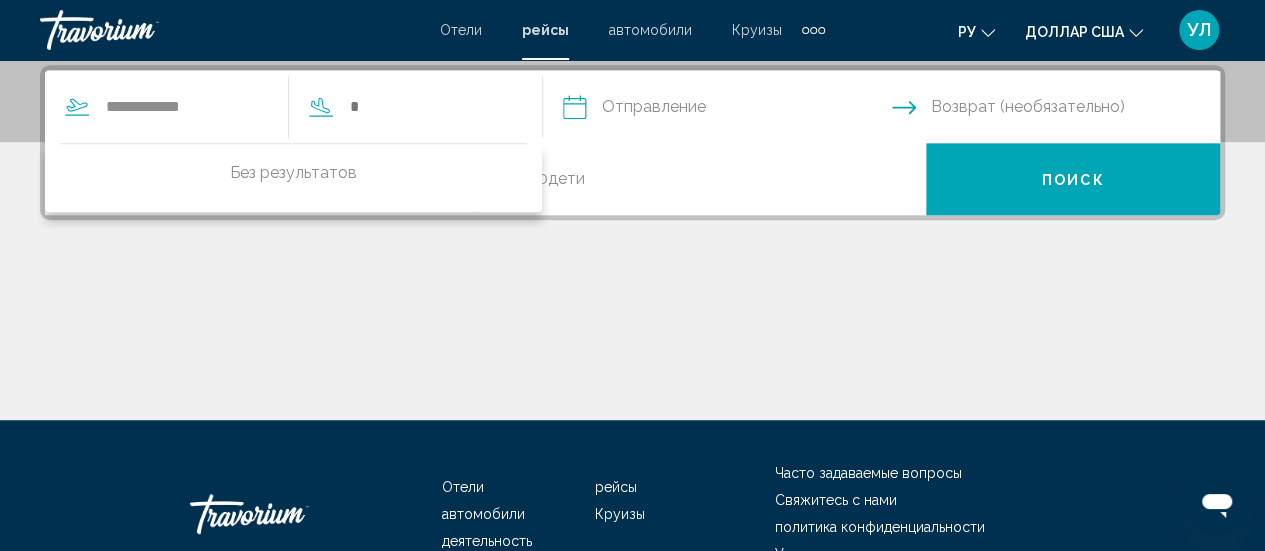 click at bounding box center [400, 107] 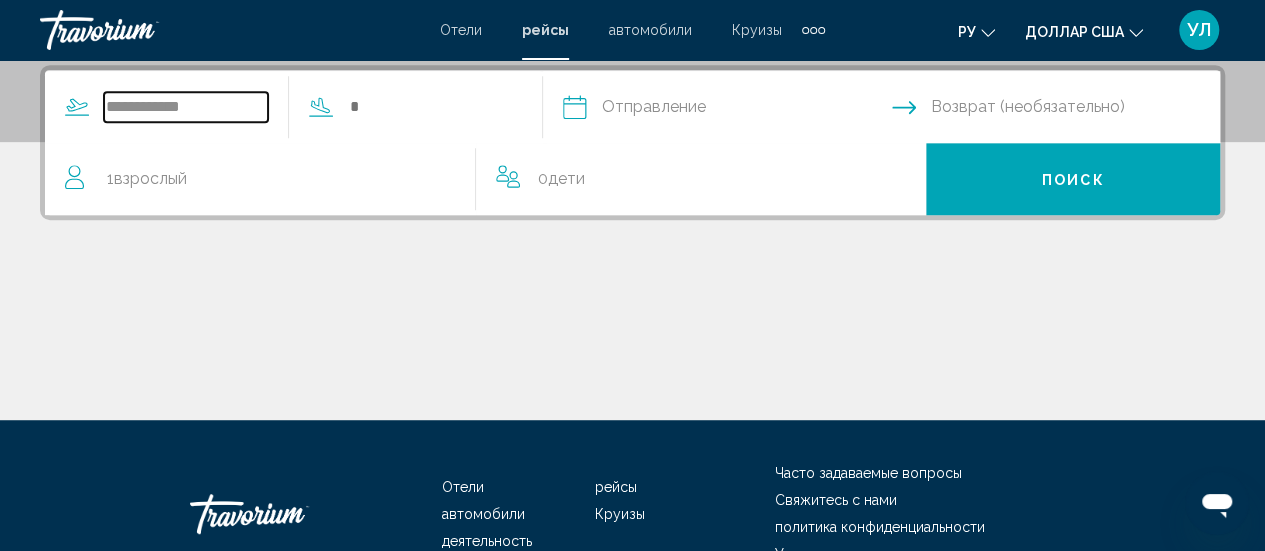 click on "**********" at bounding box center [186, 107] 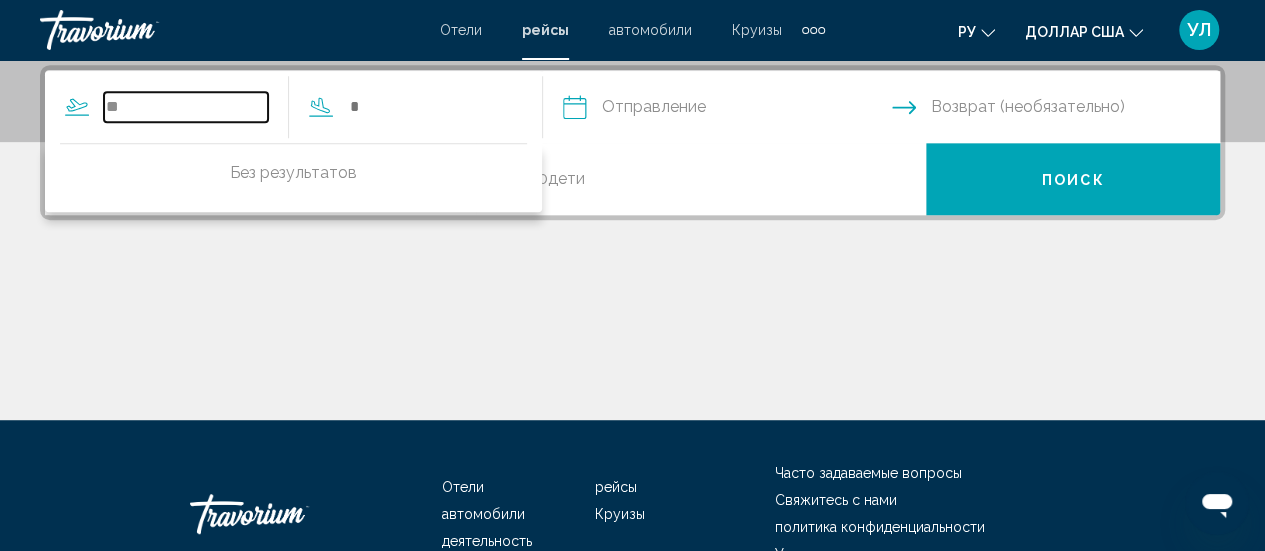 type on "*" 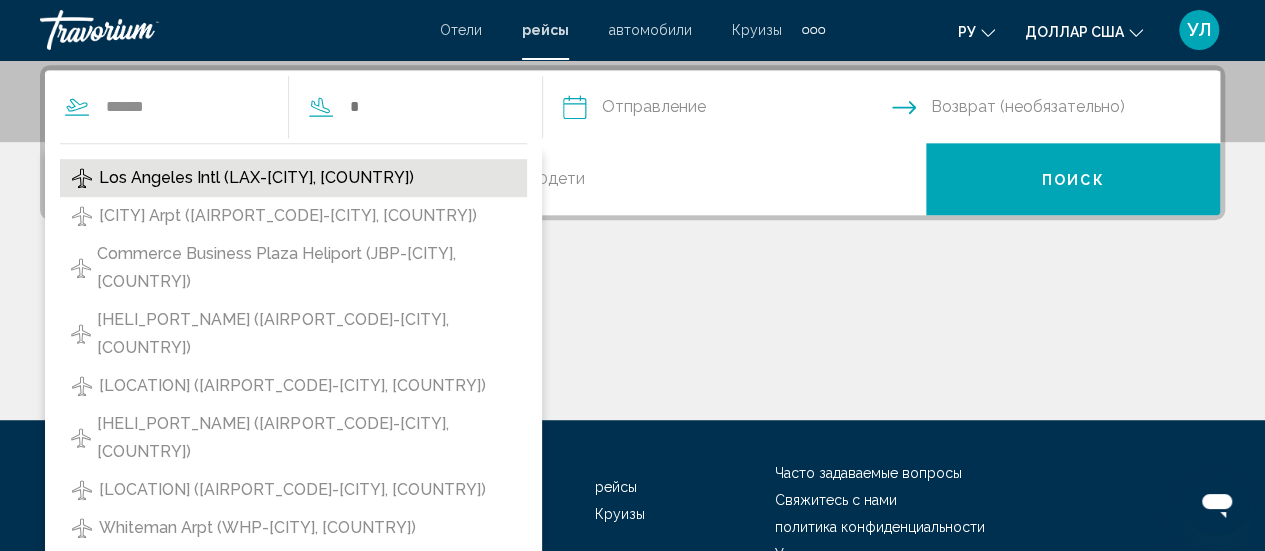 click on "Los Angeles Intl  (LAX-[CITY], [COUNTRY])" at bounding box center (256, 178) 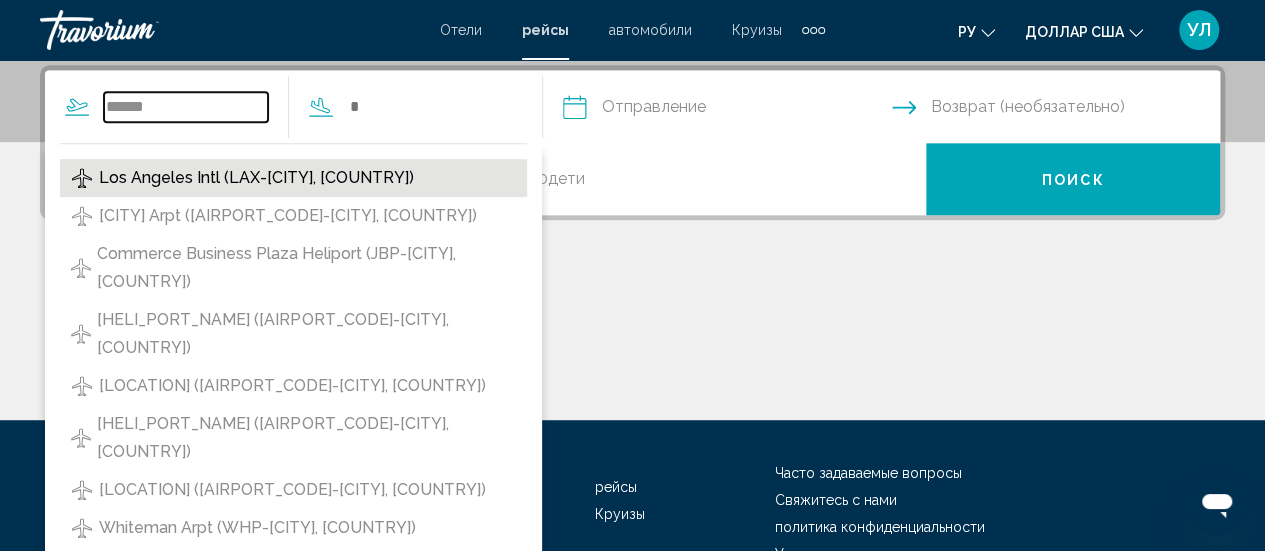type on "**********" 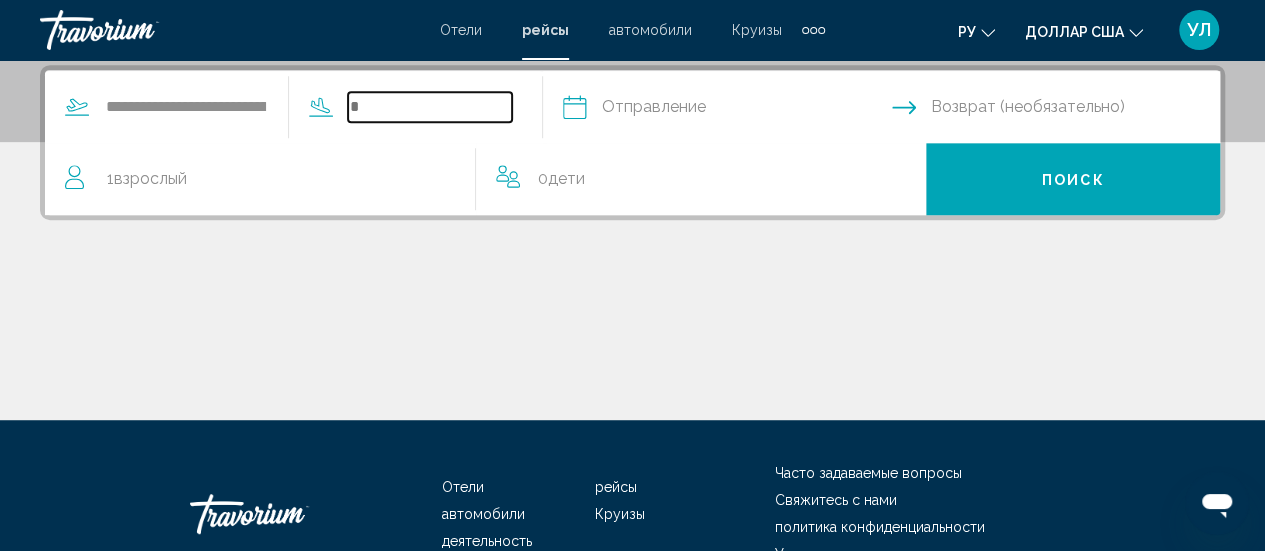 click at bounding box center (430, 107) 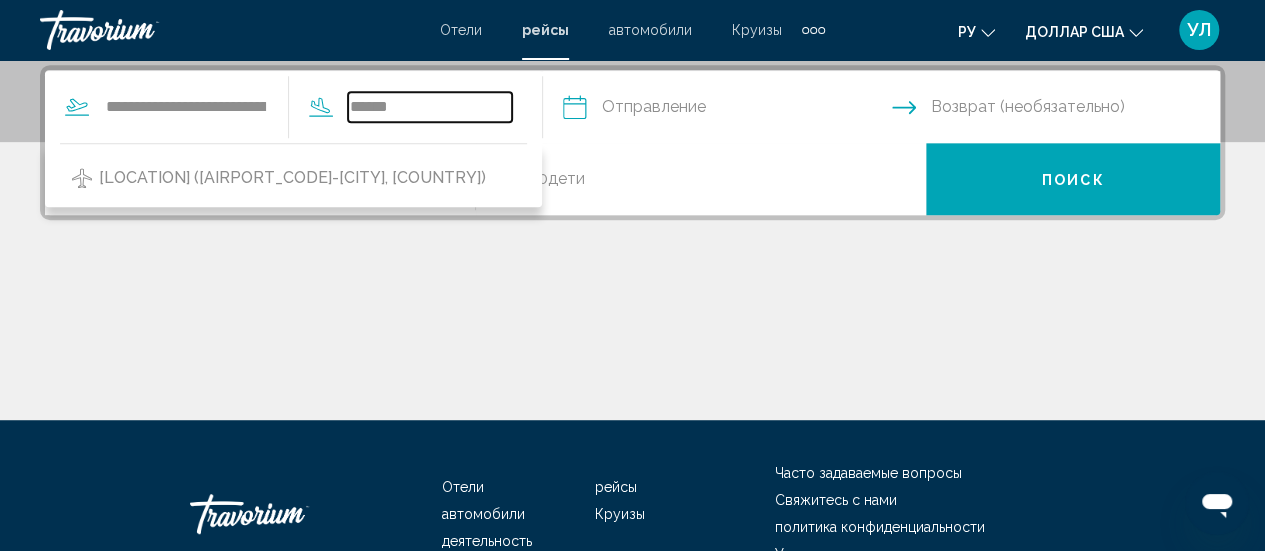 type on "******" 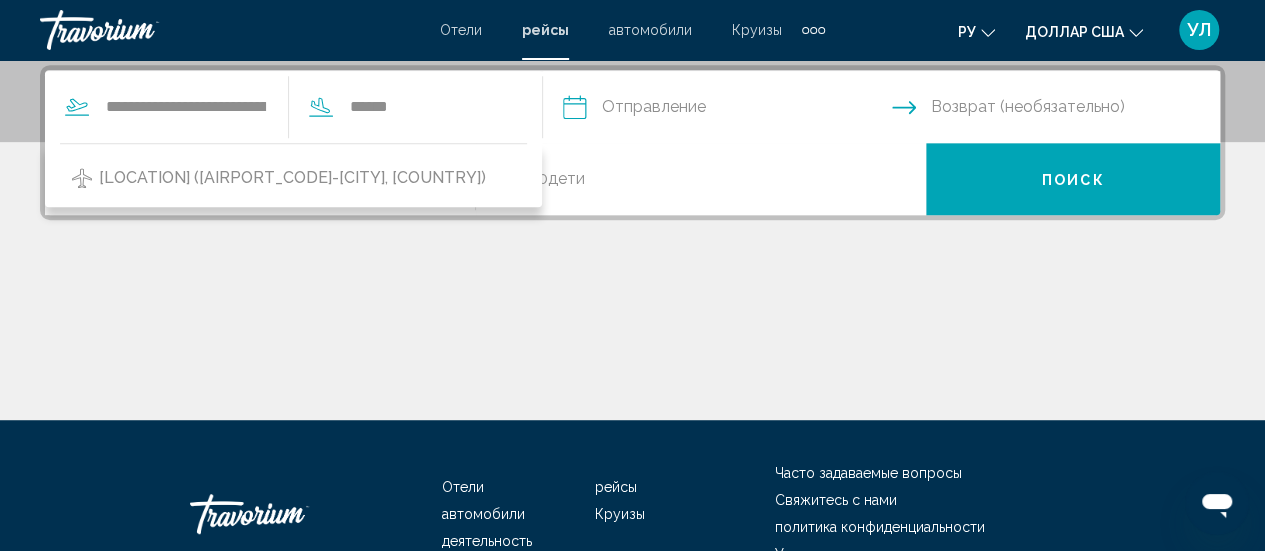 click at bounding box center (726, 110) 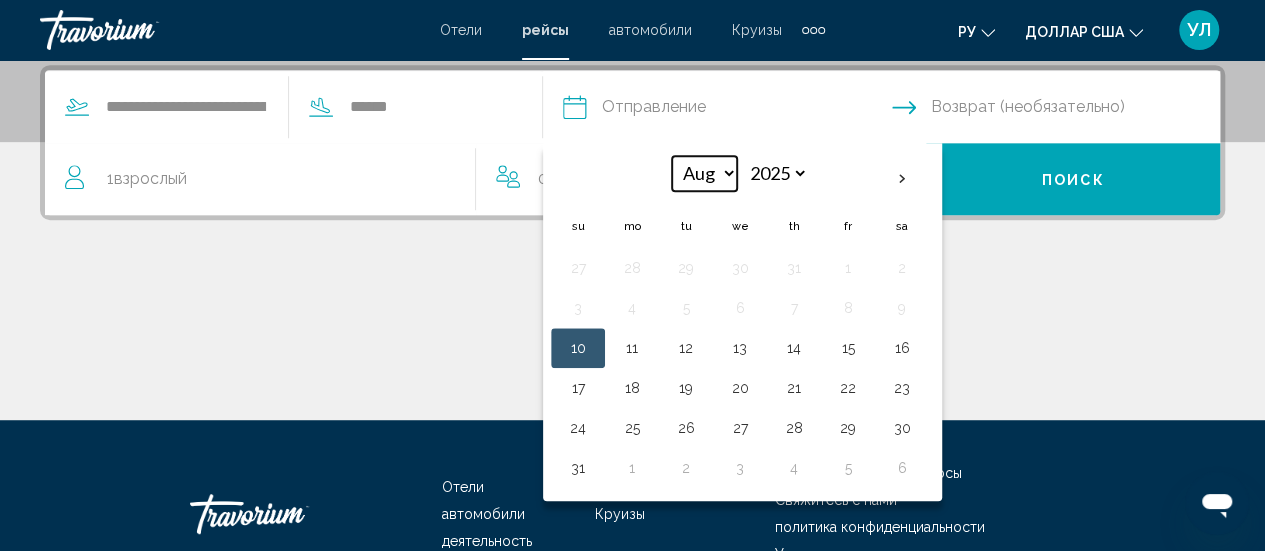 click on "*** *** *** *** *** *** *** *** *** *** *** ***" at bounding box center (704, 173) 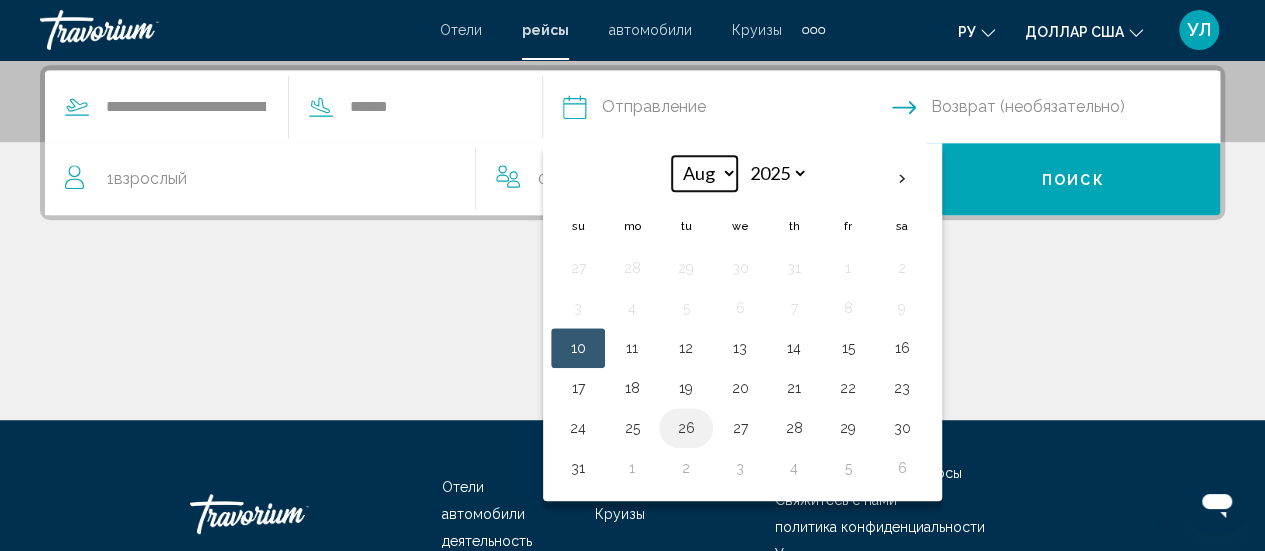 select on "**" 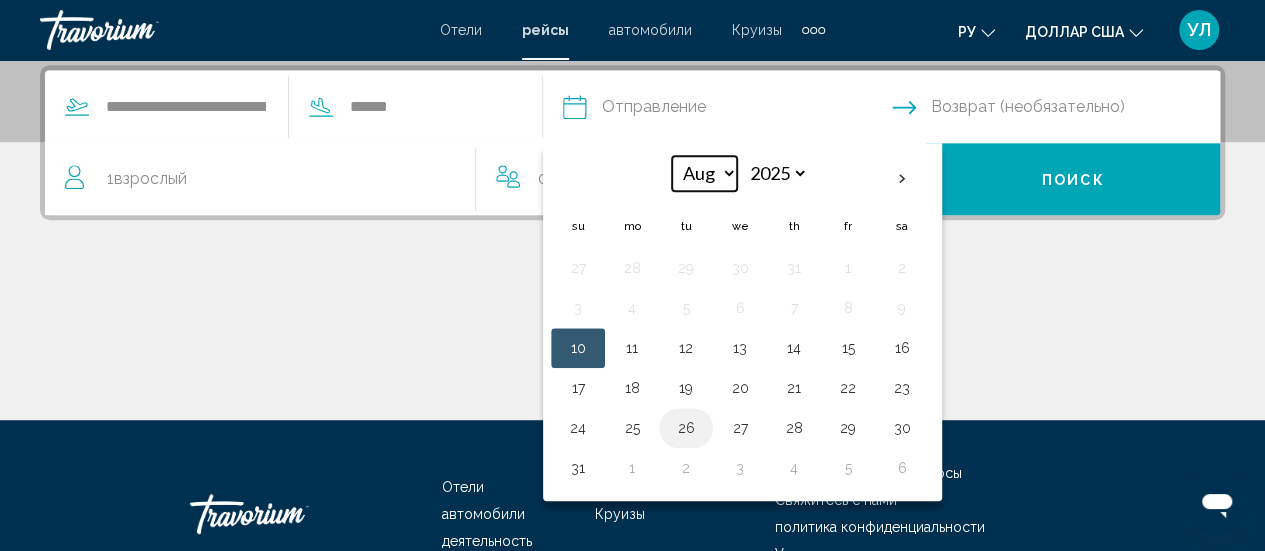 click on "*** *** *** *** *** *** *** *** *** *** *** ***" at bounding box center (704, 173) 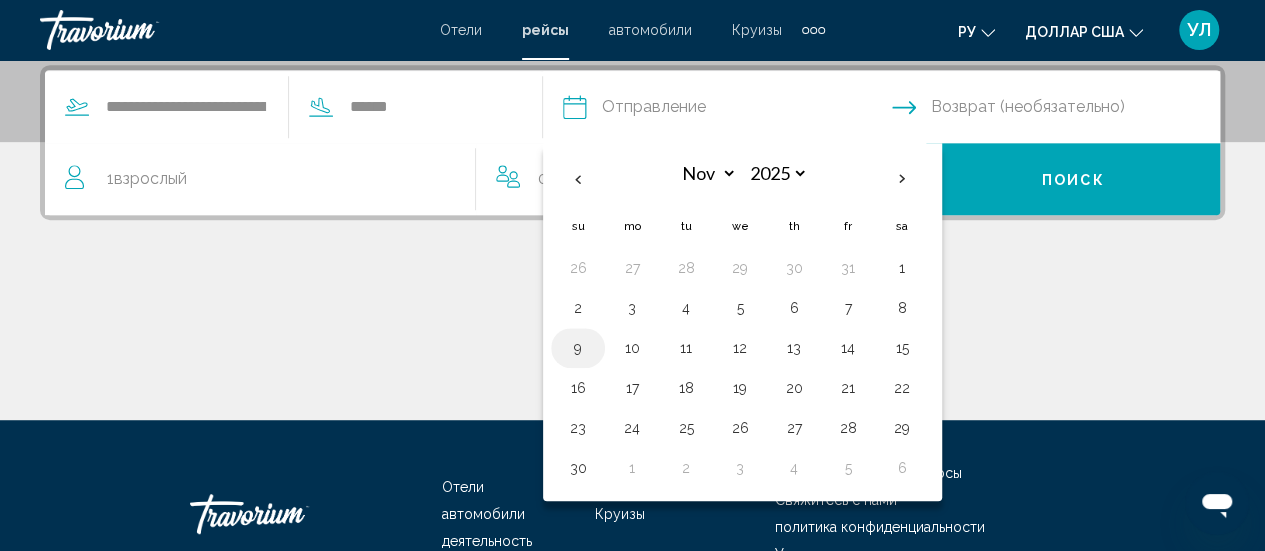click on "9" at bounding box center [578, 348] 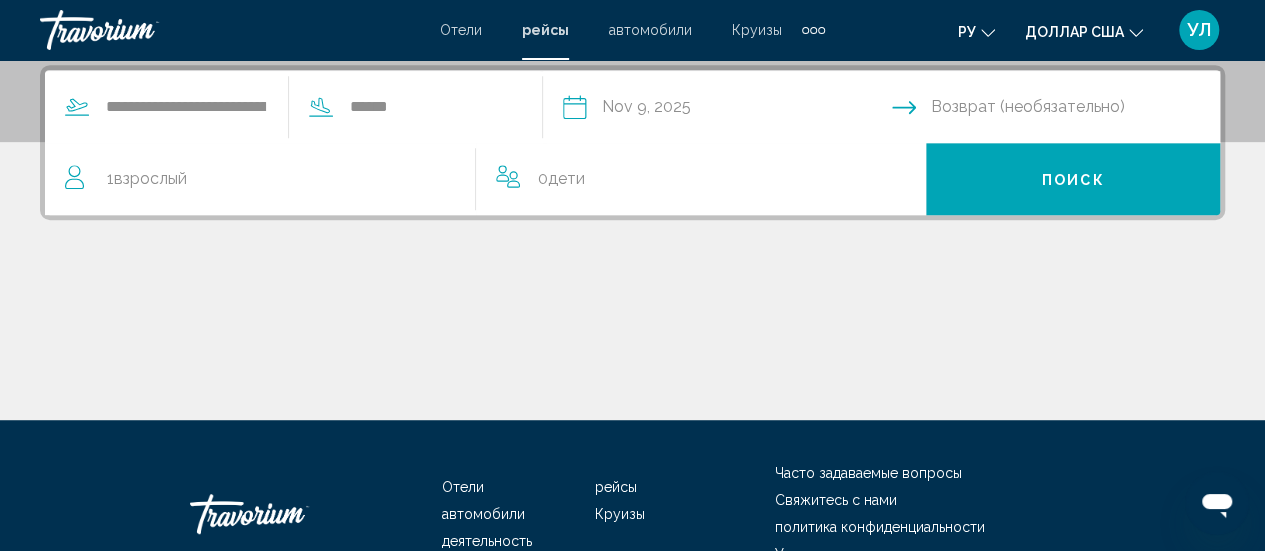 click at bounding box center [1060, 110] 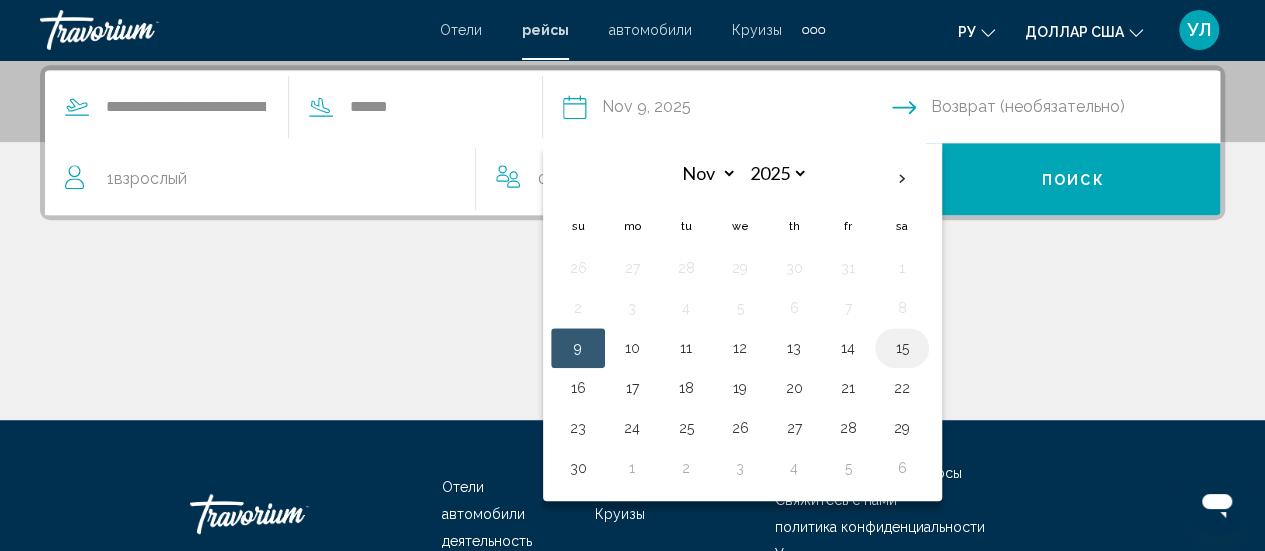 click on "15" at bounding box center (902, 348) 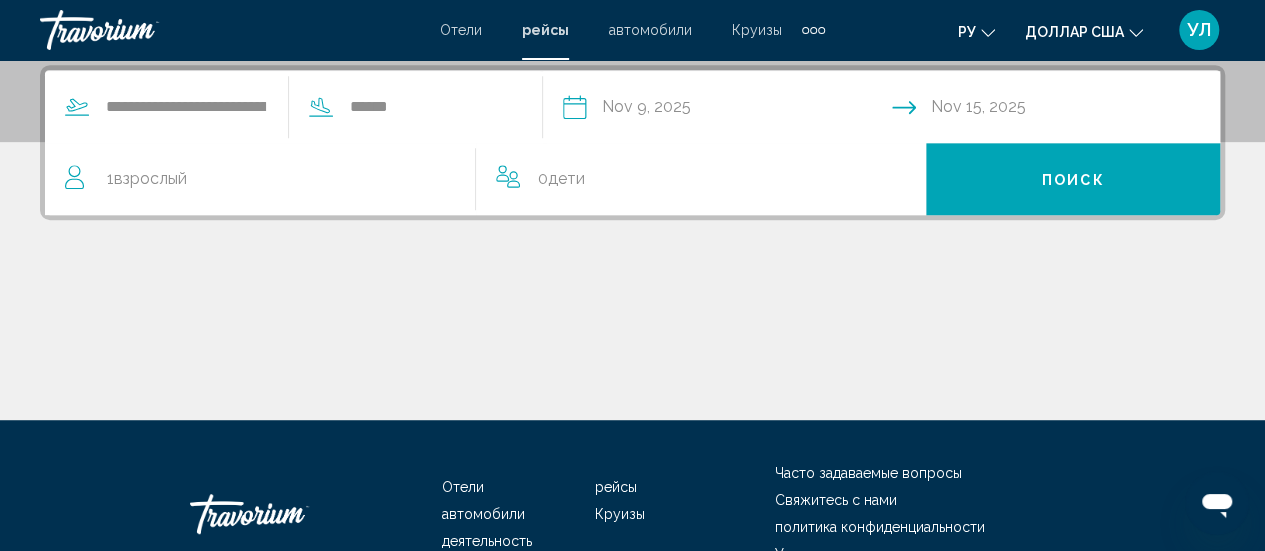 click on "**********" at bounding box center (726, 110) 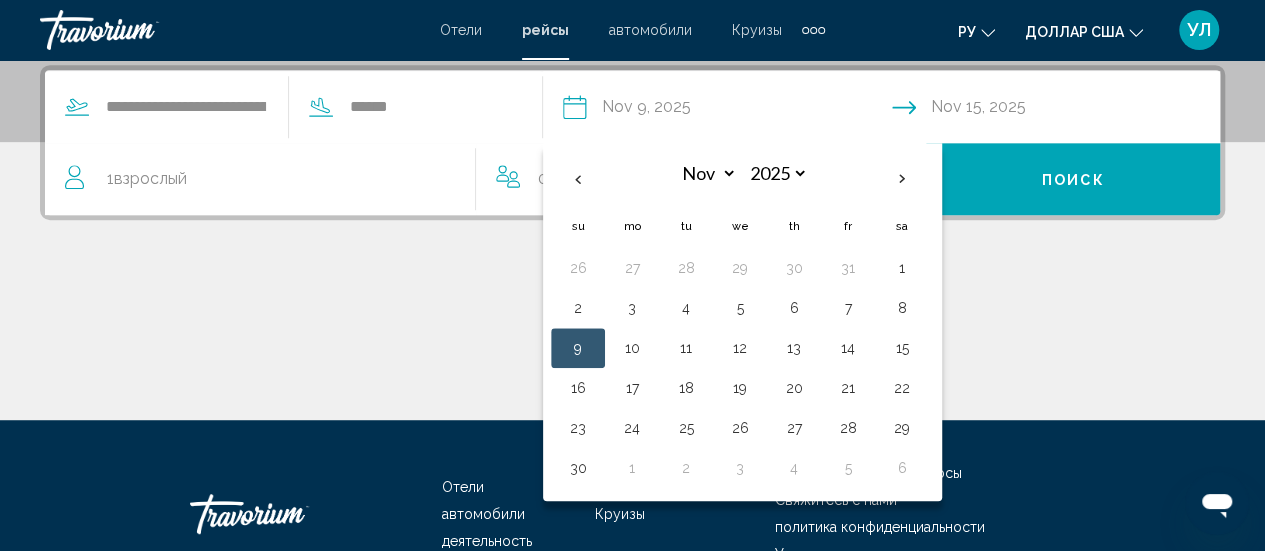 click at bounding box center [632, 345] 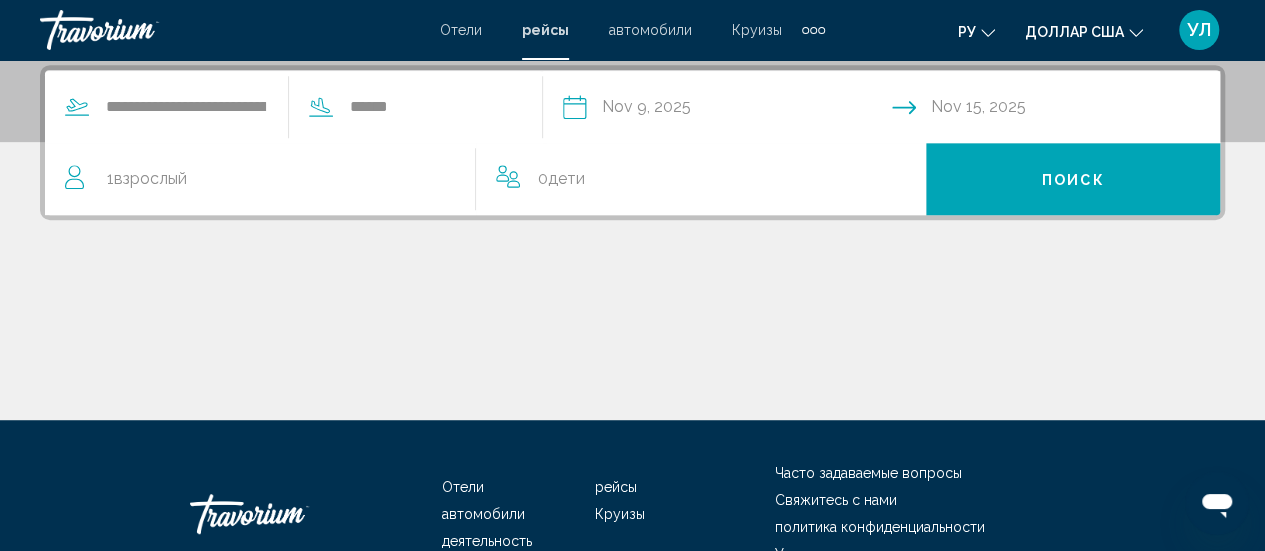 click on "Взрослый" at bounding box center (150, 178) 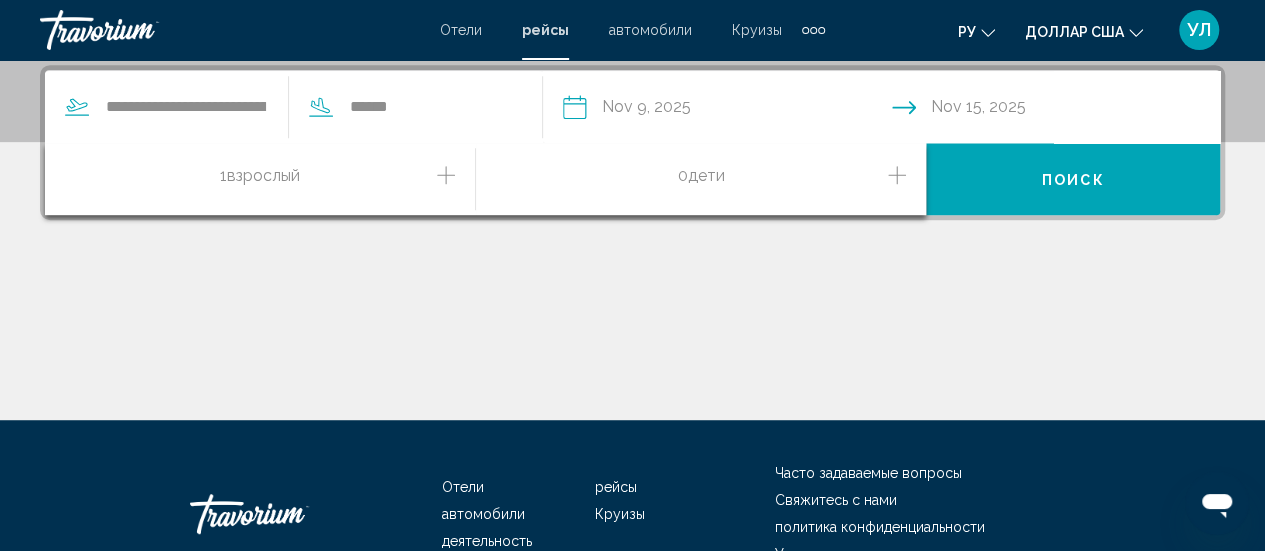 click on "1  Взрослый Взрослые" at bounding box center [270, 179] 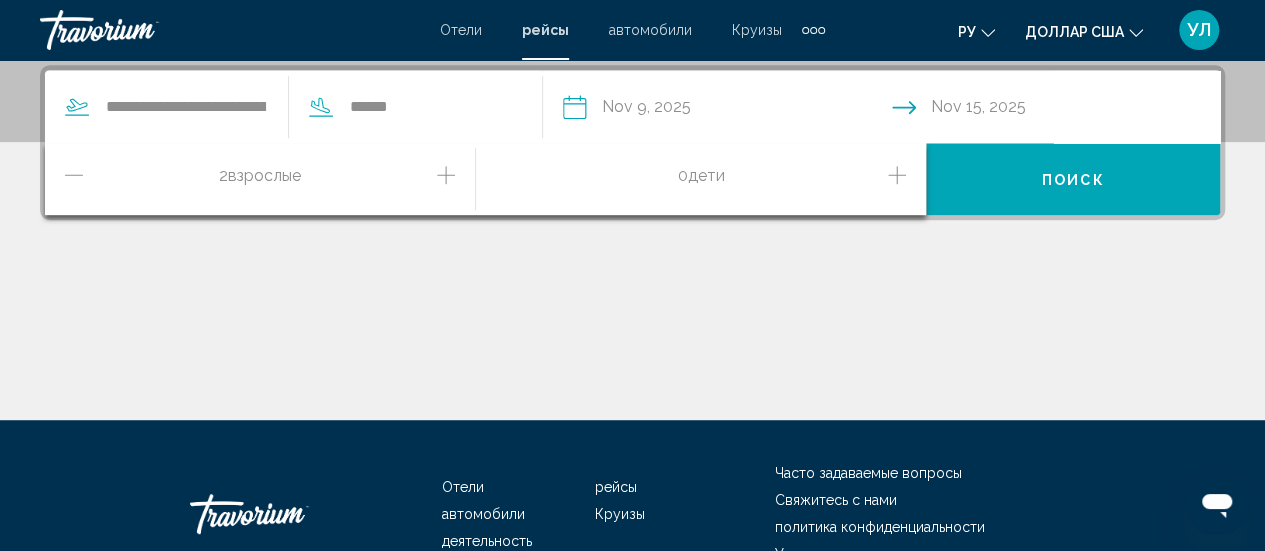 click on "2  Взрослый Взрослые" at bounding box center (270, 179) 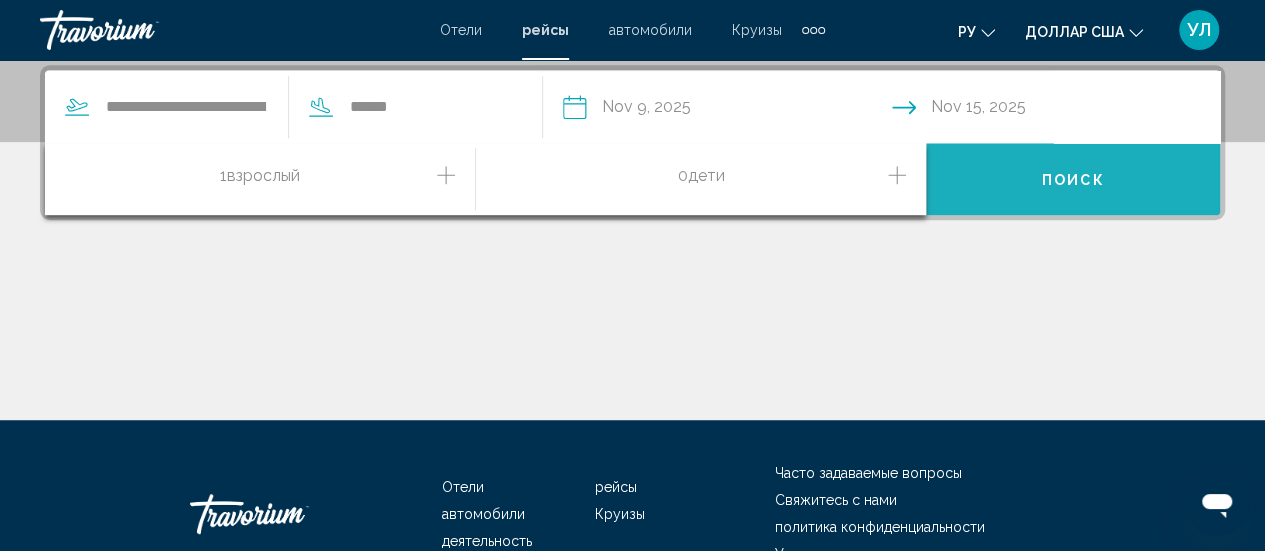 click on "Поиск" at bounding box center [1073, 179] 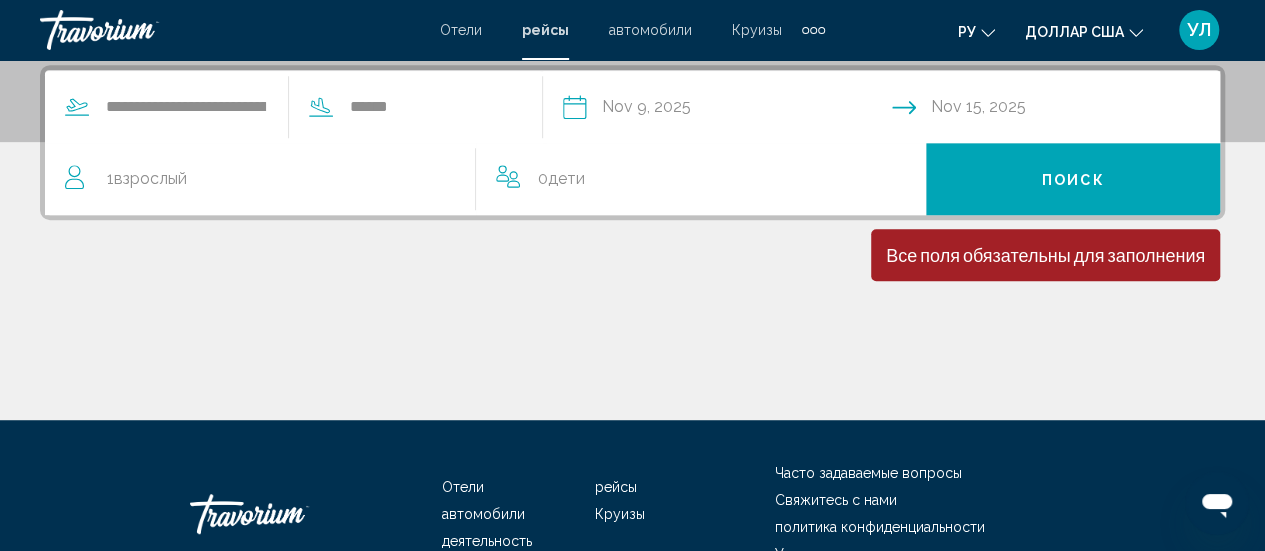 click on "1  Взрослый Взрослые" at bounding box center [147, 179] 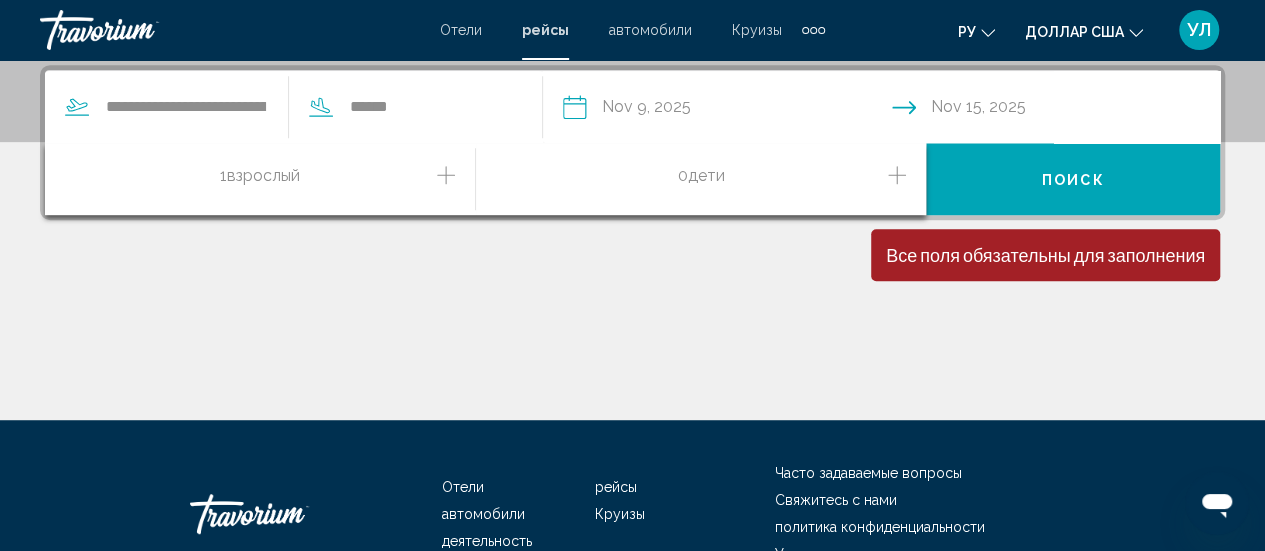 click on "1  Взрослый Взрослые" at bounding box center [270, 179] 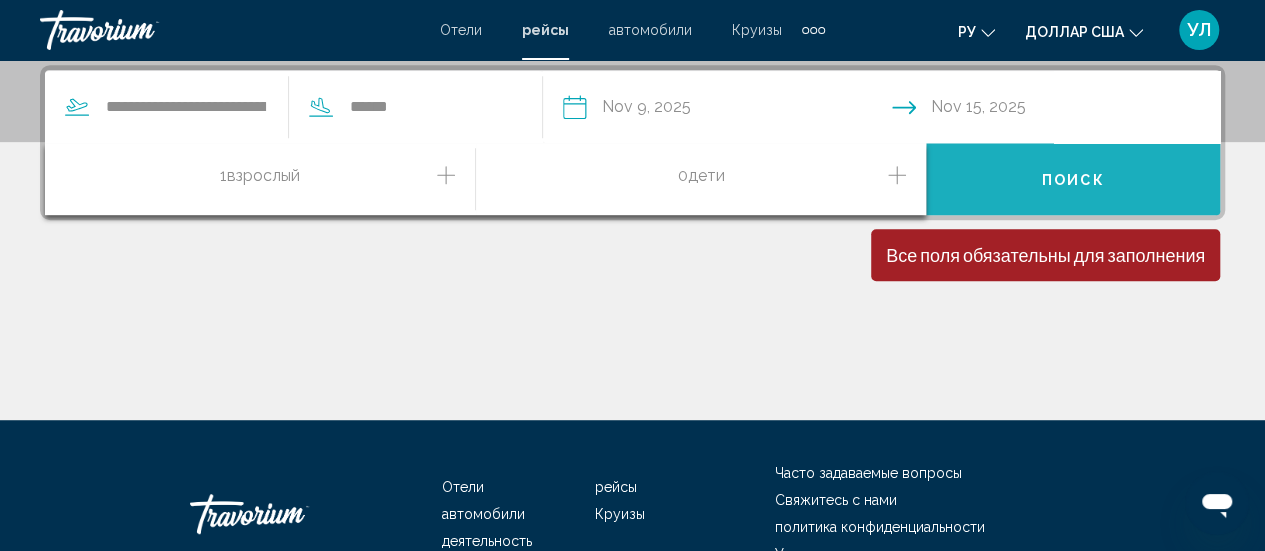 click on "Поиск" at bounding box center (1073, 179) 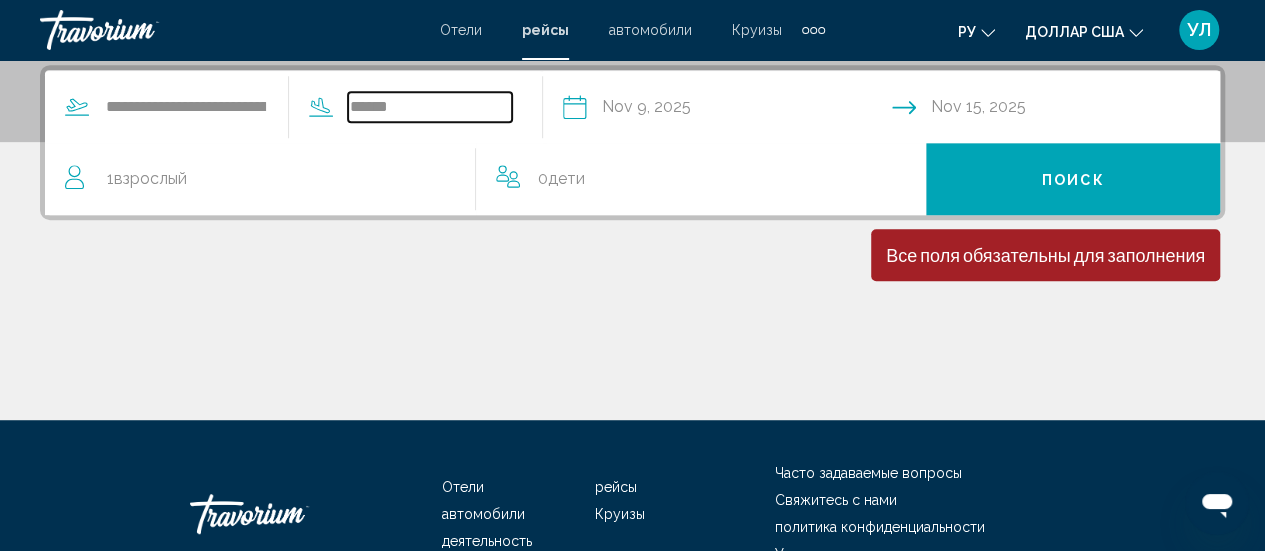 click on "******" at bounding box center [430, 107] 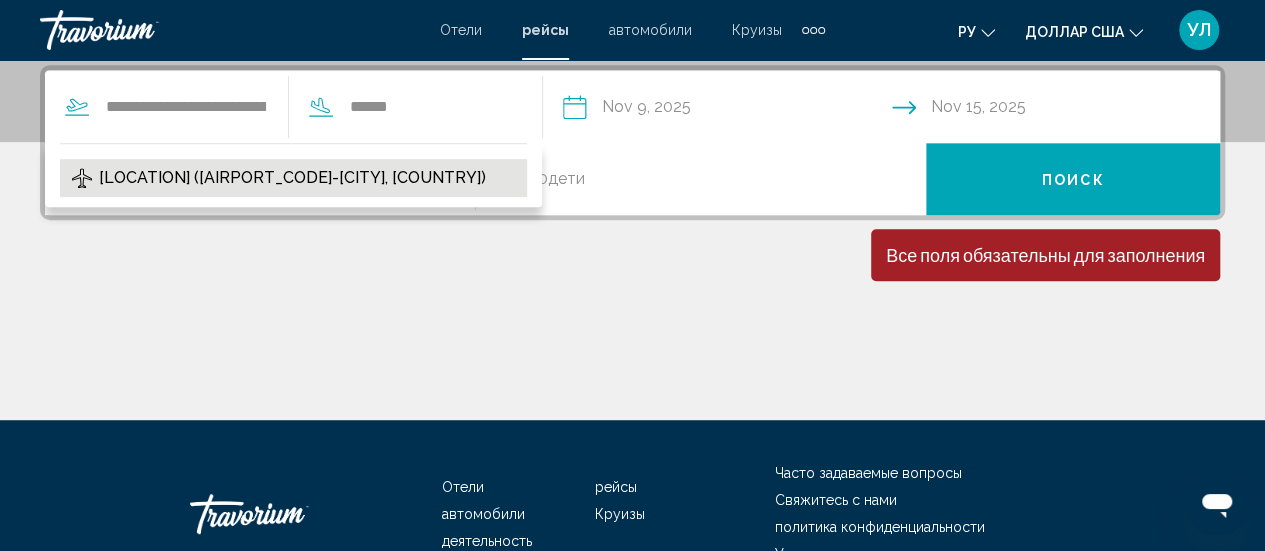 click on "[LOCATION] ([AIRPORT_CODE]-[CITY], [COUNTRY])" at bounding box center [292, 178] 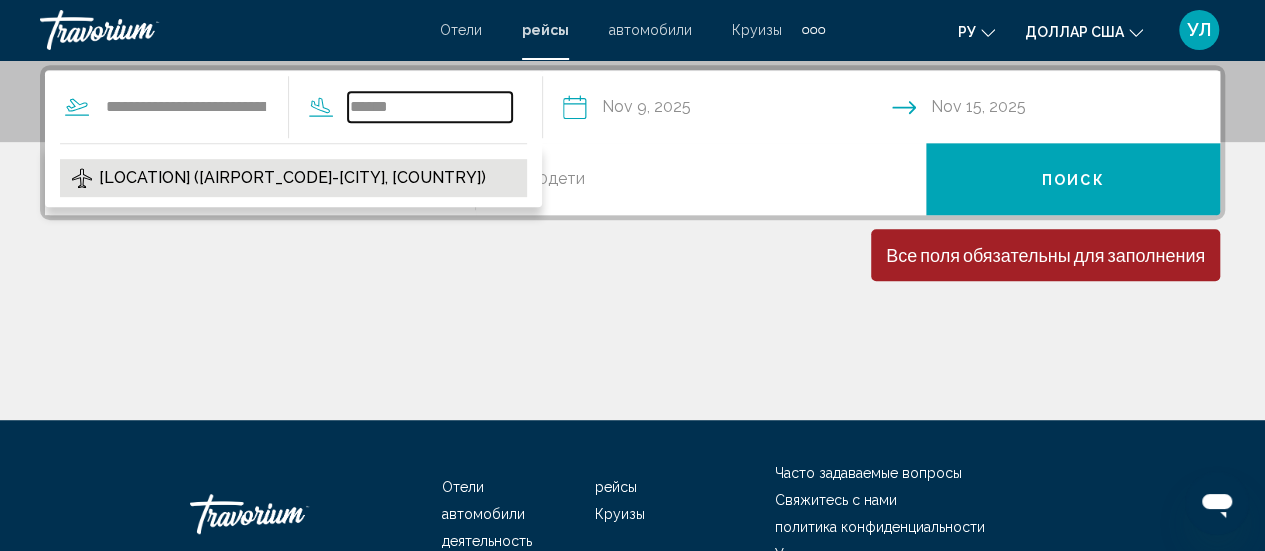 type on "**********" 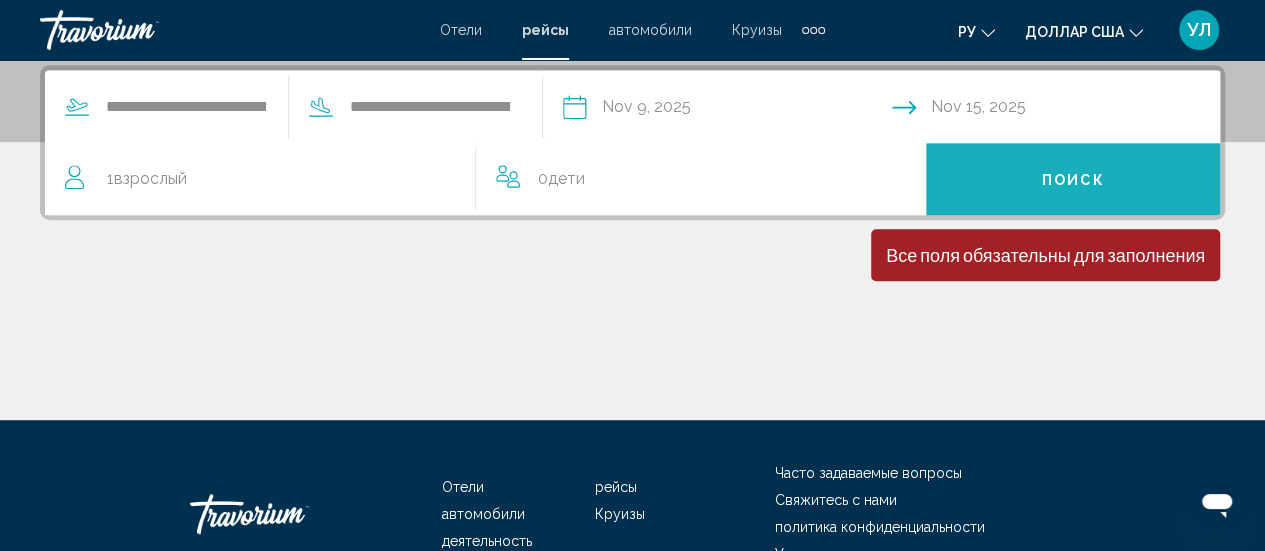 click on "Поиск" at bounding box center (1073, 179) 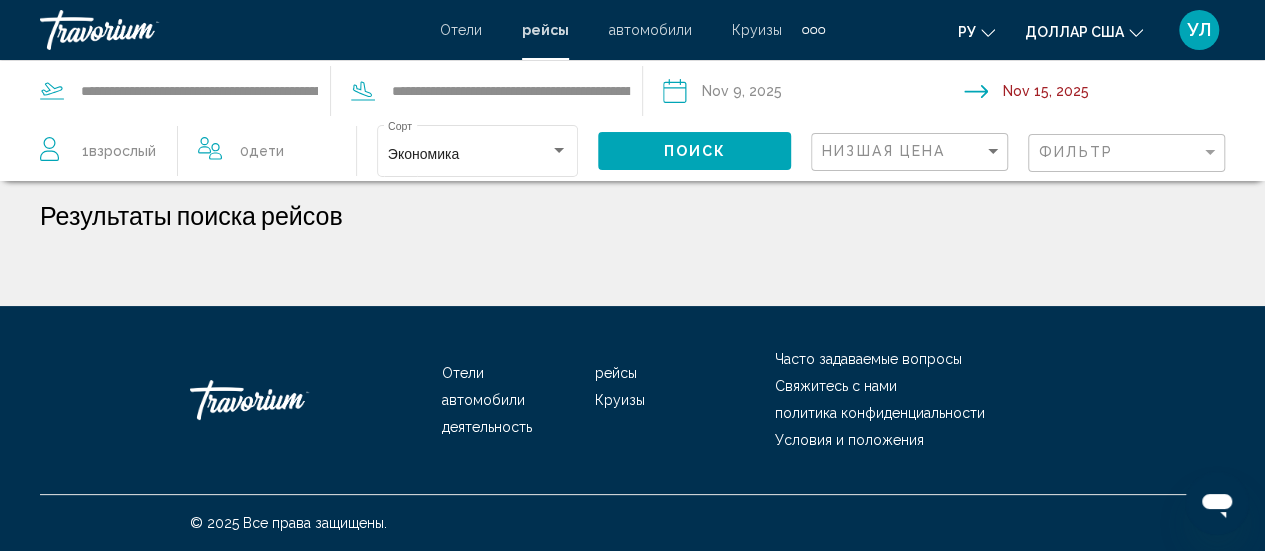 scroll, scrollTop: 0, scrollLeft: 0, axis: both 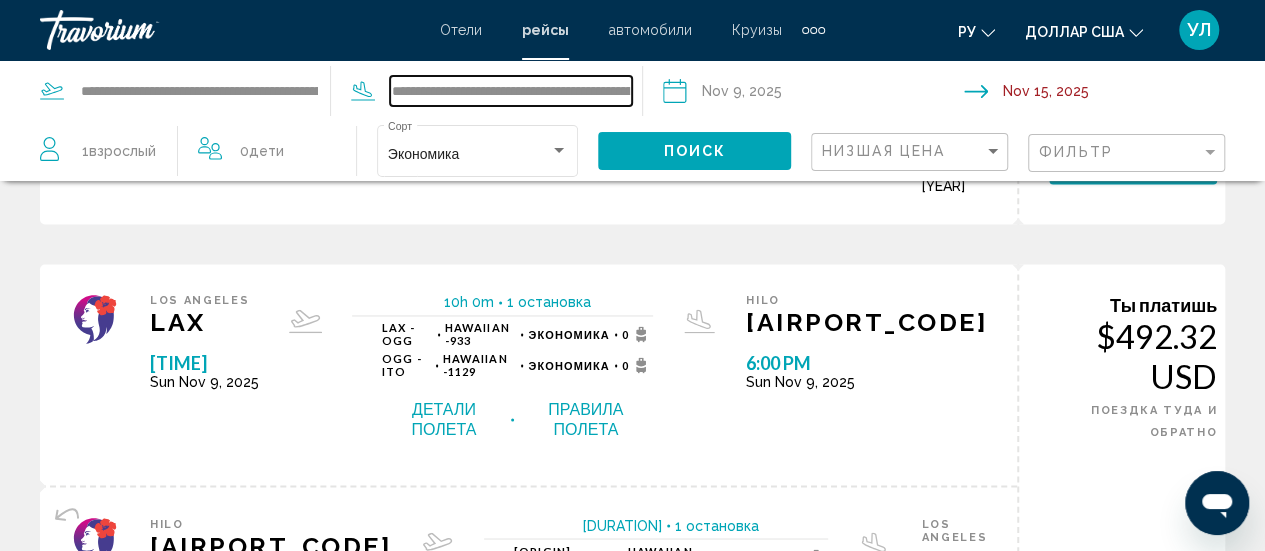 click on "**********" at bounding box center (510, 91) 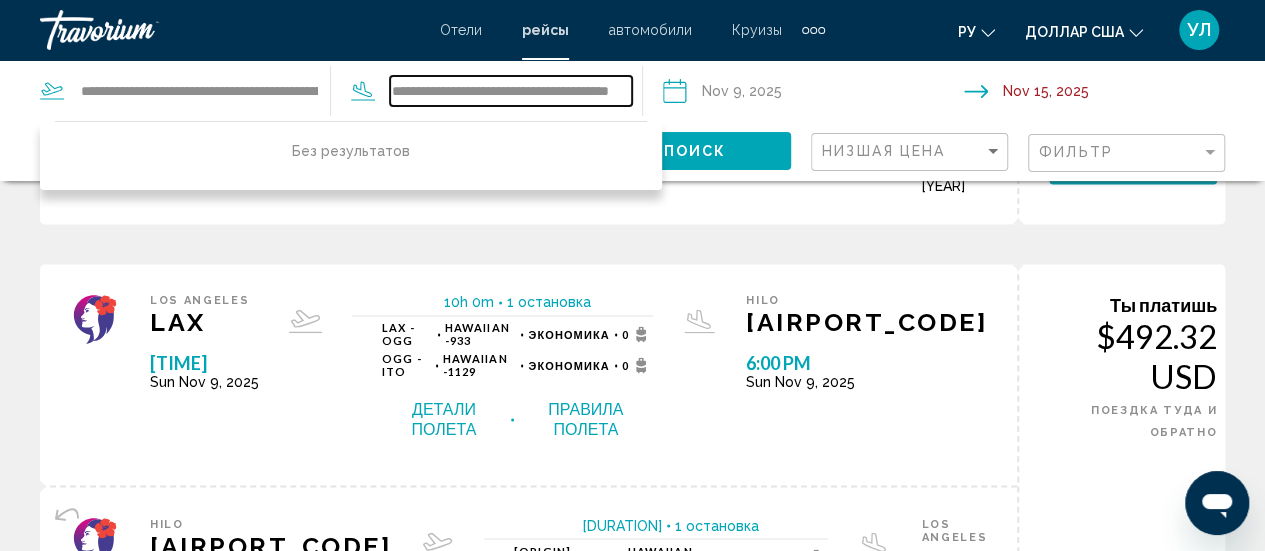 click on "**********" at bounding box center [510, 91] 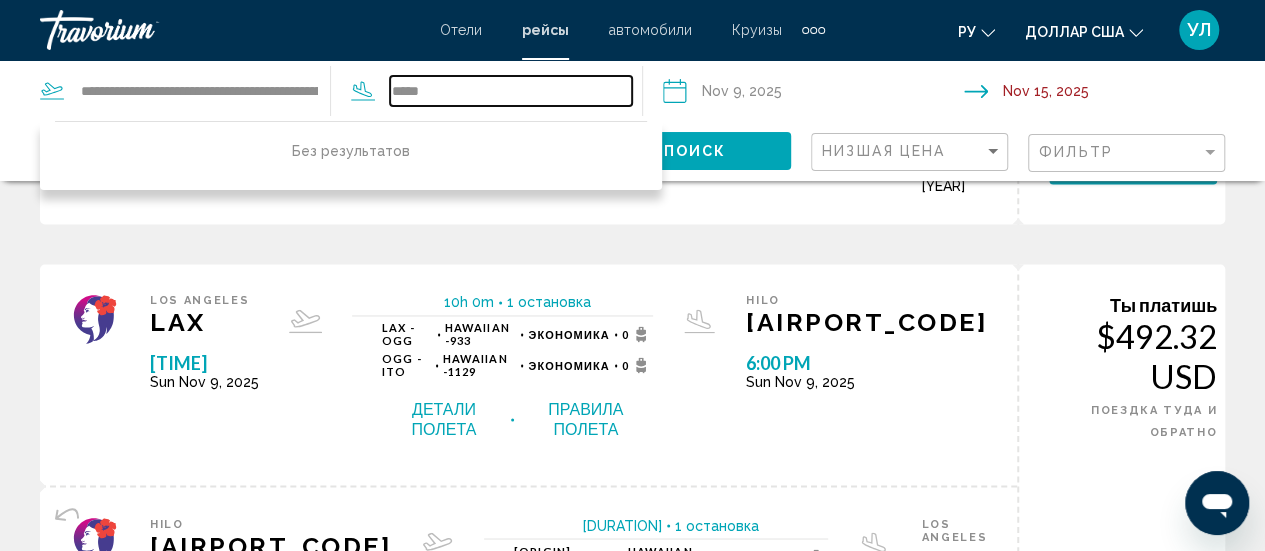 click on "*****" at bounding box center [510, 91] 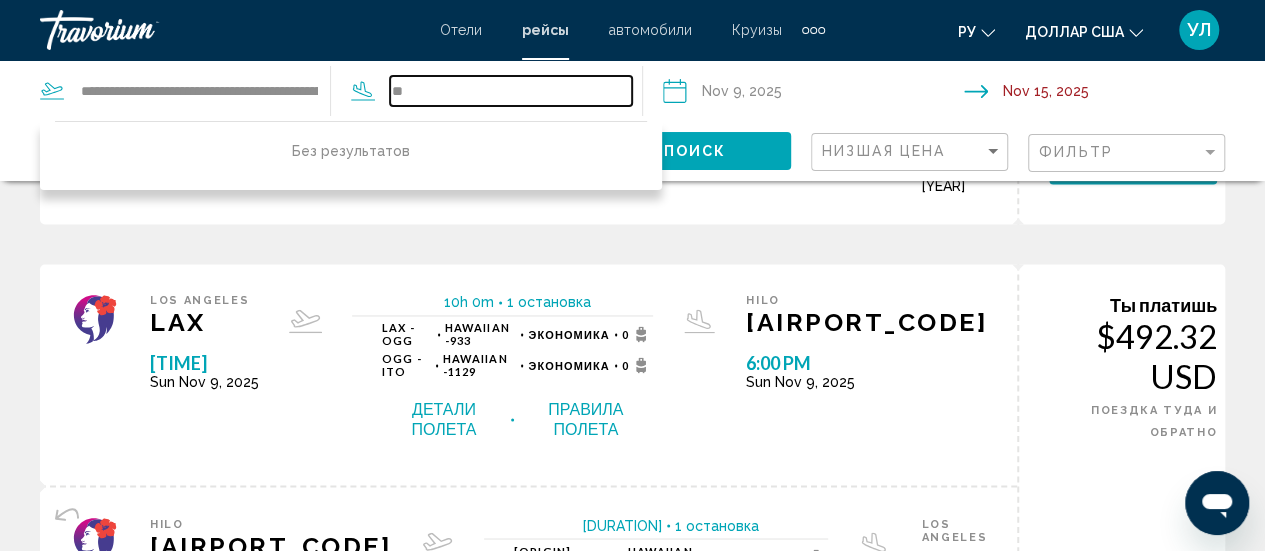 type on "*" 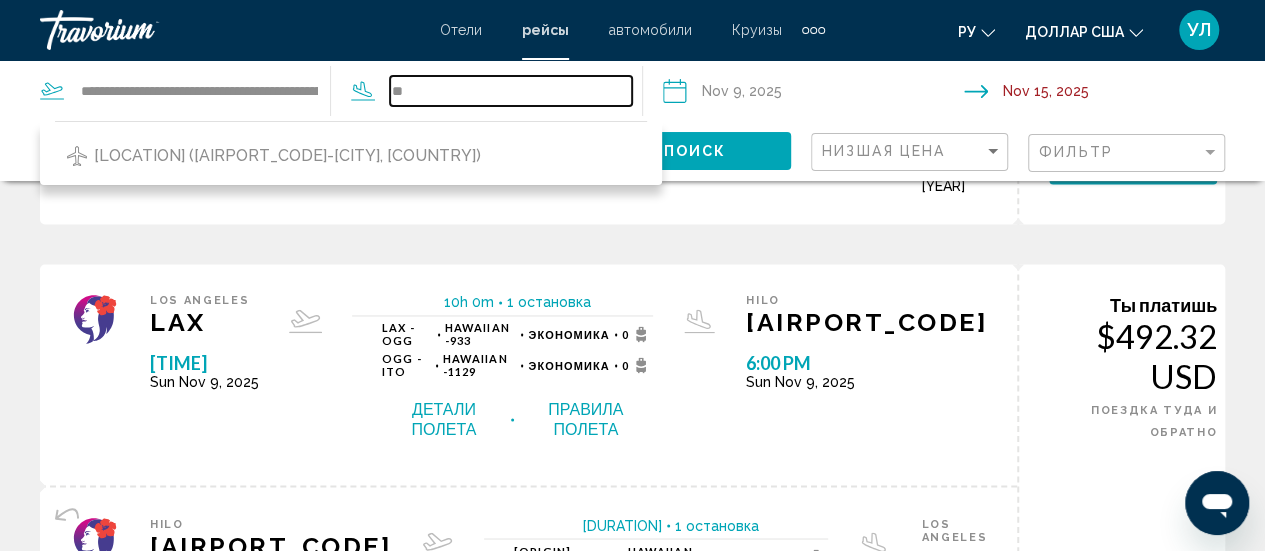 type on "*" 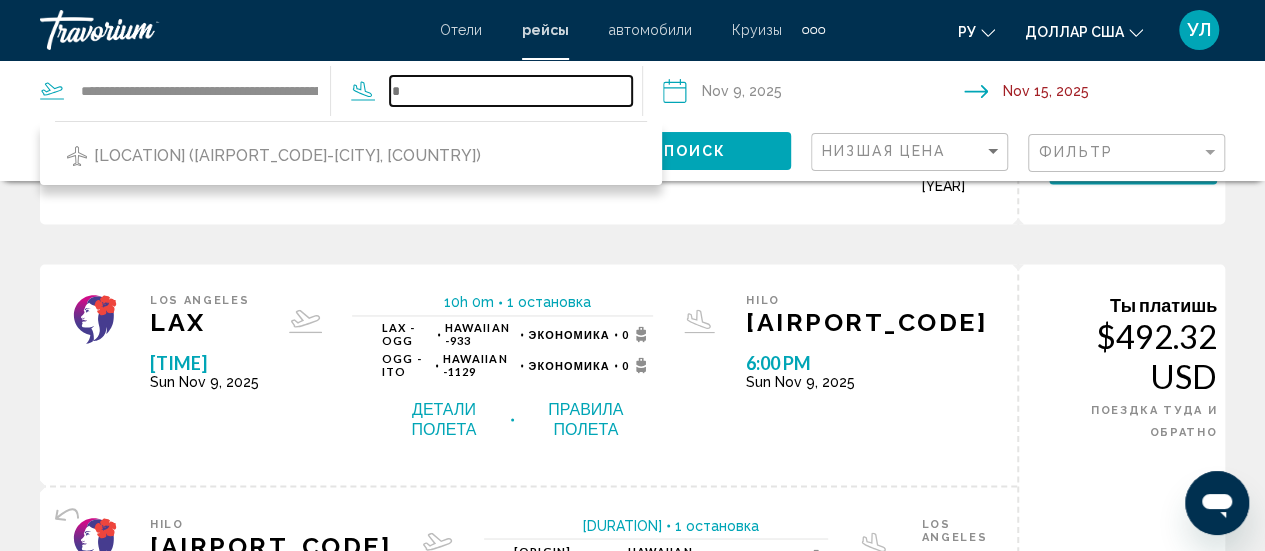 click at bounding box center (510, 91) 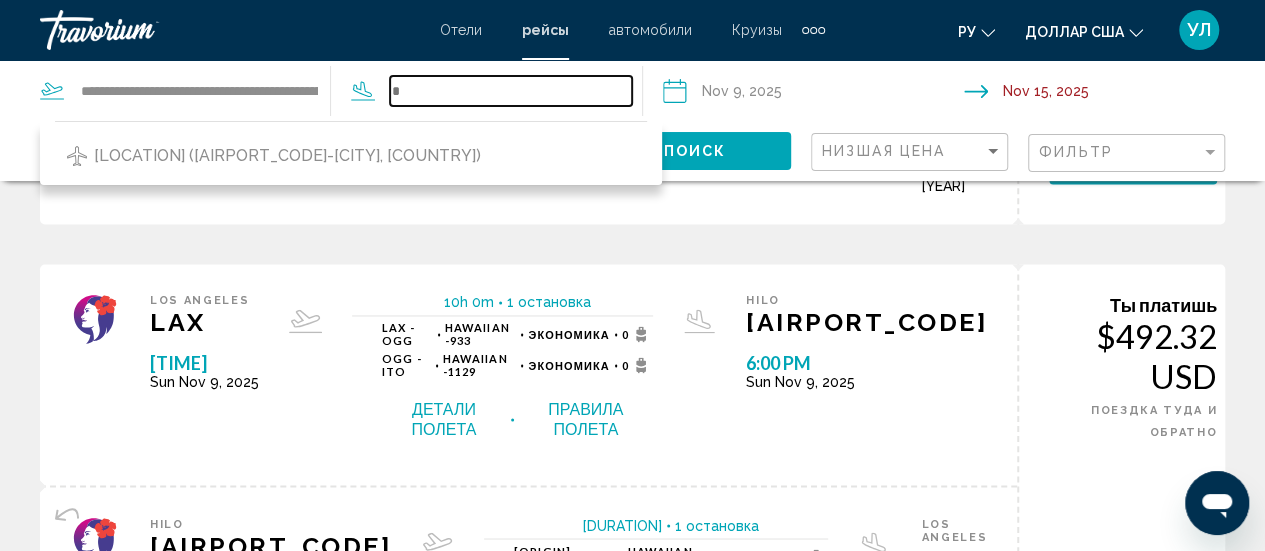 click at bounding box center [510, 91] 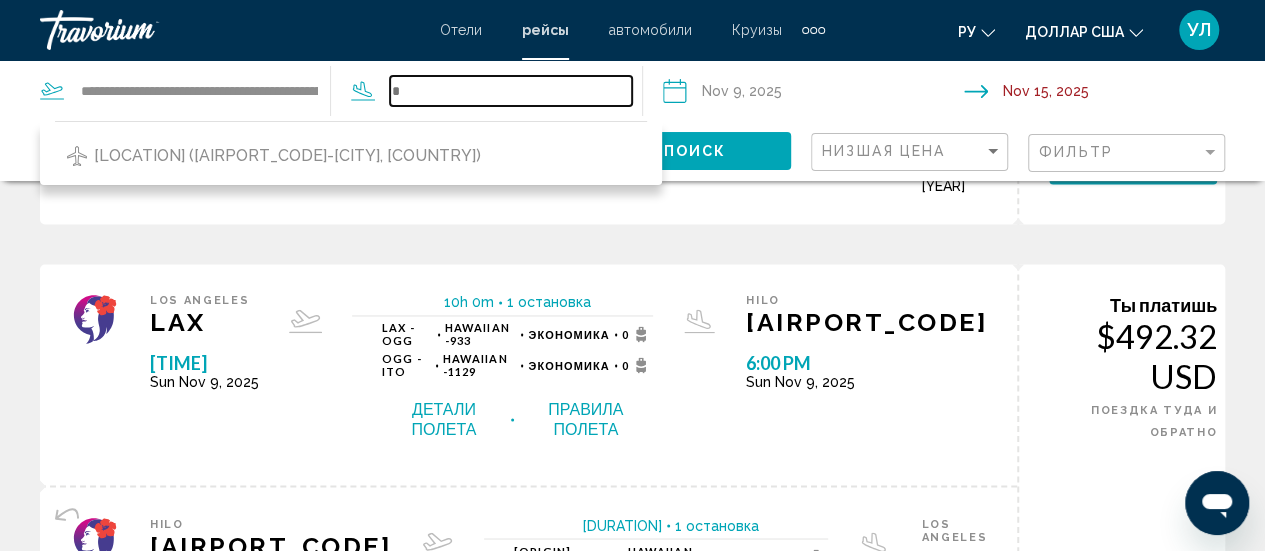 click at bounding box center (510, 91) 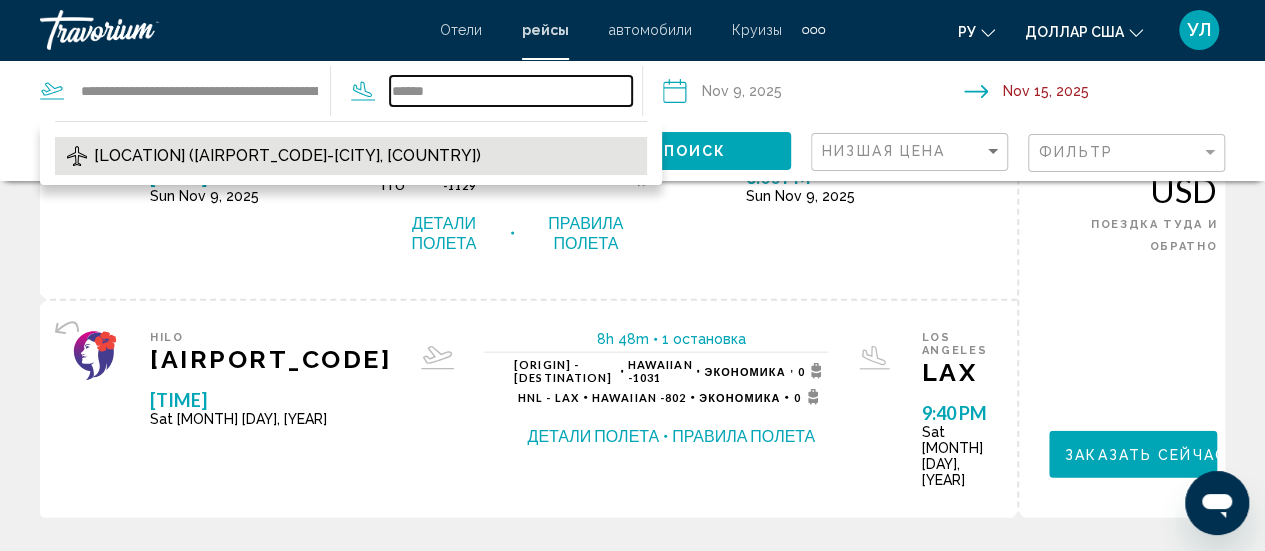 scroll, scrollTop: 2443, scrollLeft: 0, axis: vertical 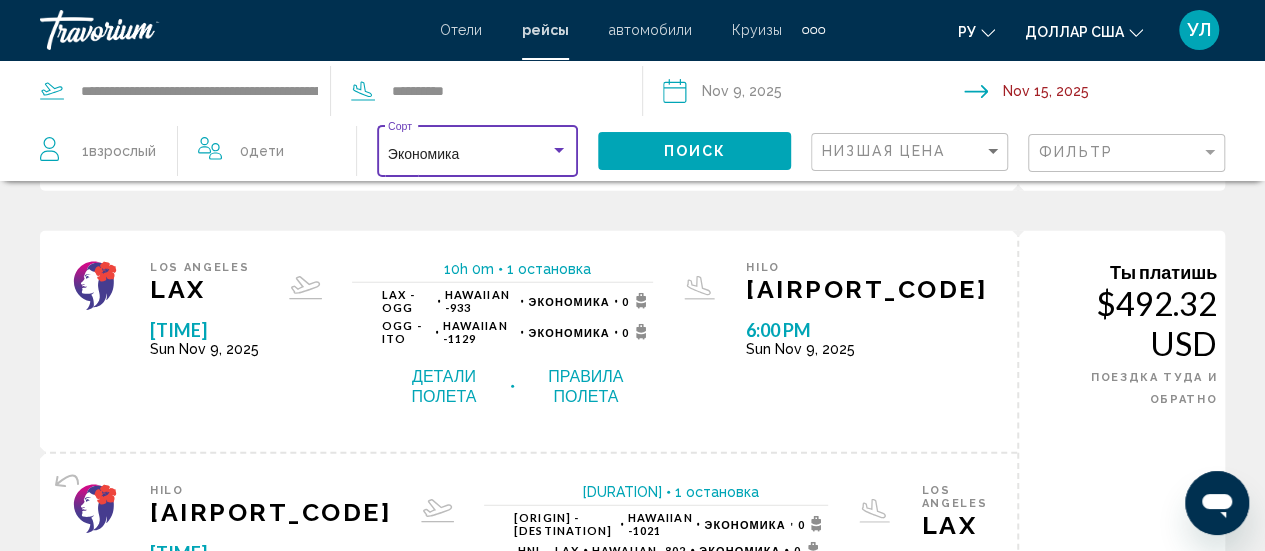click at bounding box center (559, 151) 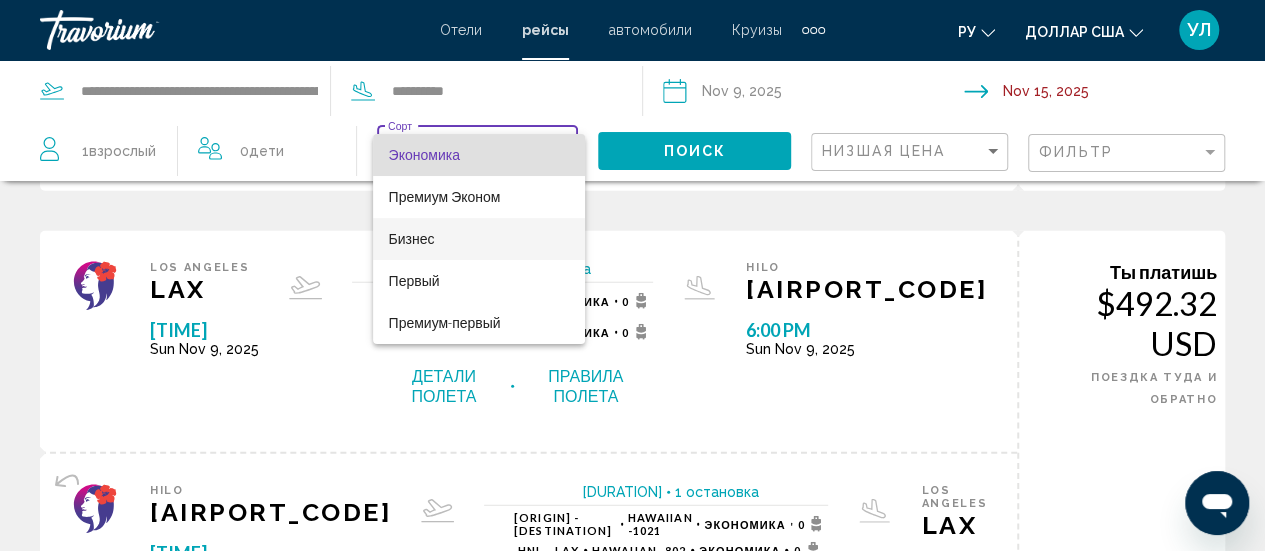 click on "Бизнес" at bounding box center [412, 239] 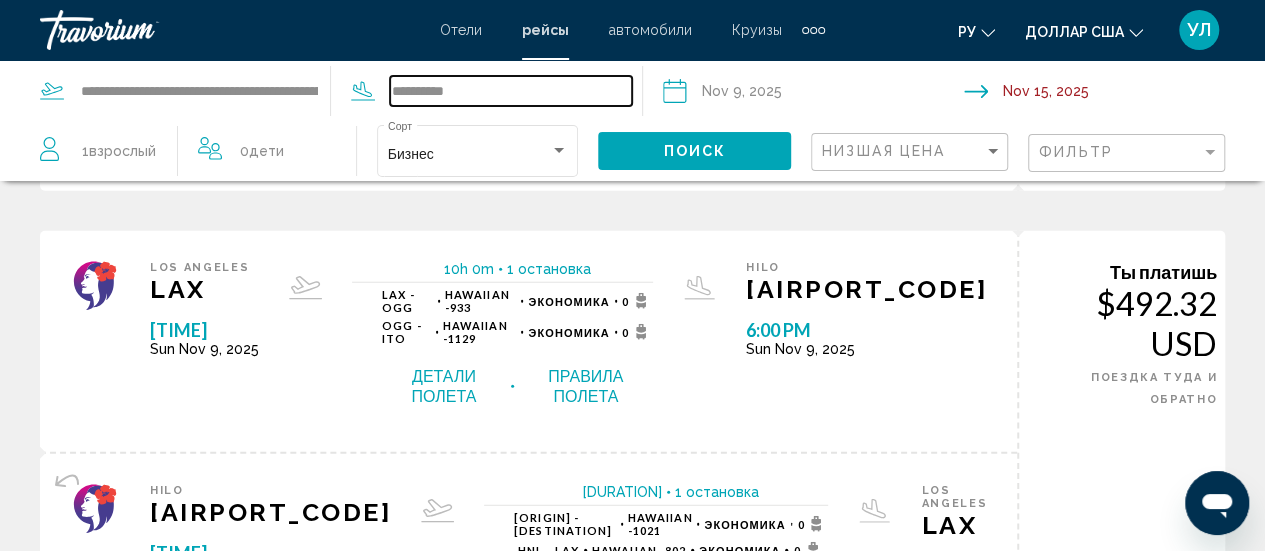 click on "**********" at bounding box center (510, 91) 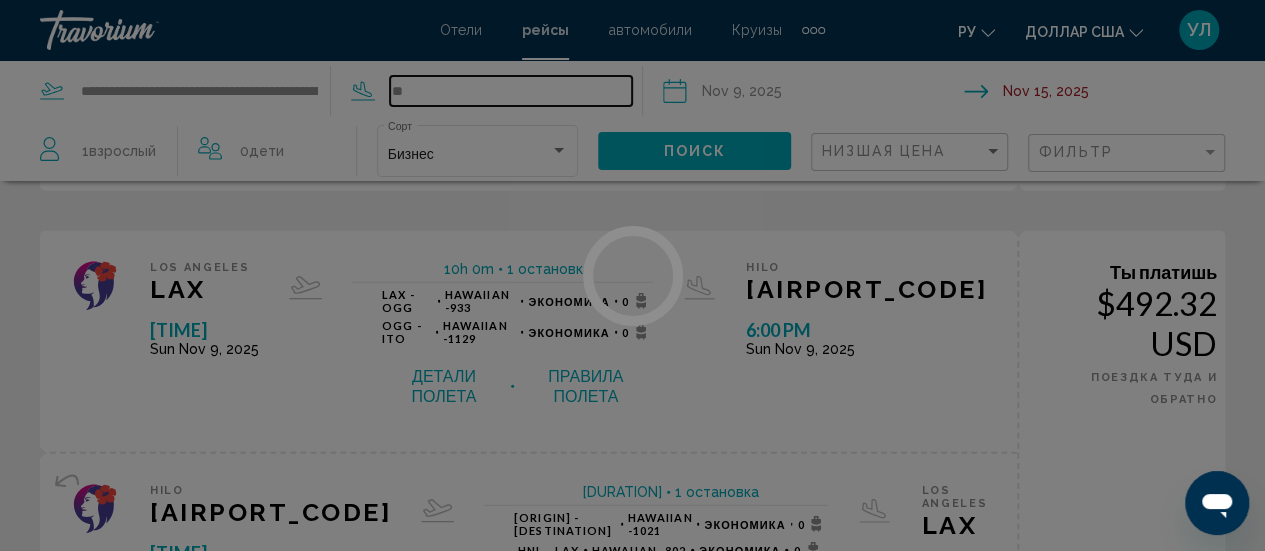 type on "*" 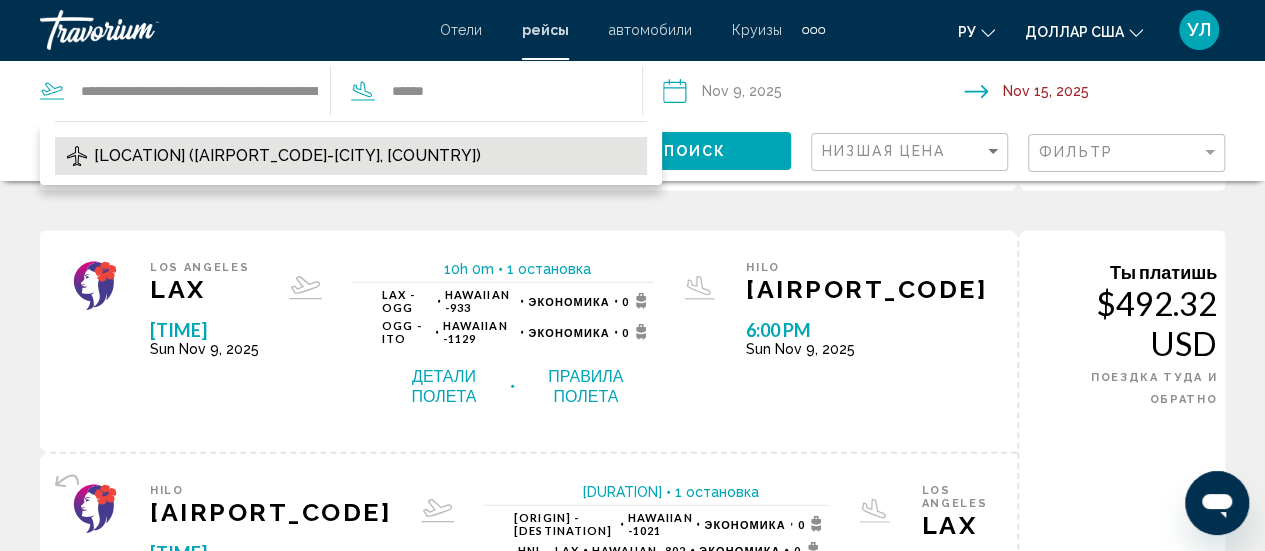 click on "[LOCATION] ([AIRPORT_CODE]-[CITY], [COUNTRY])" at bounding box center [287, 156] 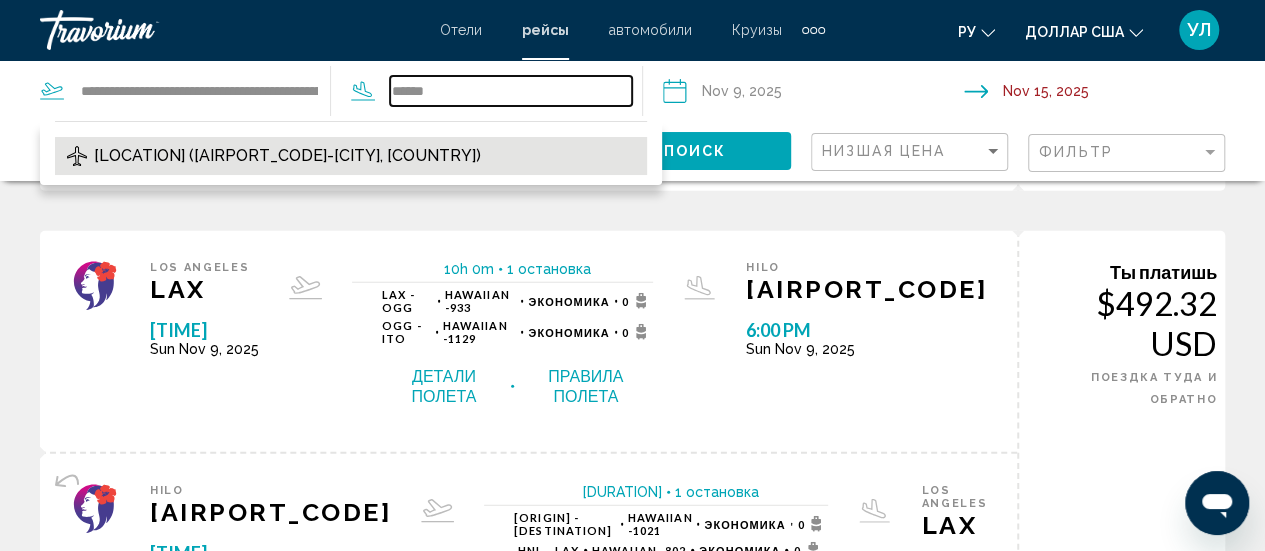 type on "**********" 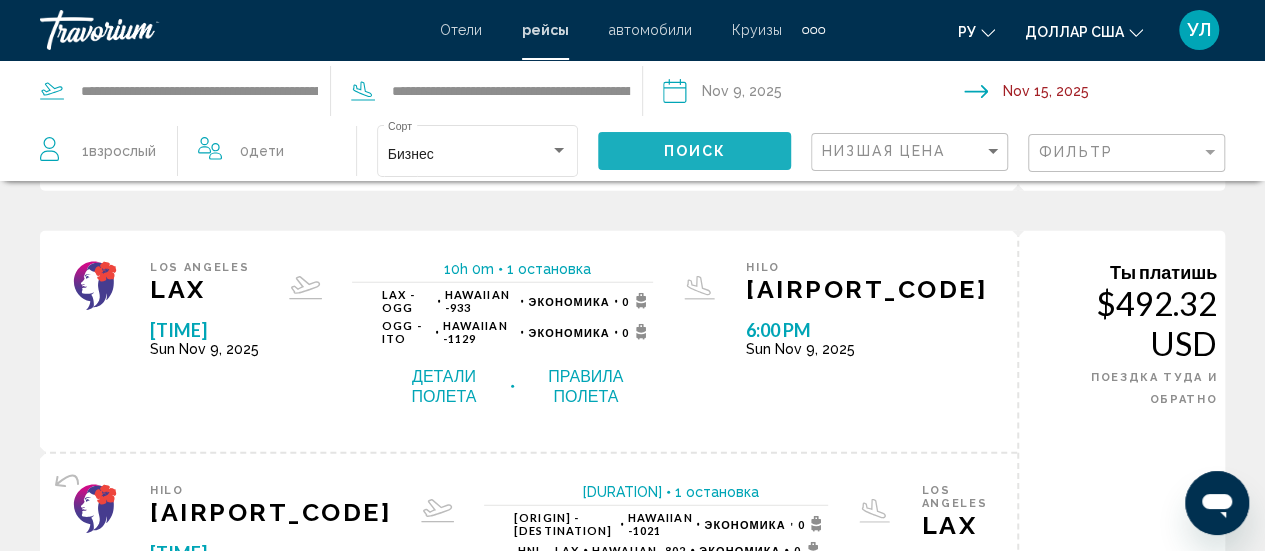 click on "Поиск" 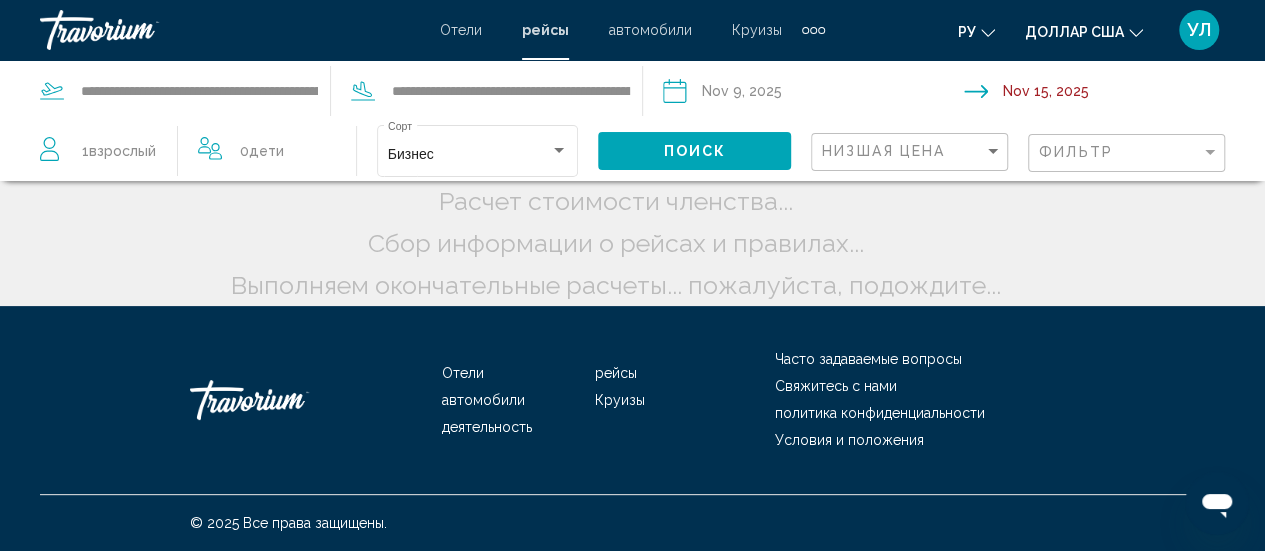 scroll, scrollTop: 105, scrollLeft: 0, axis: vertical 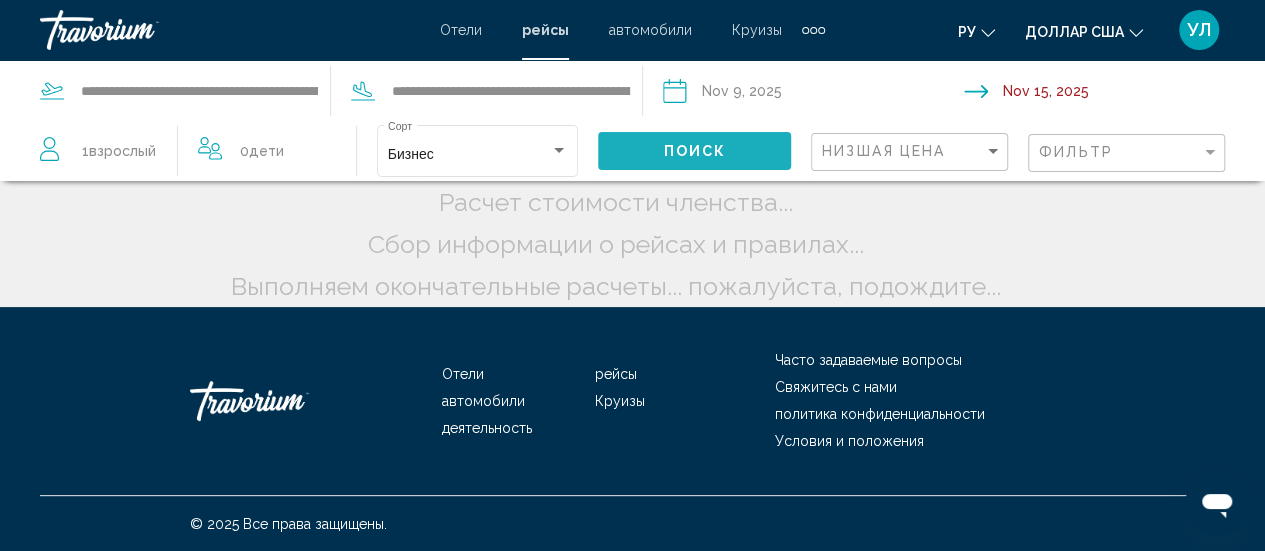 click on "Поиск" 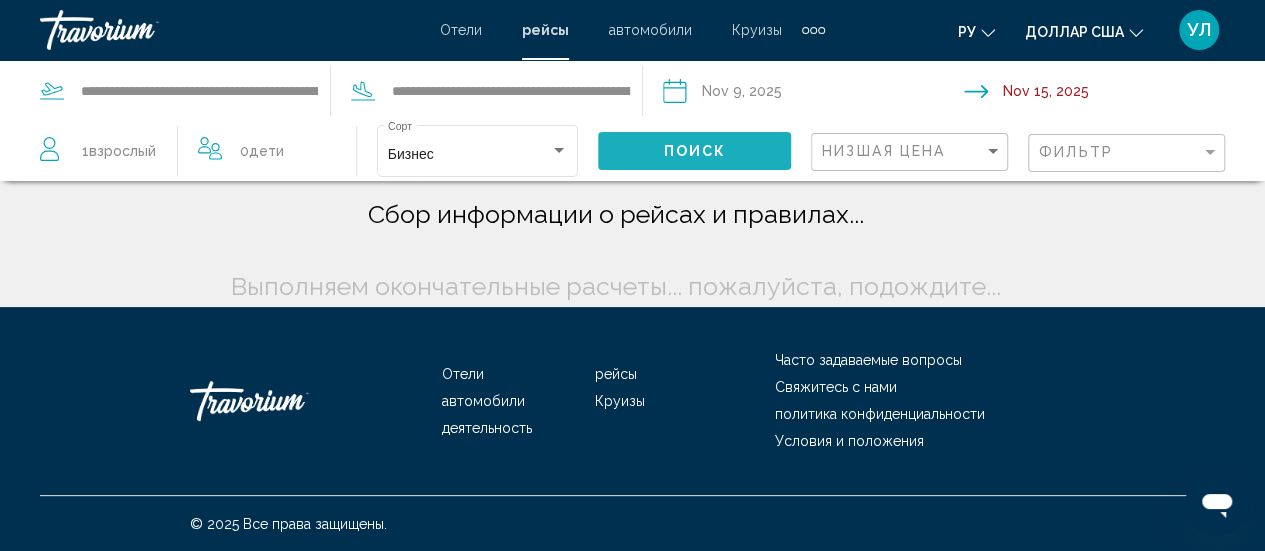 click on "Поиск" 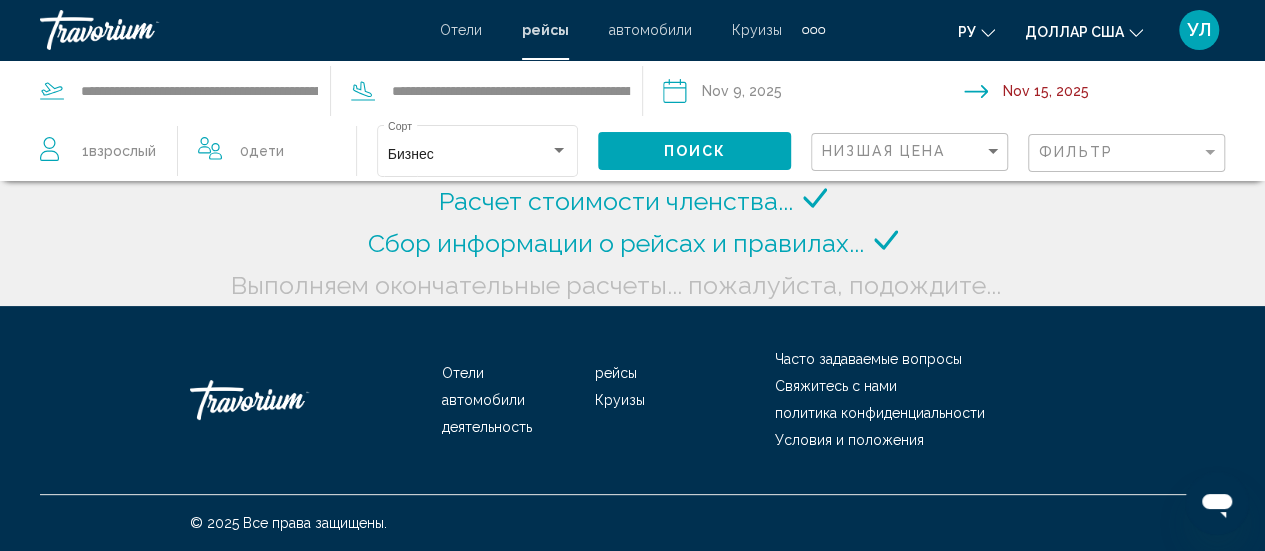 scroll, scrollTop: 75, scrollLeft: 0, axis: vertical 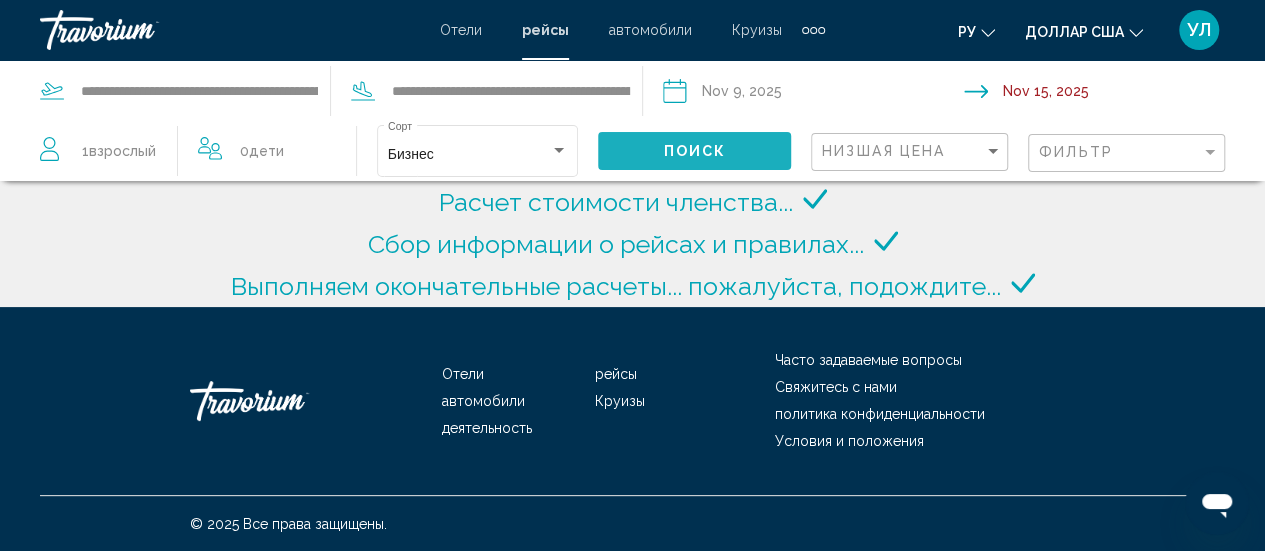 click on "Поиск" 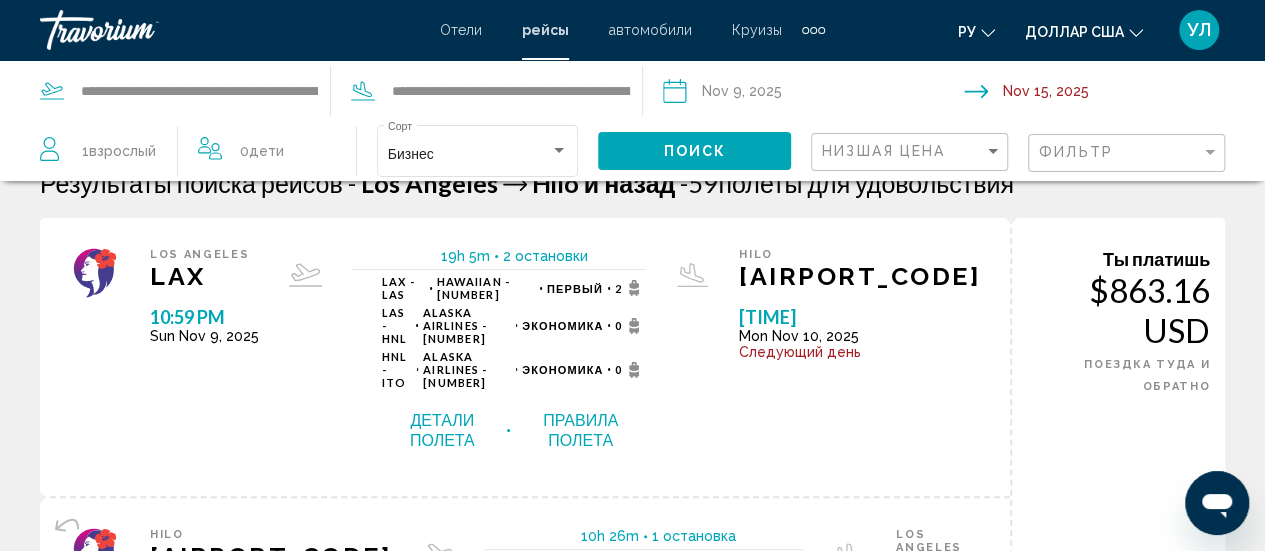 scroll, scrollTop: 0, scrollLeft: 0, axis: both 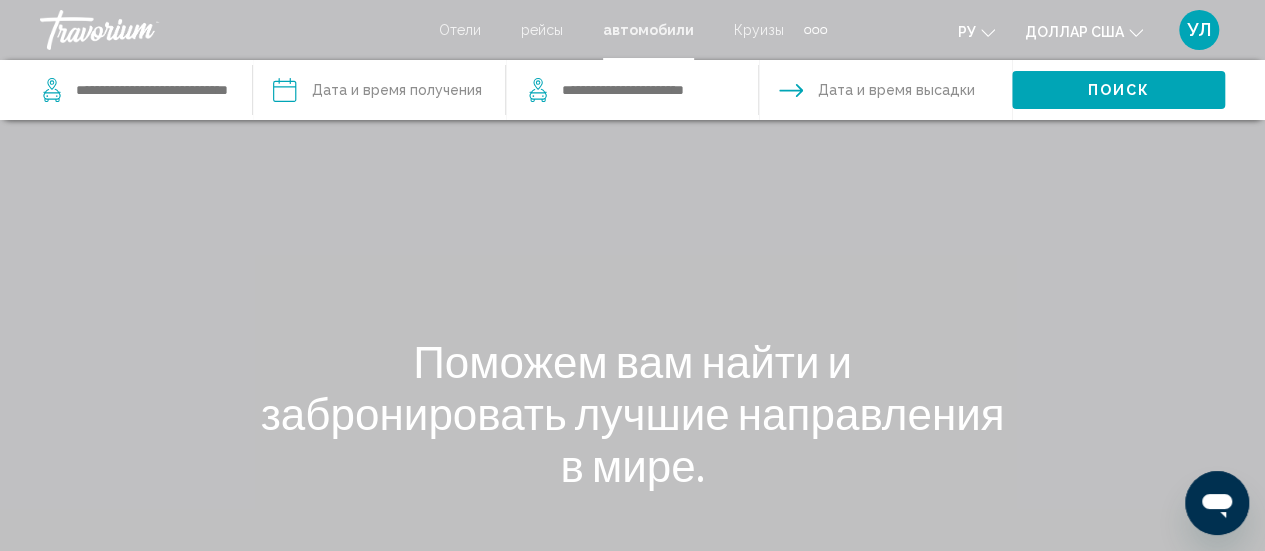 click on "рейсы" at bounding box center (542, 30) 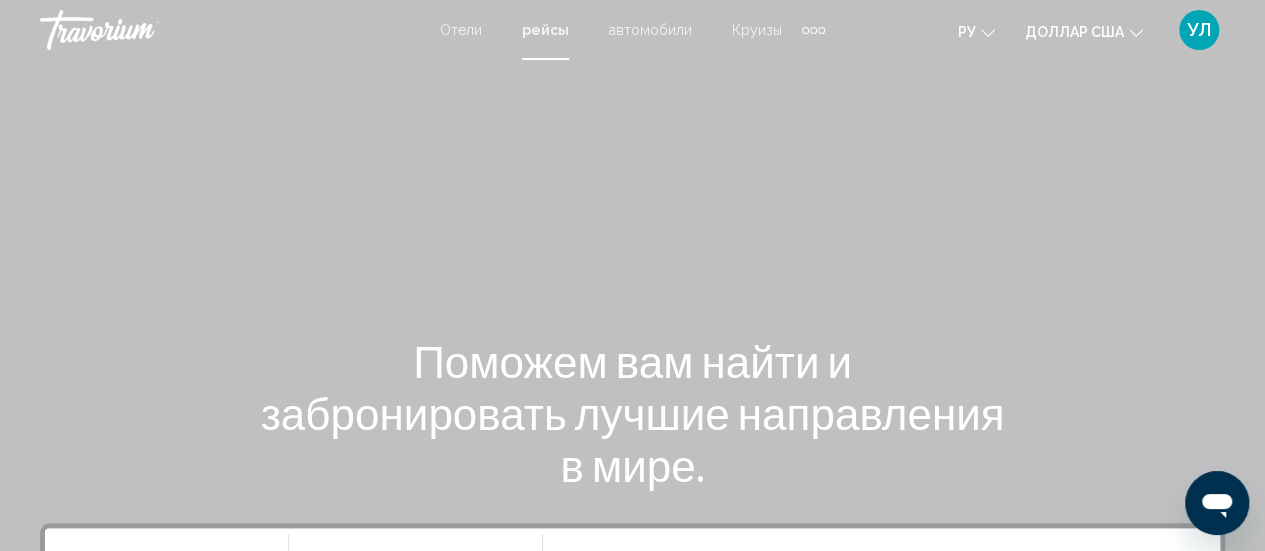 click on "рейсы" at bounding box center (545, 30) 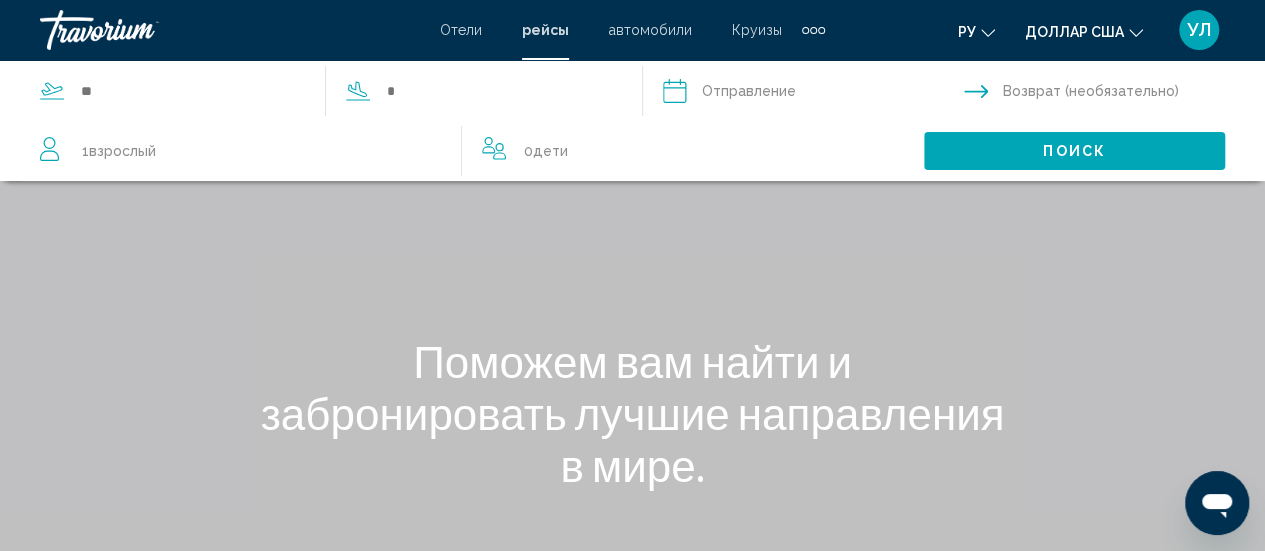 scroll, scrollTop: 666, scrollLeft: 0, axis: vertical 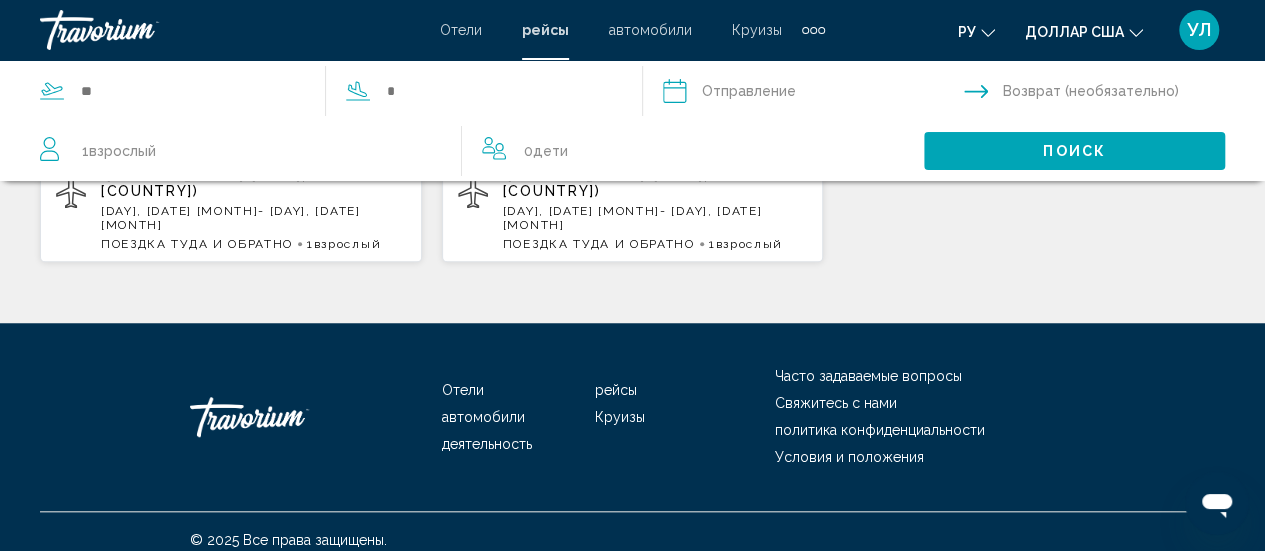 click on "[LOCATION] ([AIRPORT_CODE]-[CITY], [COUNTRY])" at bounding box center [213, 175] 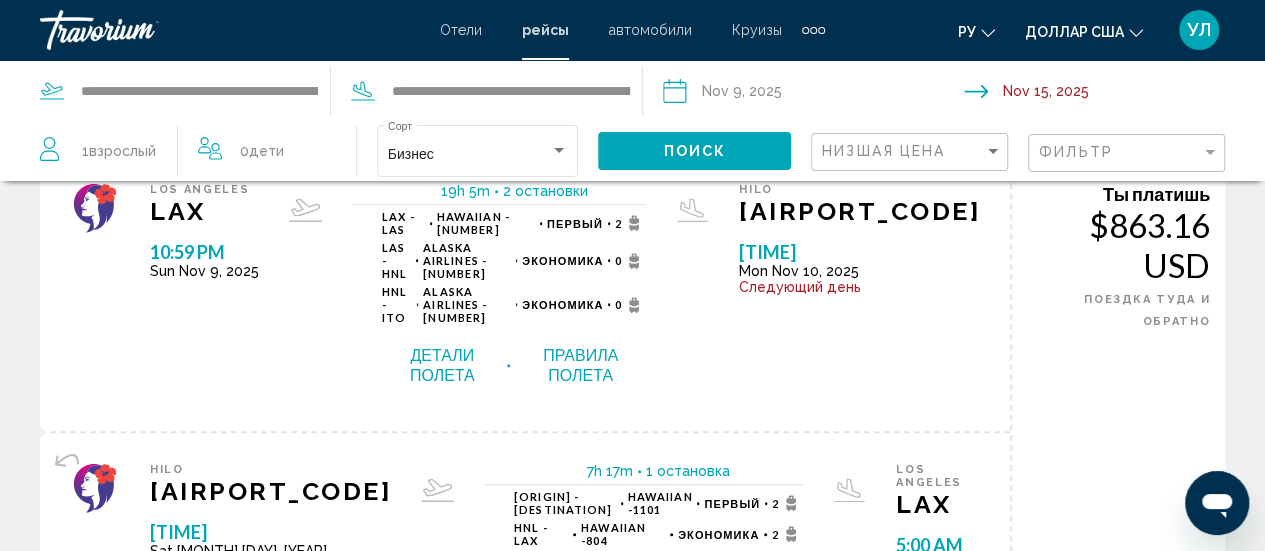scroll, scrollTop: 0, scrollLeft: 0, axis: both 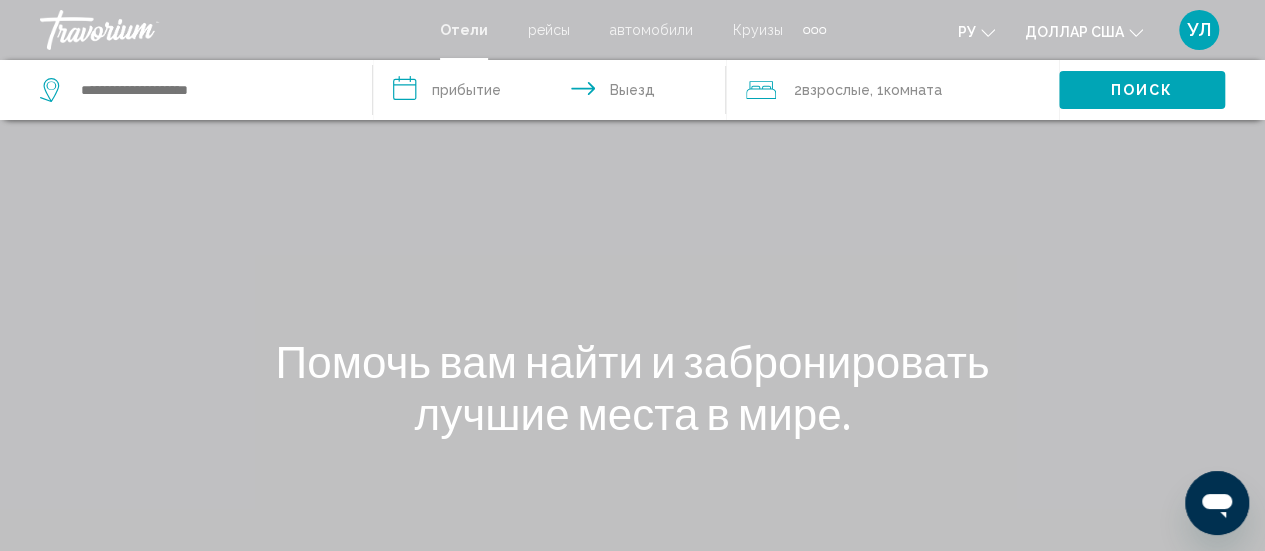 click on "рейсы" at bounding box center (549, 30) 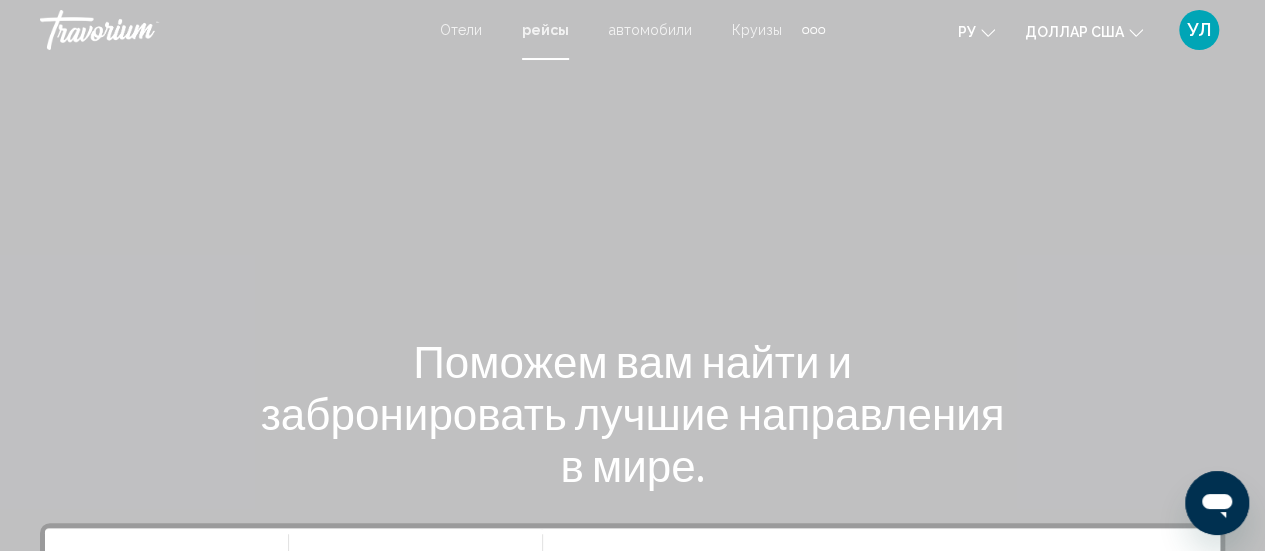 scroll, scrollTop: 570, scrollLeft: 0, axis: vertical 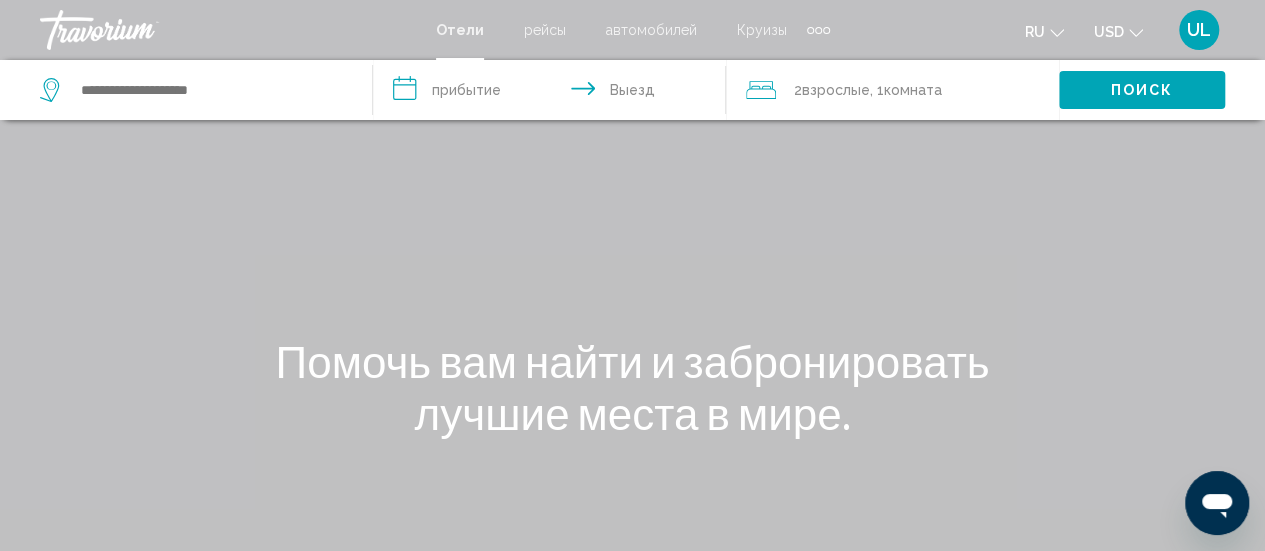 click on "рейсы" at bounding box center [545, 30] 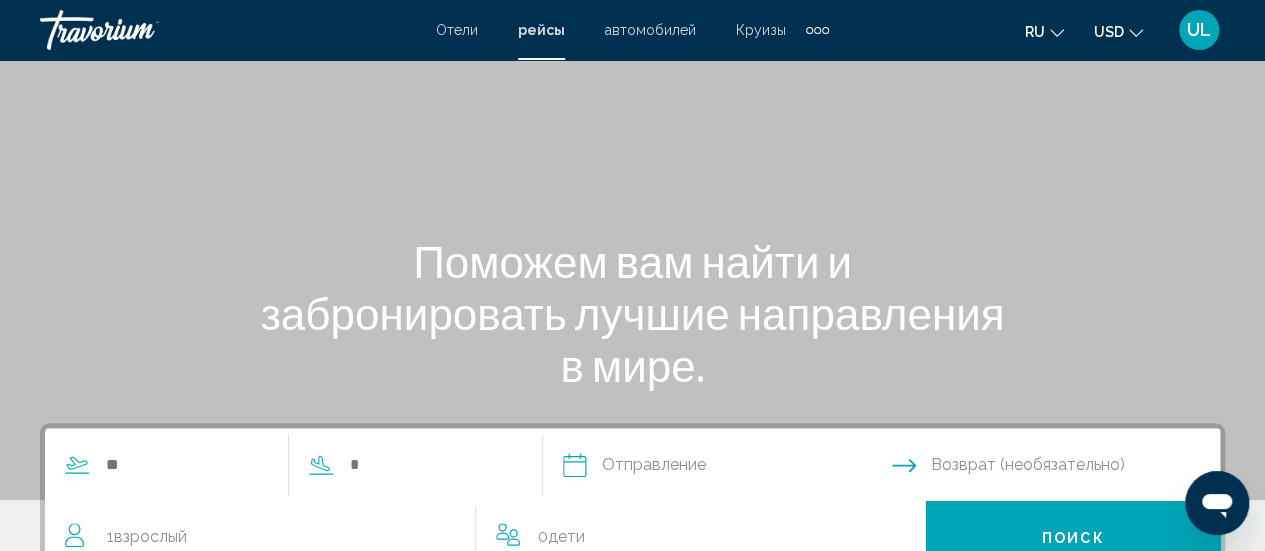 scroll, scrollTop: 112, scrollLeft: 0, axis: vertical 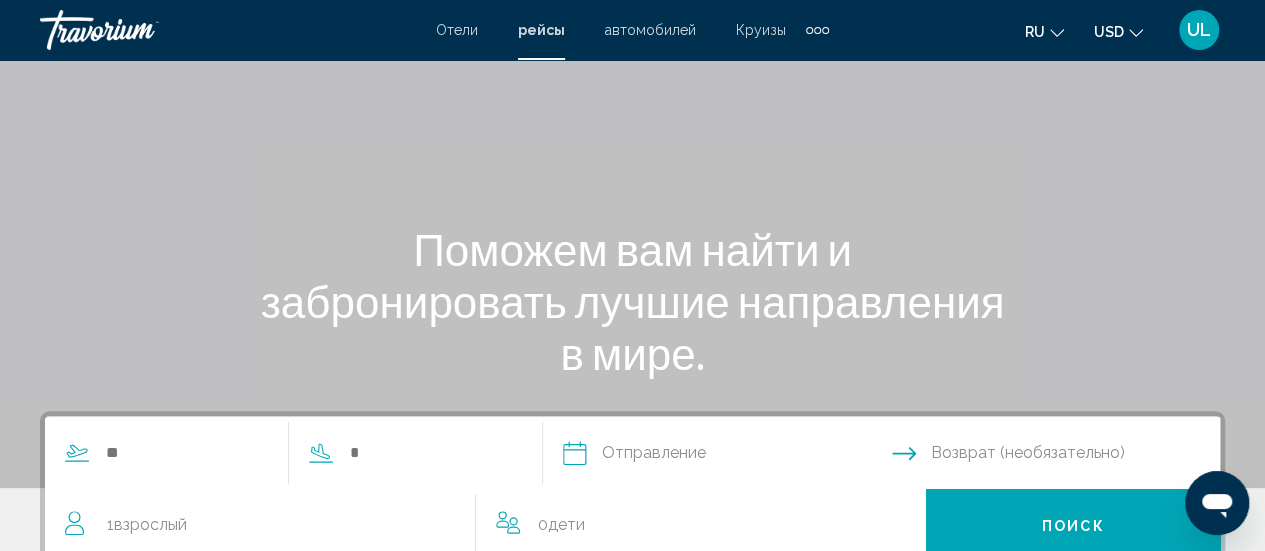 click at bounding box center [278, 453] 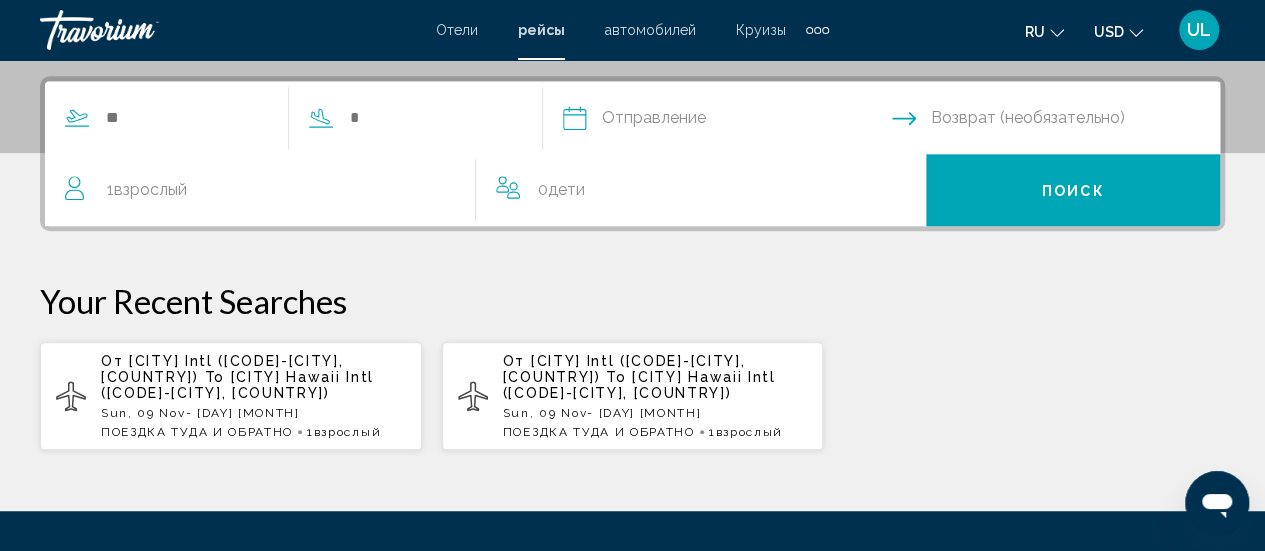 scroll, scrollTop: 458, scrollLeft: 0, axis: vertical 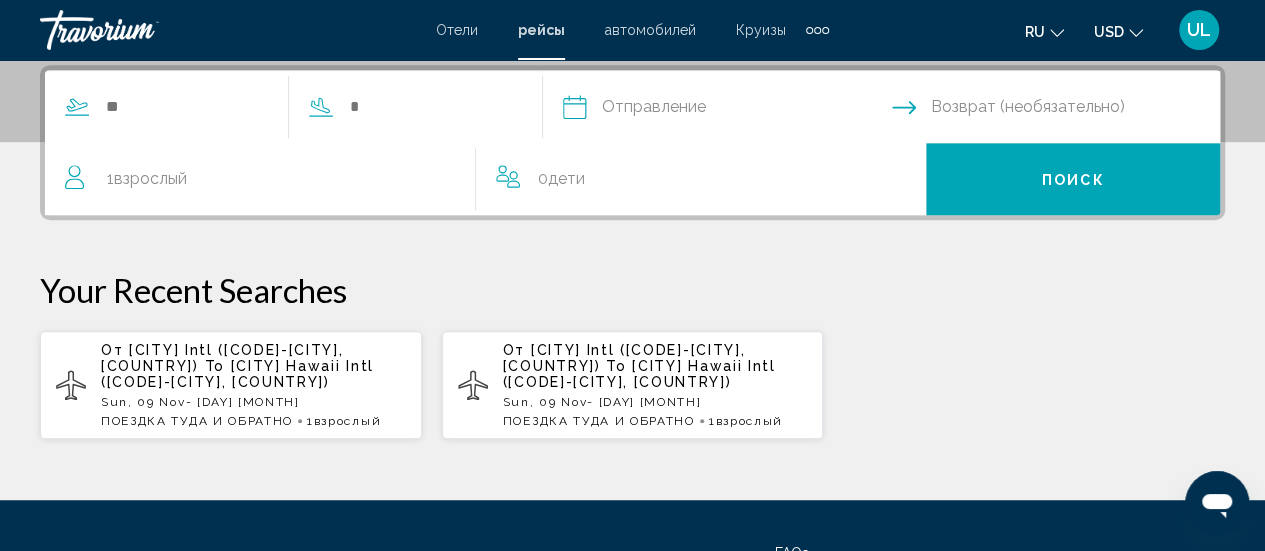 click at bounding box center [166, 107] 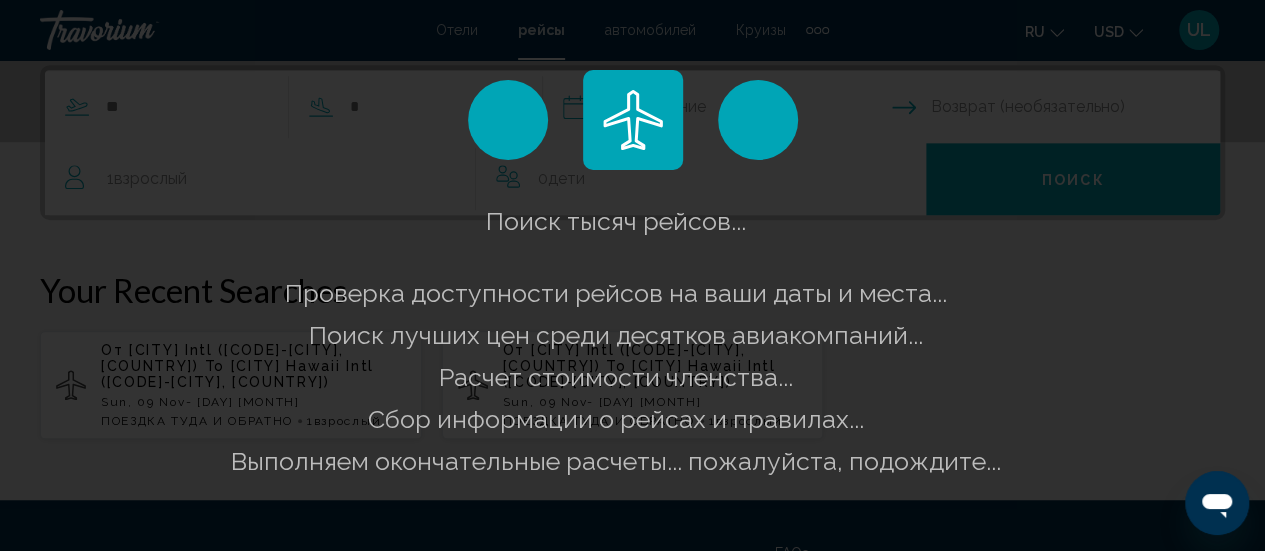 click on "Поиск тысяч рейсов...
Проверка доступности рейсов на ваши даты и места...
Поиск лучших цен среди десятков авиакомпаний...
Расчет стоимости членства...
Сбор информации о рейсах и правилах...
Выполняем окончательные расчеты... пожалуйста, подождите..." 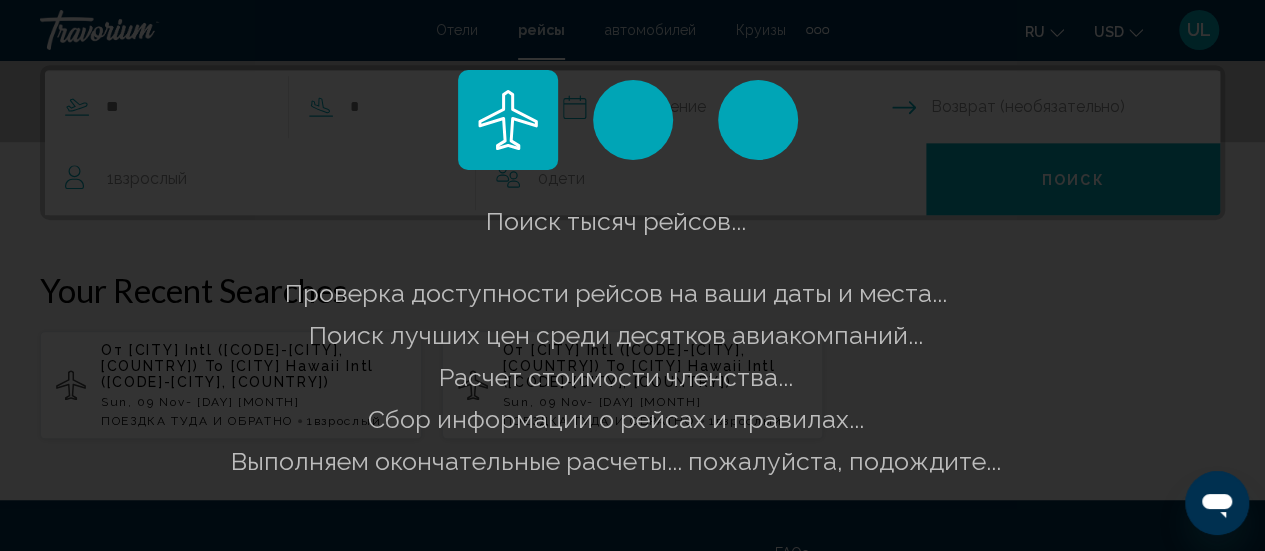 click on "Поиск тысяч рейсов...
Проверка доступности рейсов на ваши даты и места...
Поиск лучших цен среди десятков авиакомпаний...
Расчет стоимости членства...
Сбор информации о рейсах и правилах...
Выполняем окончательные расчеты... пожалуйста, подождите..." 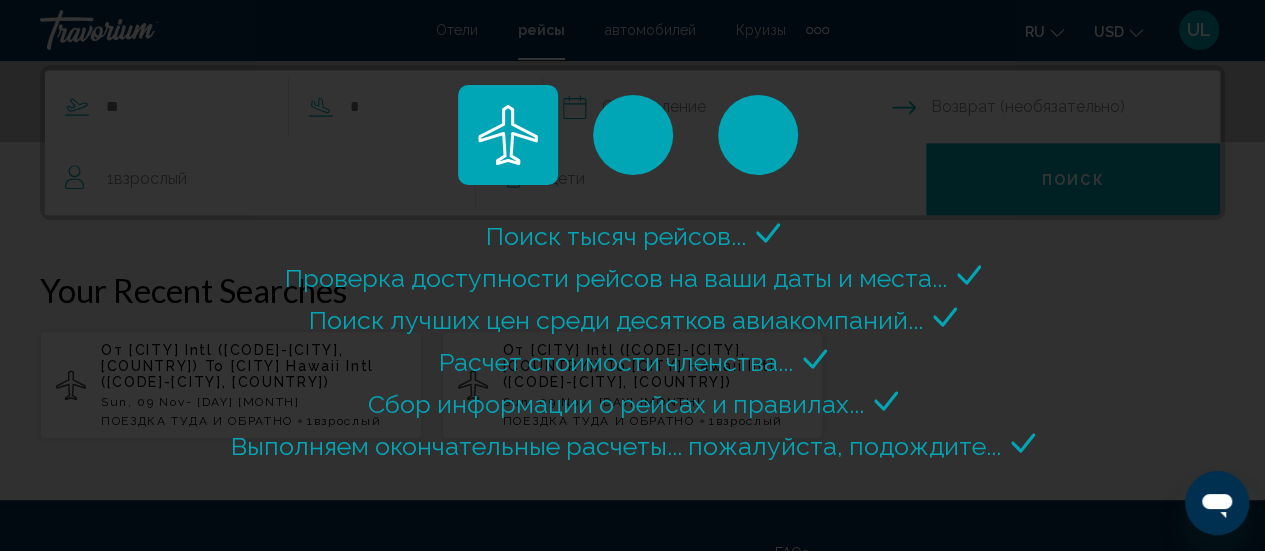 scroll, scrollTop: 0, scrollLeft: 0, axis: both 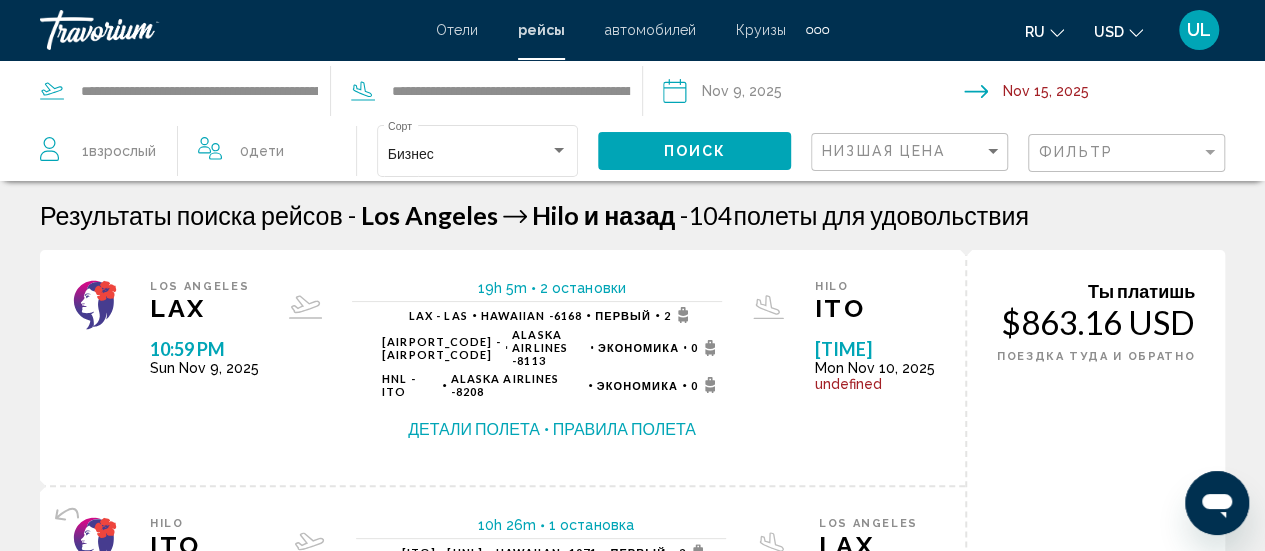 click on "**********" 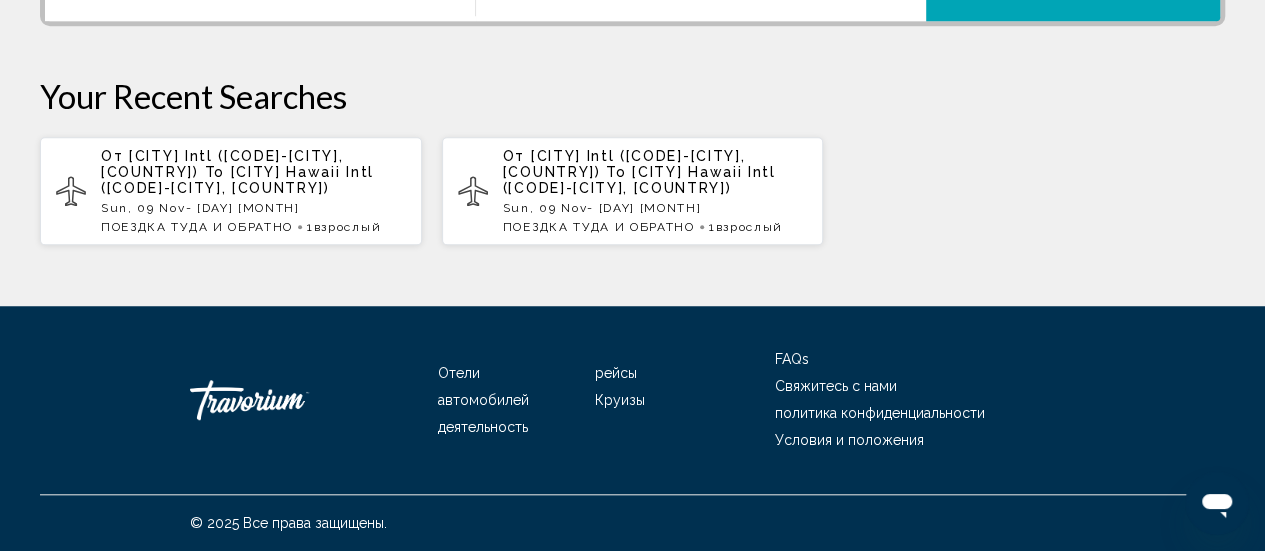 scroll, scrollTop: 0, scrollLeft: 0, axis: both 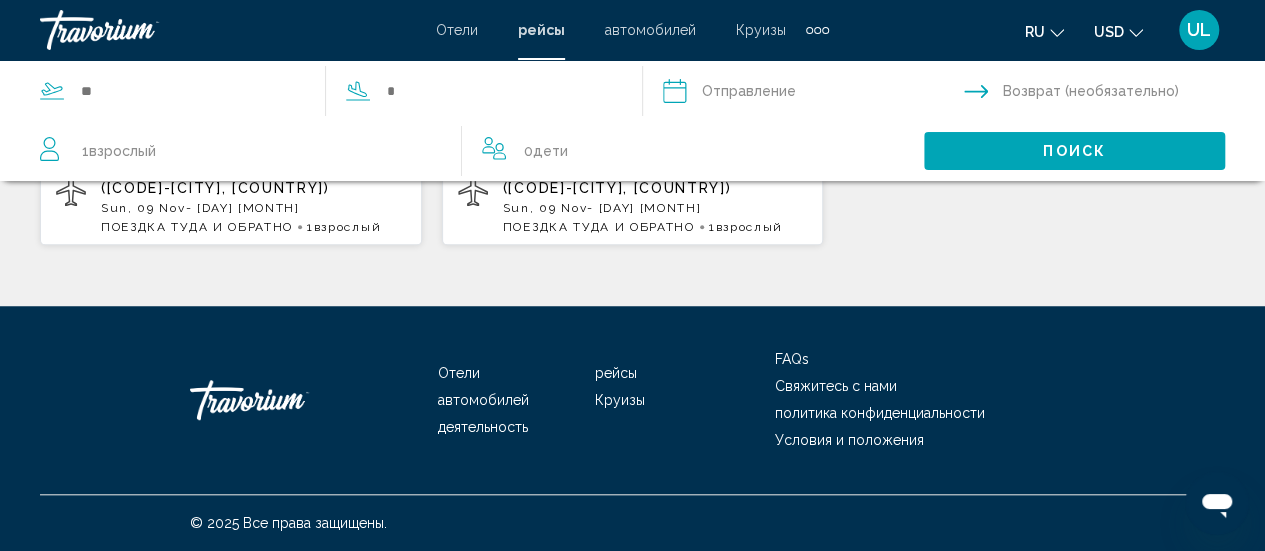 click 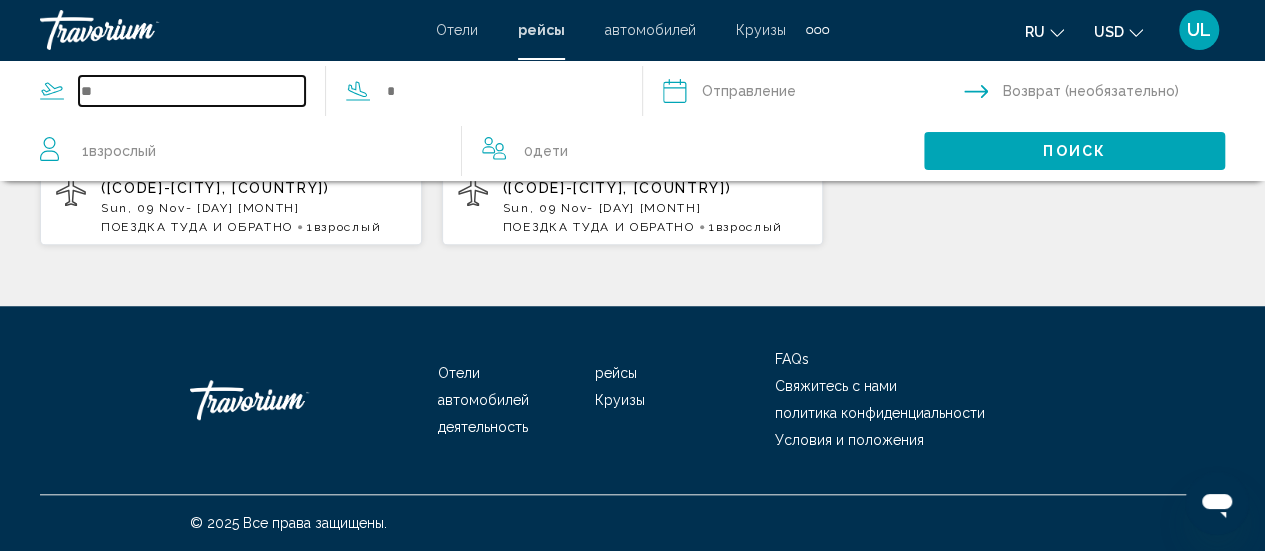 click at bounding box center [192, 91] 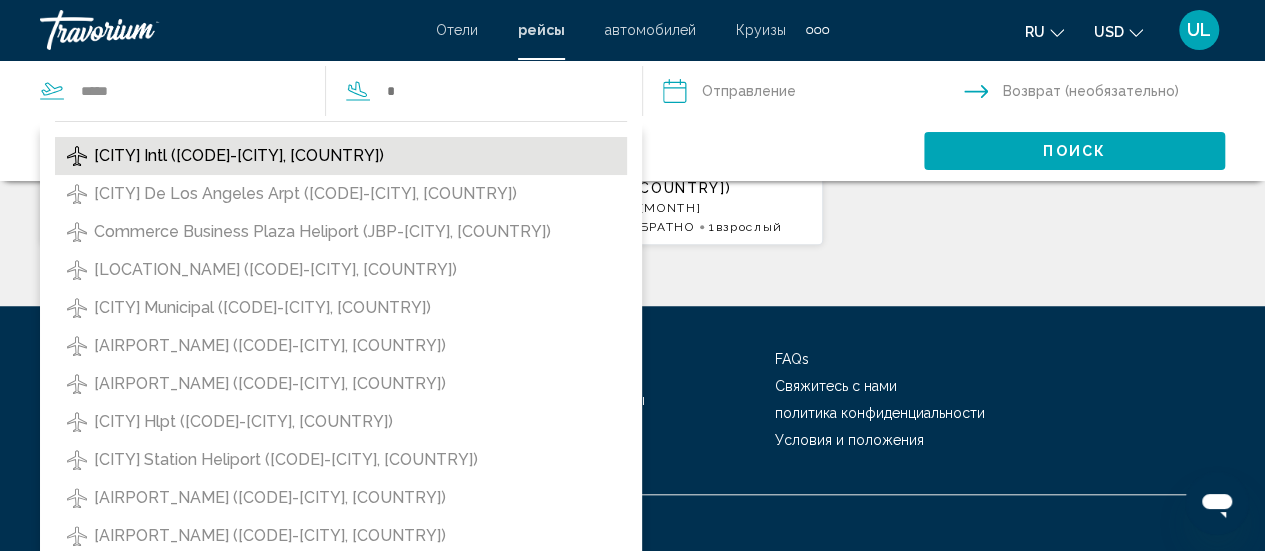 click on "Los Angeles Intl  (LAX-[CITY], [COUNTRY])" at bounding box center [239, 156] 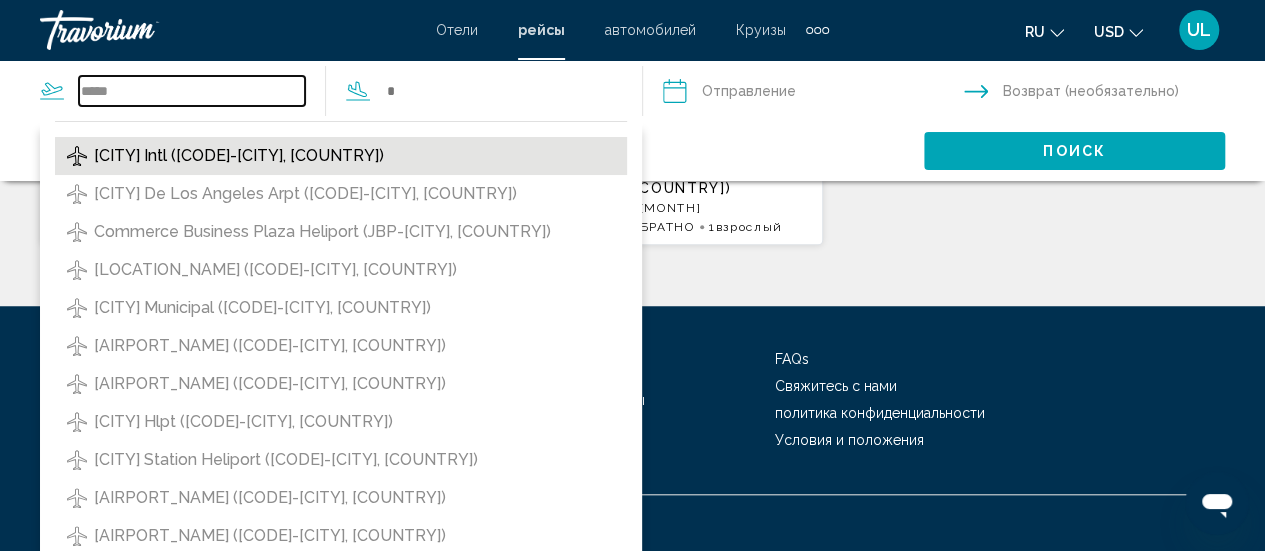 type on "**********" 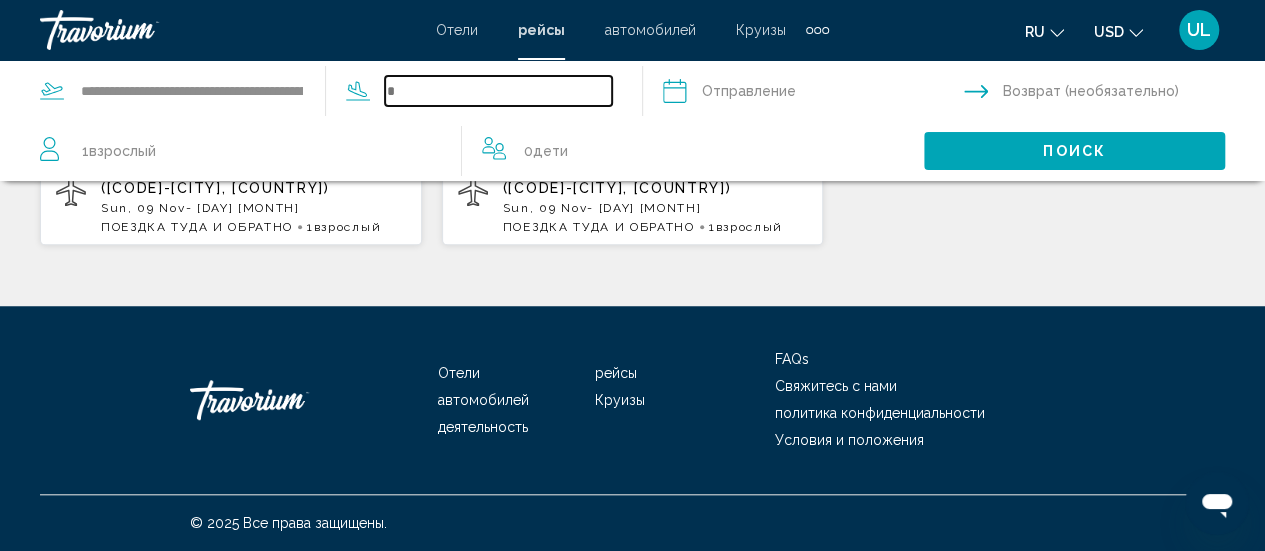 click at bounding box center [498, 91] 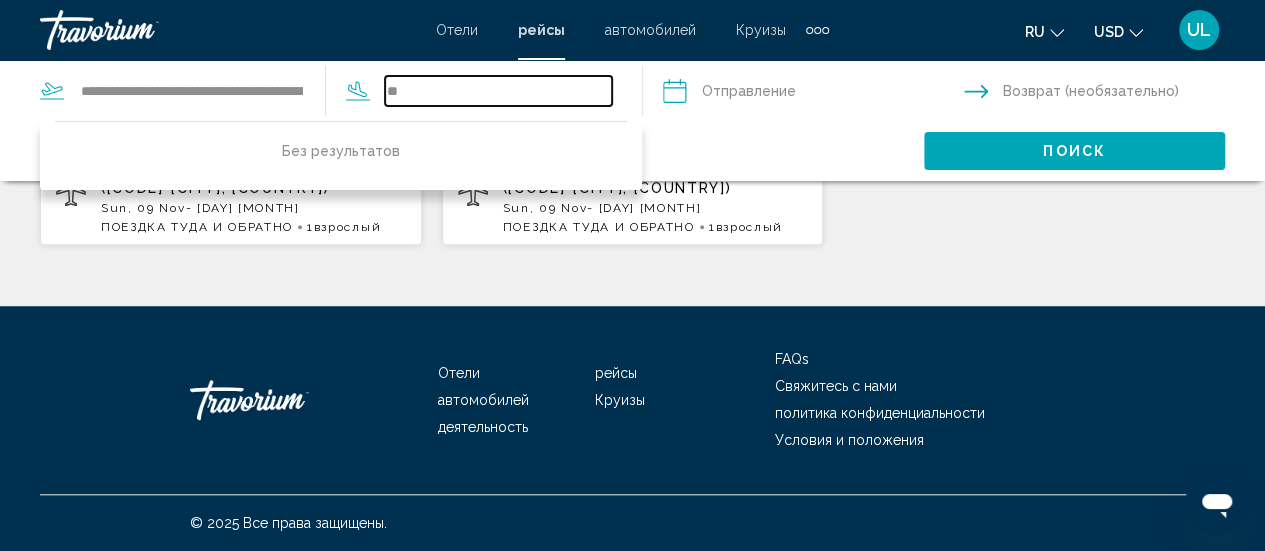 type on "*" 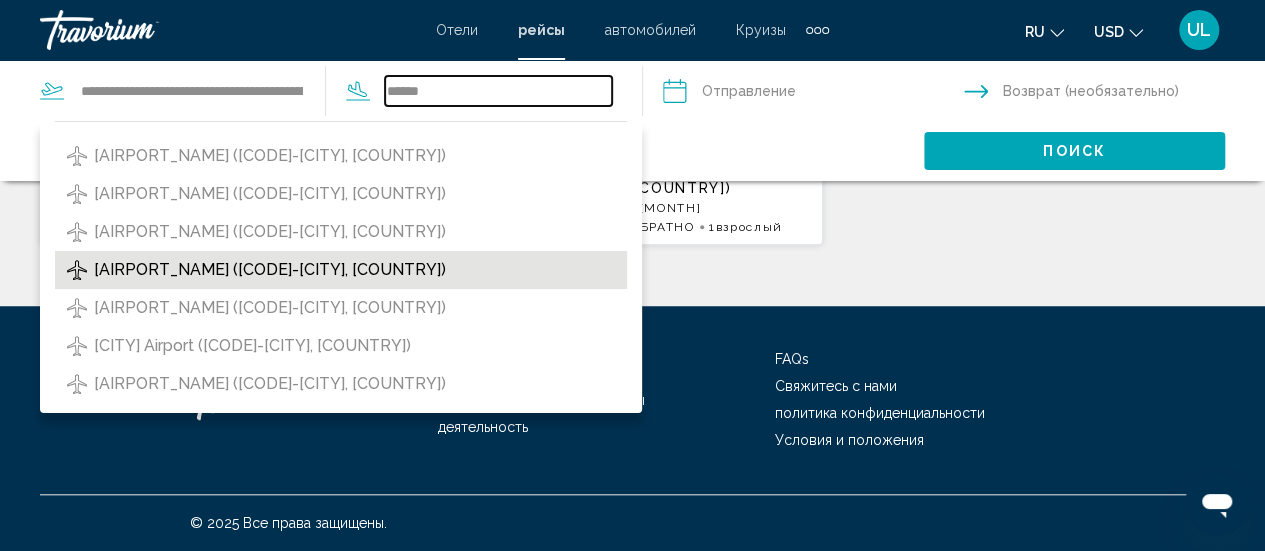 scroll, scrollTop: 668, scrollLeft: 0, axis: vertical 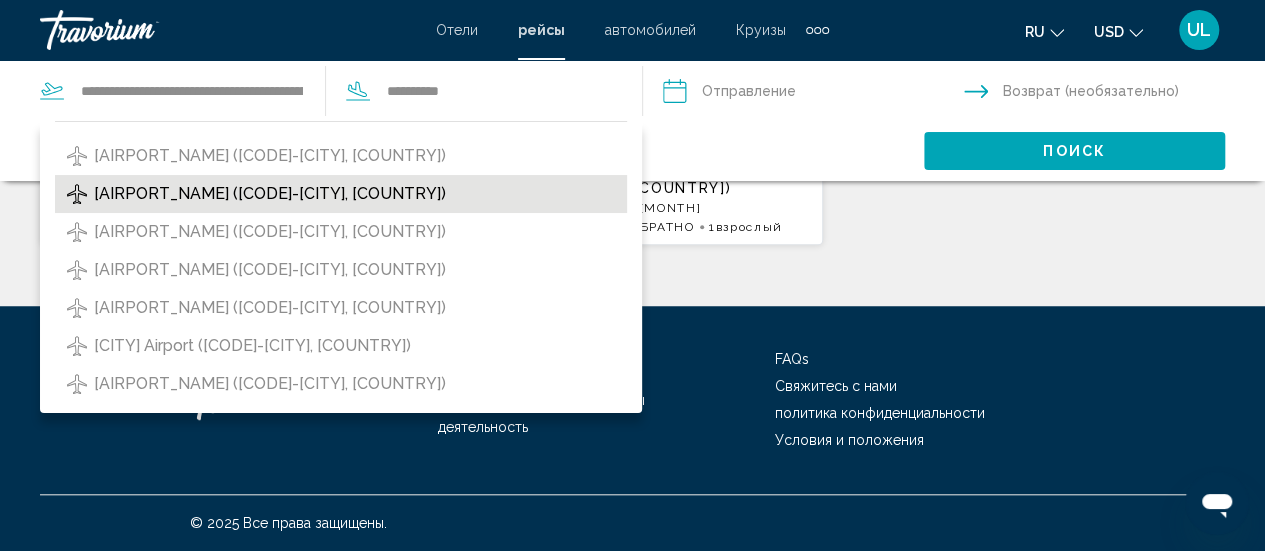 click on "Samarkand Intl Airport (SKD-Samarkand, Uzbekistan)" at bounding box center (270, 194) 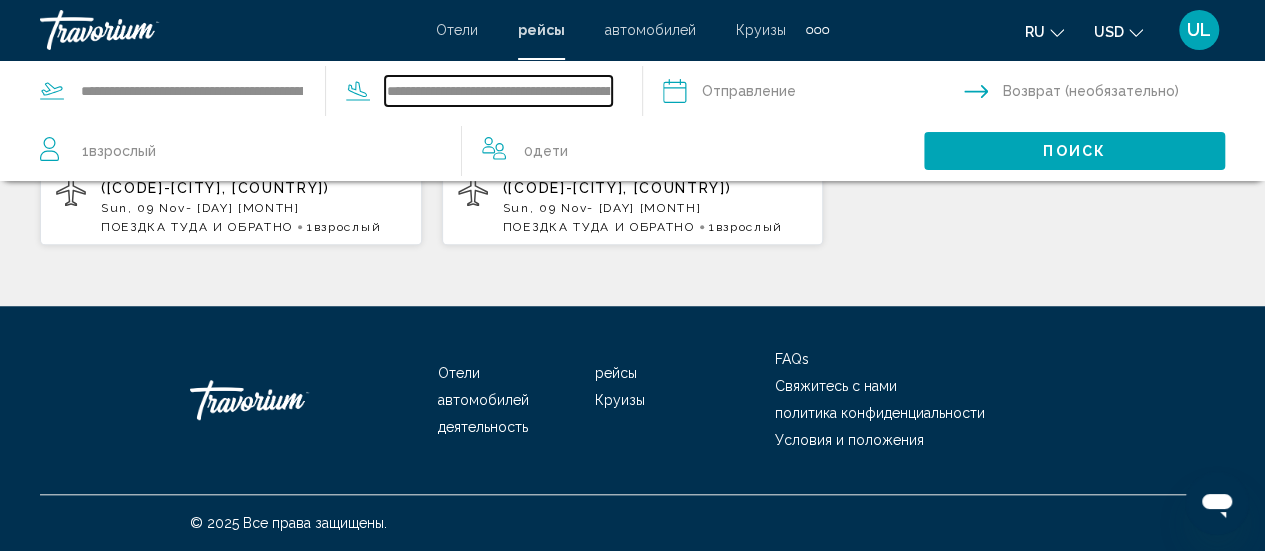 click on "**********" at bounding box center [498, 91] 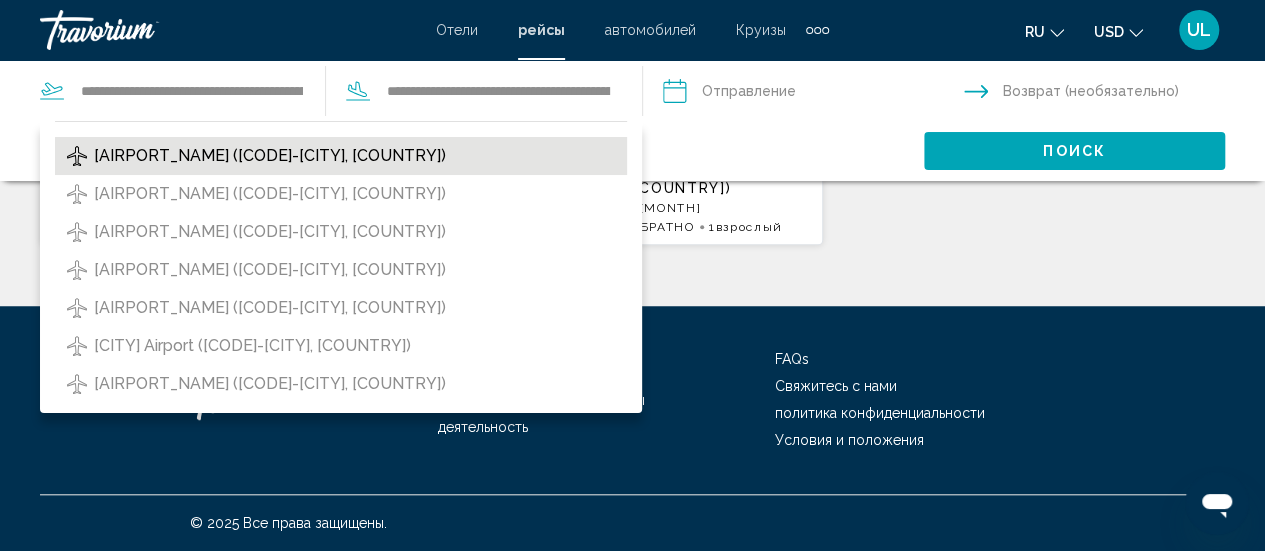 click on "Vostochny International (TAS-Tashkent, Uzbekistan)" at bounding box center [270, 156] 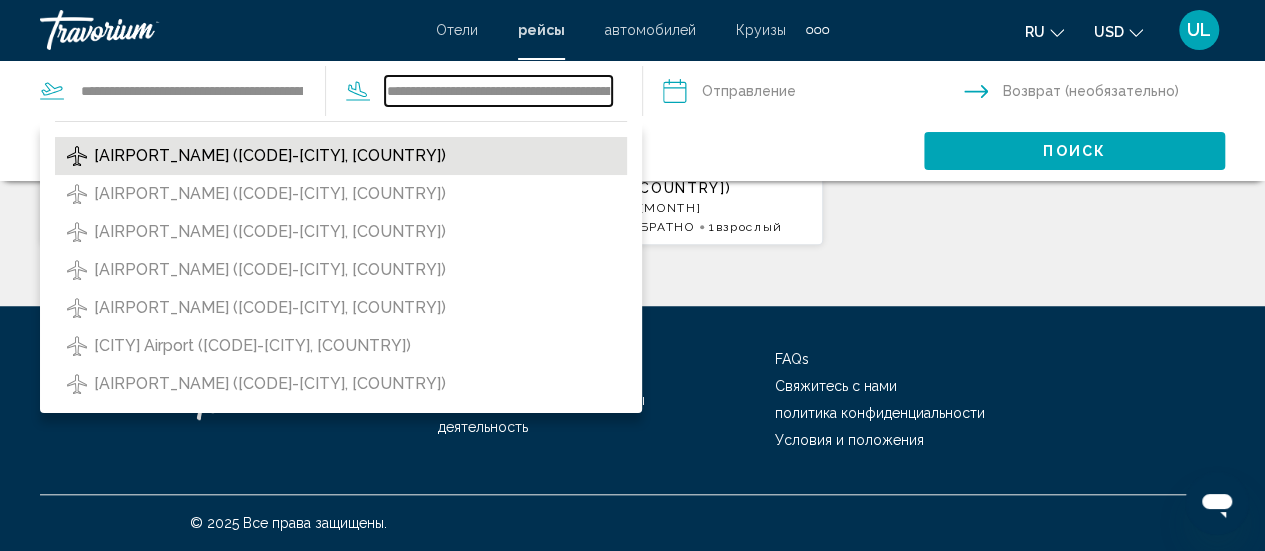 type on "**********" 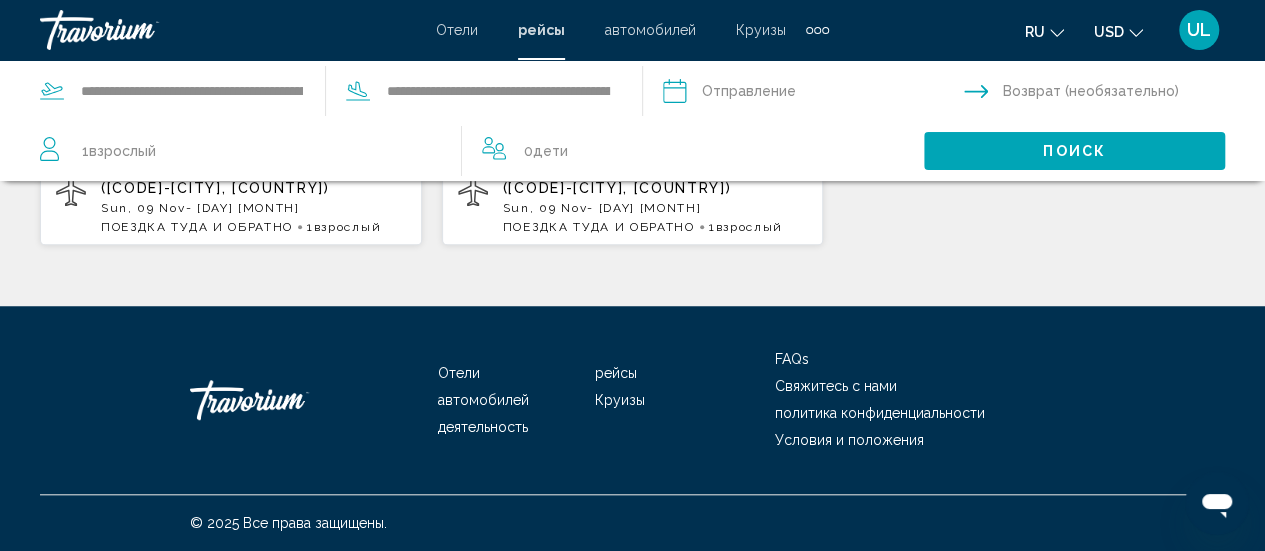 click at bounding box center (812, 94) 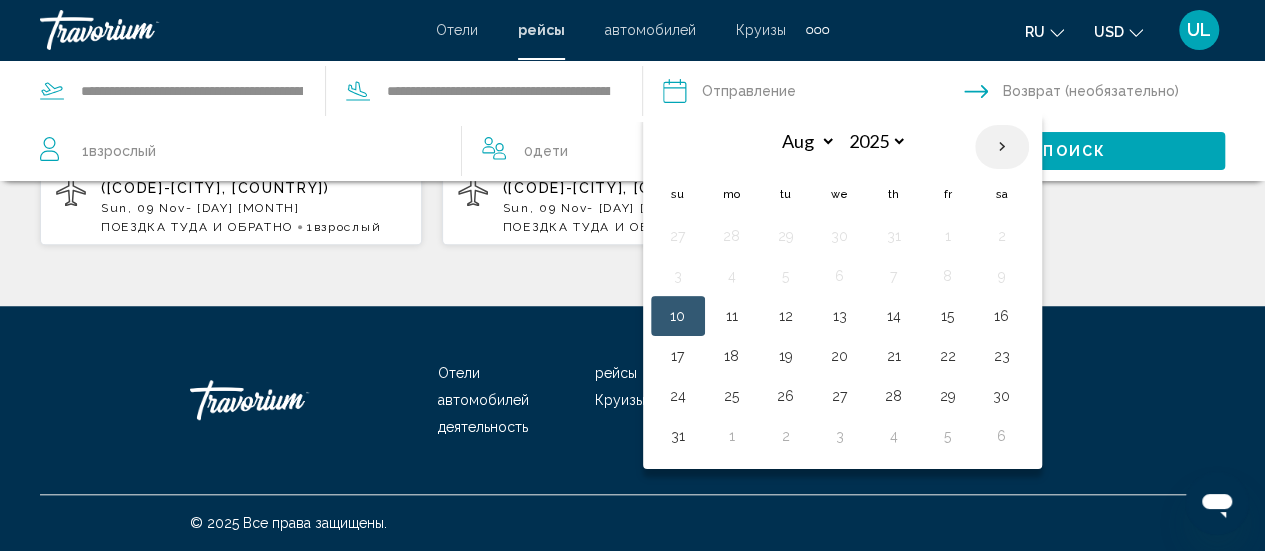 click at bounding box center (1002, 147) 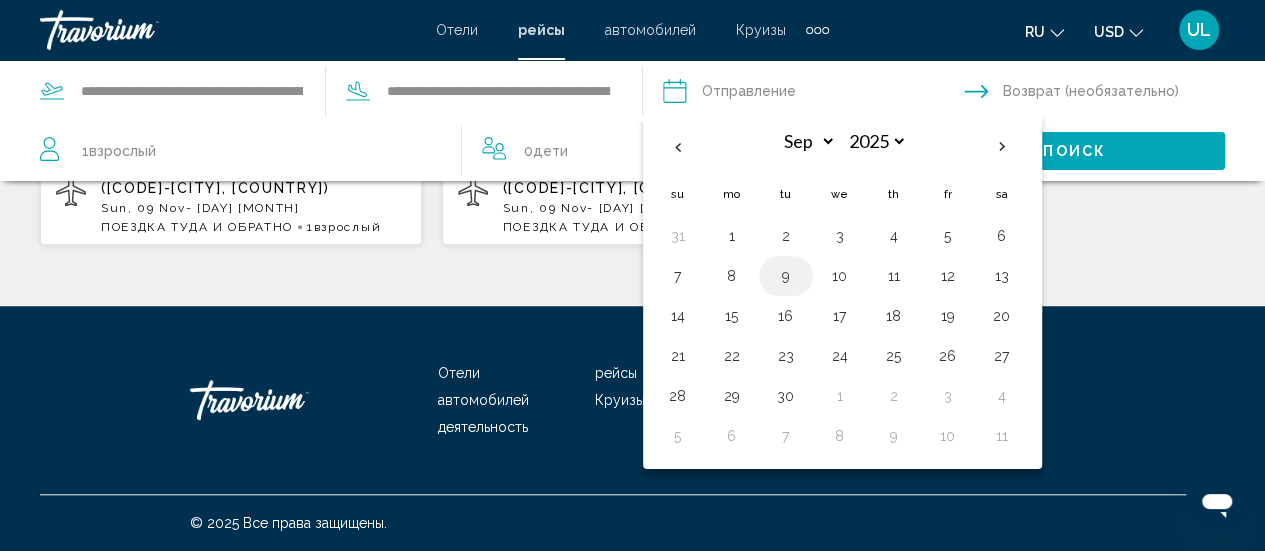 click on "9" at bounding box center [786, 276] 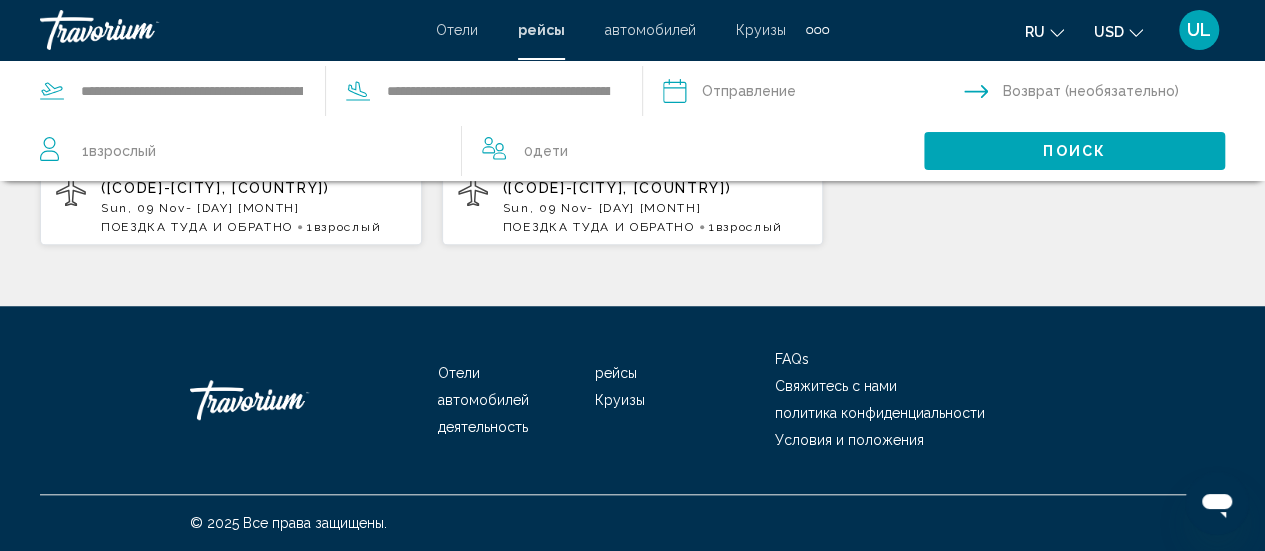 type on "**********" 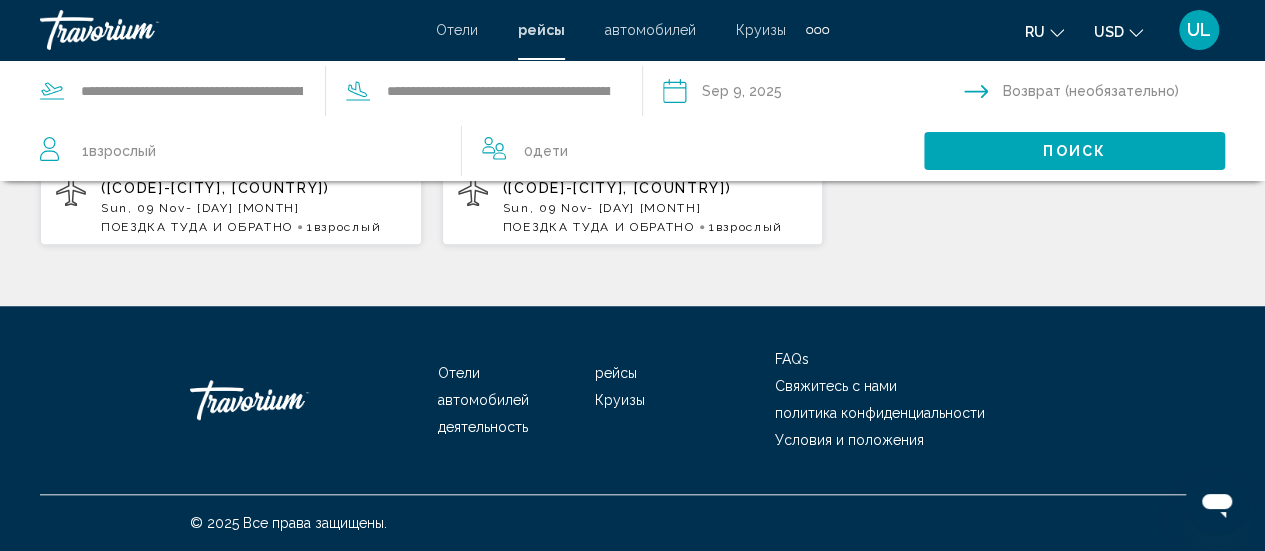 click at bounding box center [1118, 94] 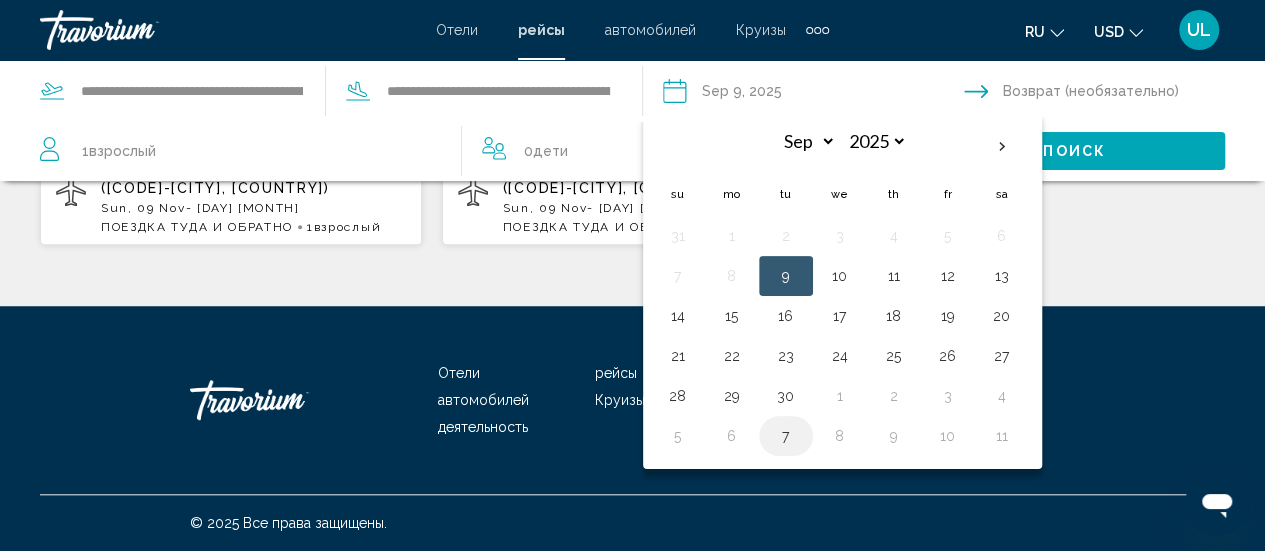 click on "7" at bounding box center [786, 436] 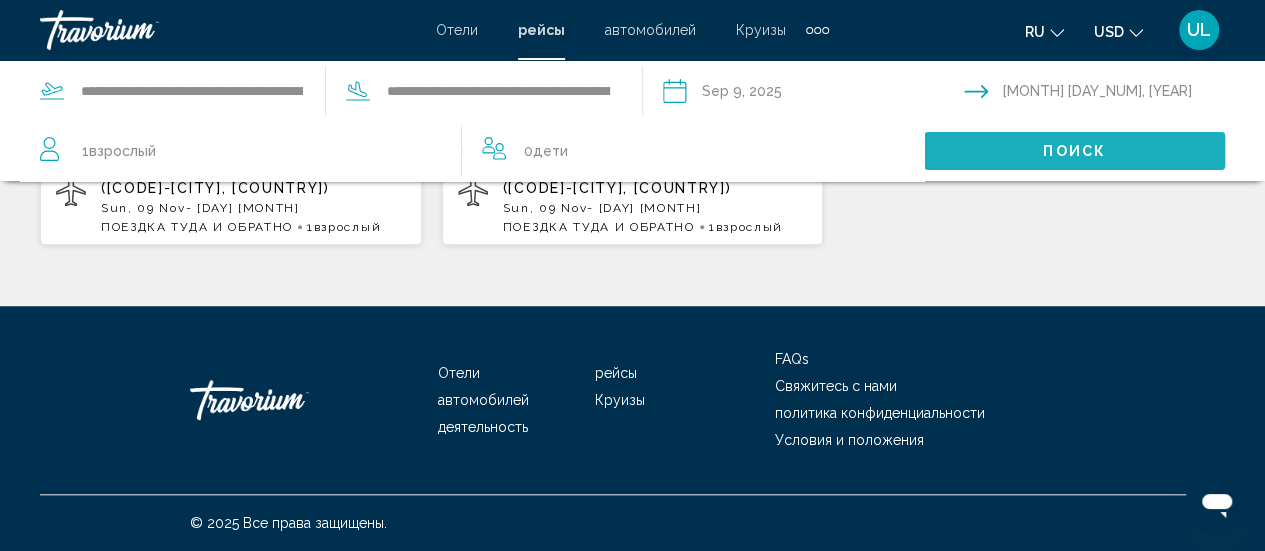 click on "Поиск" at bounding box center (1074, 152) 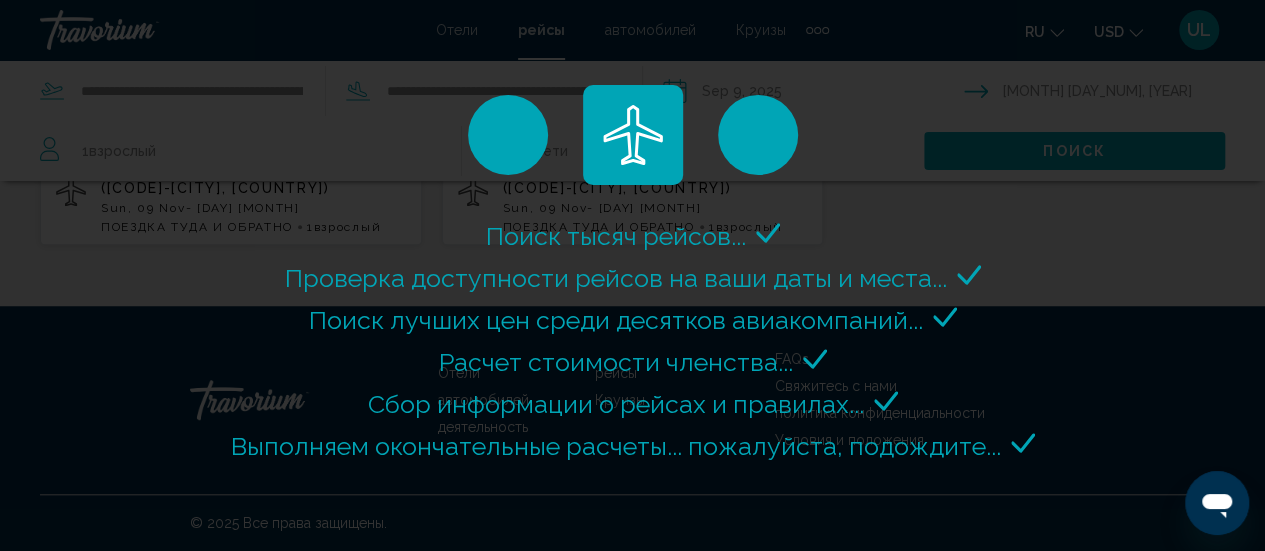 scroll, scrollTop: 0, scrollLeft: 0, axis: both 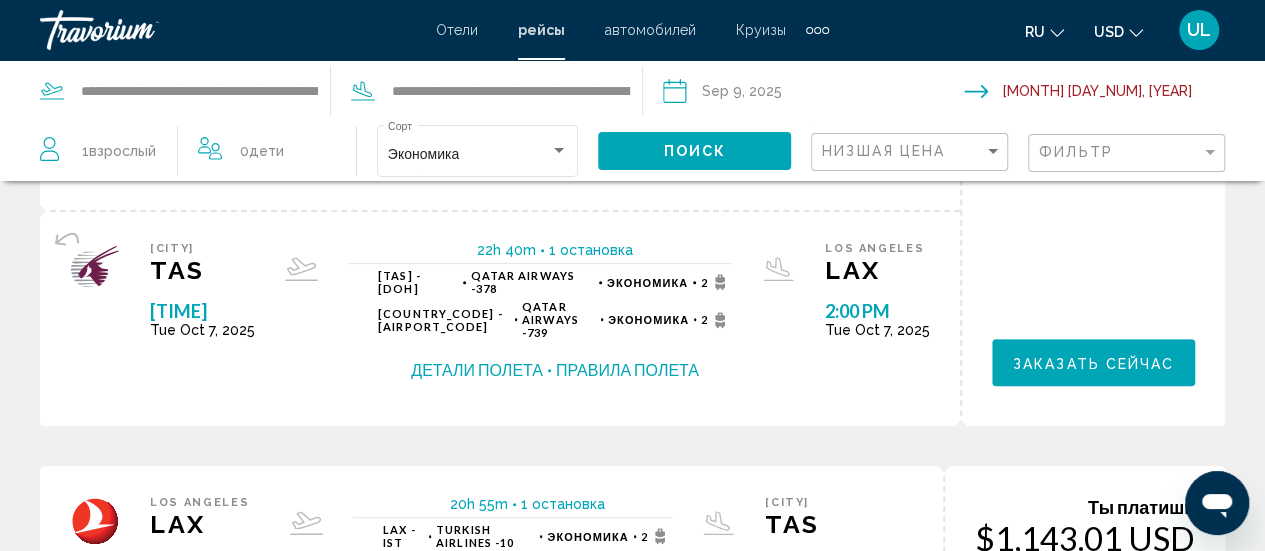 click on "Правила полета" at bounding box center (627, 370) 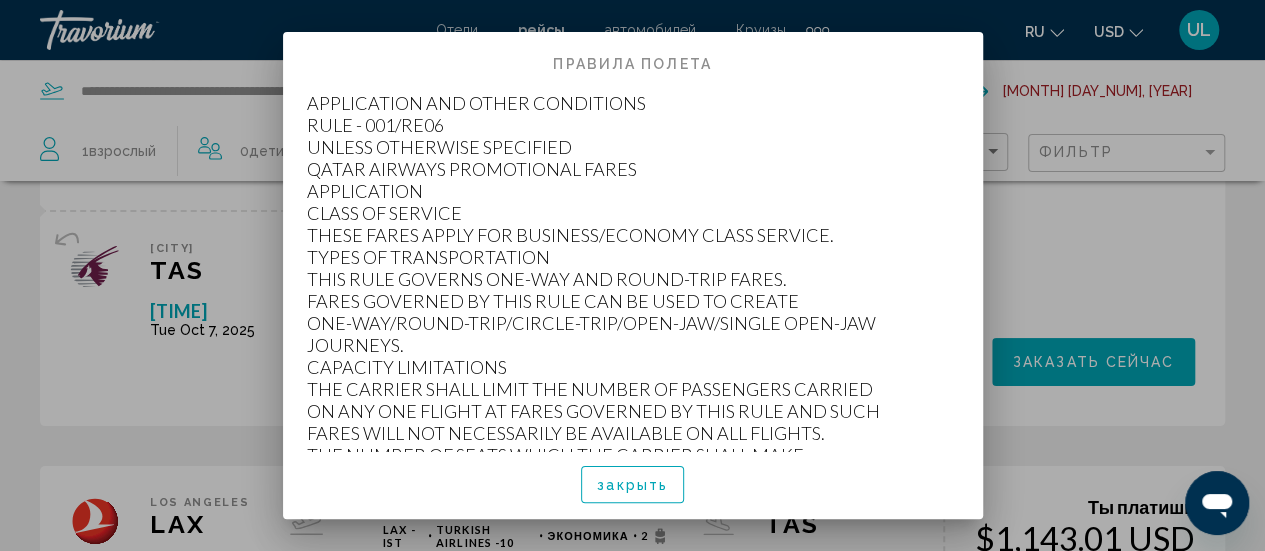 scroll, scrollTop: 0, scrollLeft: 0, axis: both 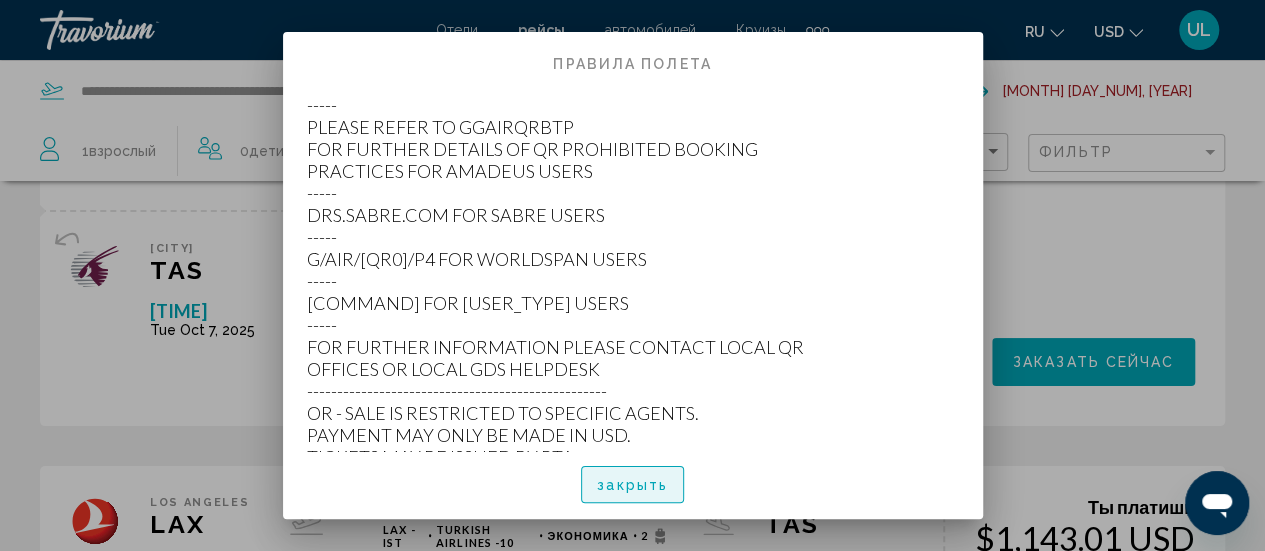 click on "закрыть" at bounding box center (632, 485) 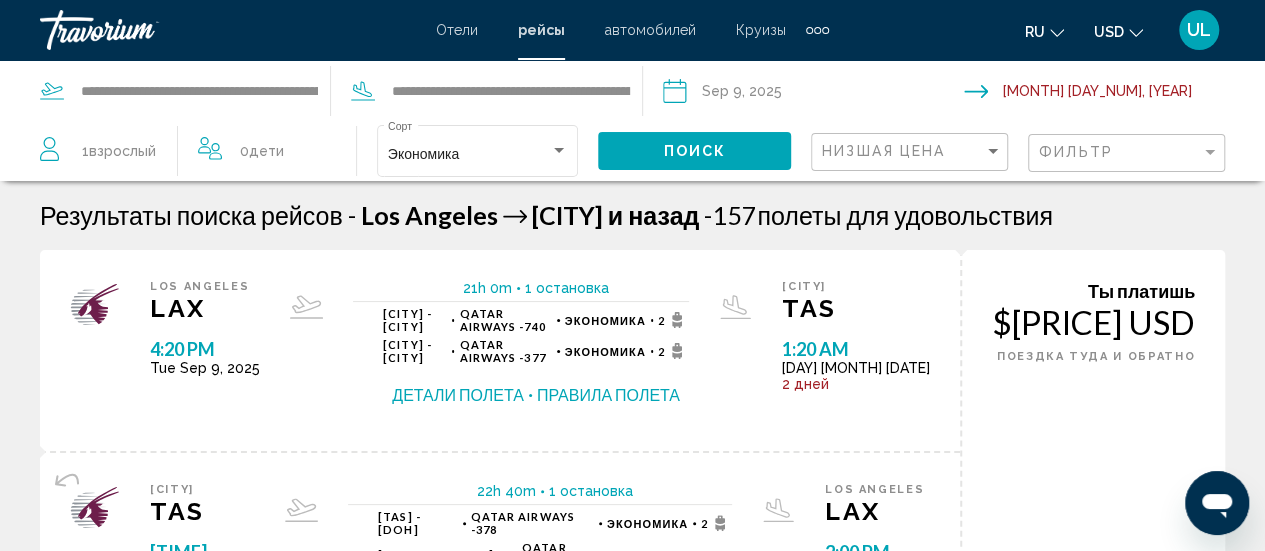 scroll, scrollTop: 241, scrollLeft: 0, axis: vertical 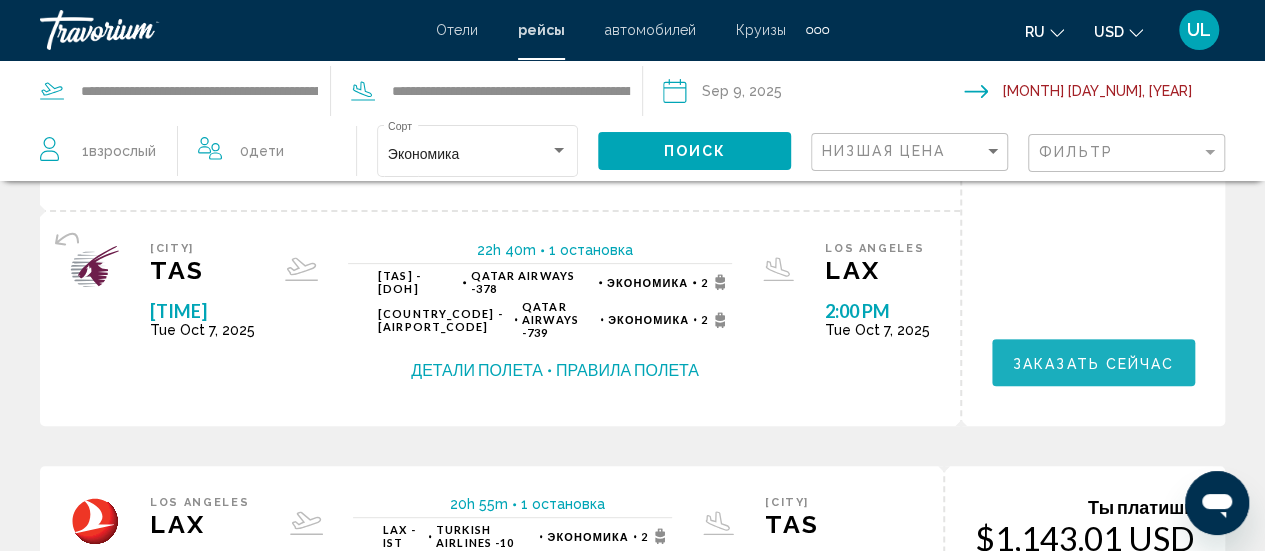 click on "Заказать сейчас" at bounding box center (1094, 363) 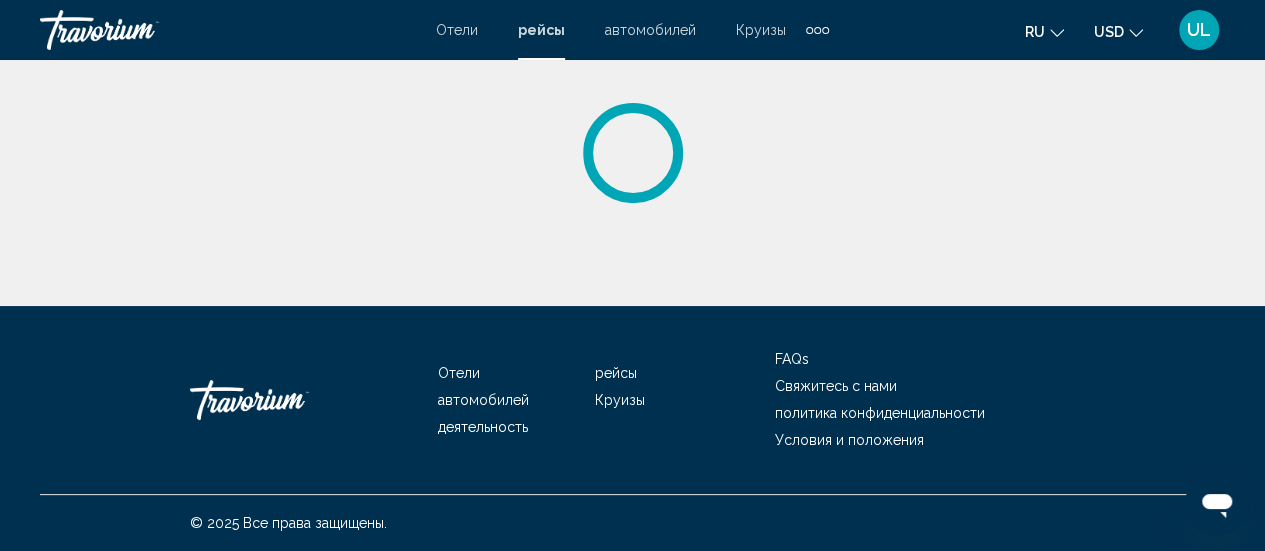 scroll, scrollTop: 0, scrollLeft: 0, axis: both 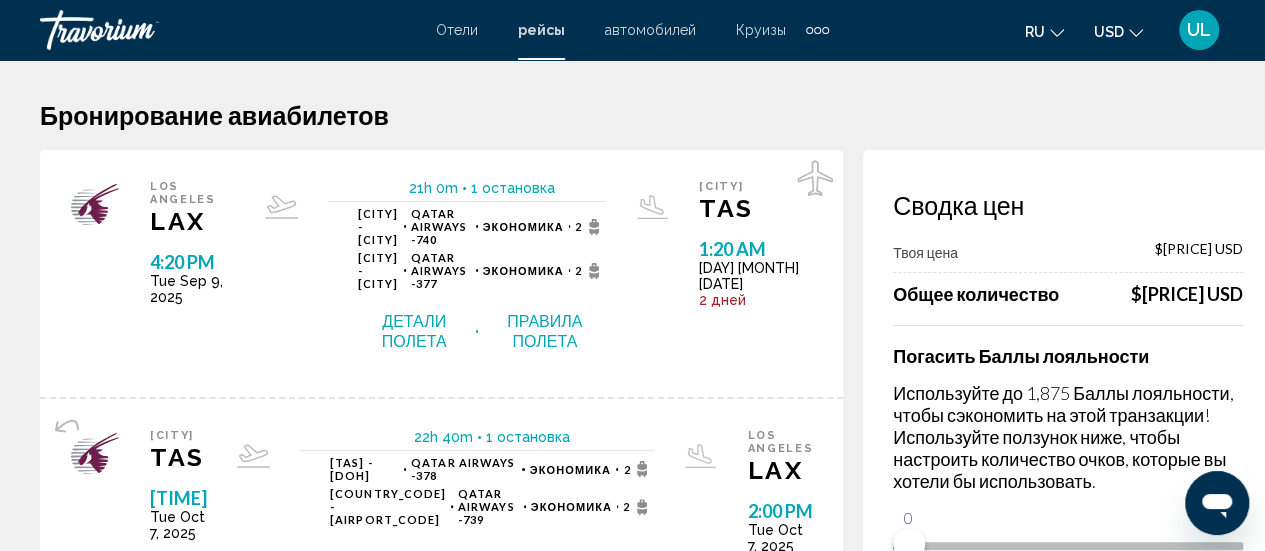 click on "Детали полета" at bounding box center (414, 331) 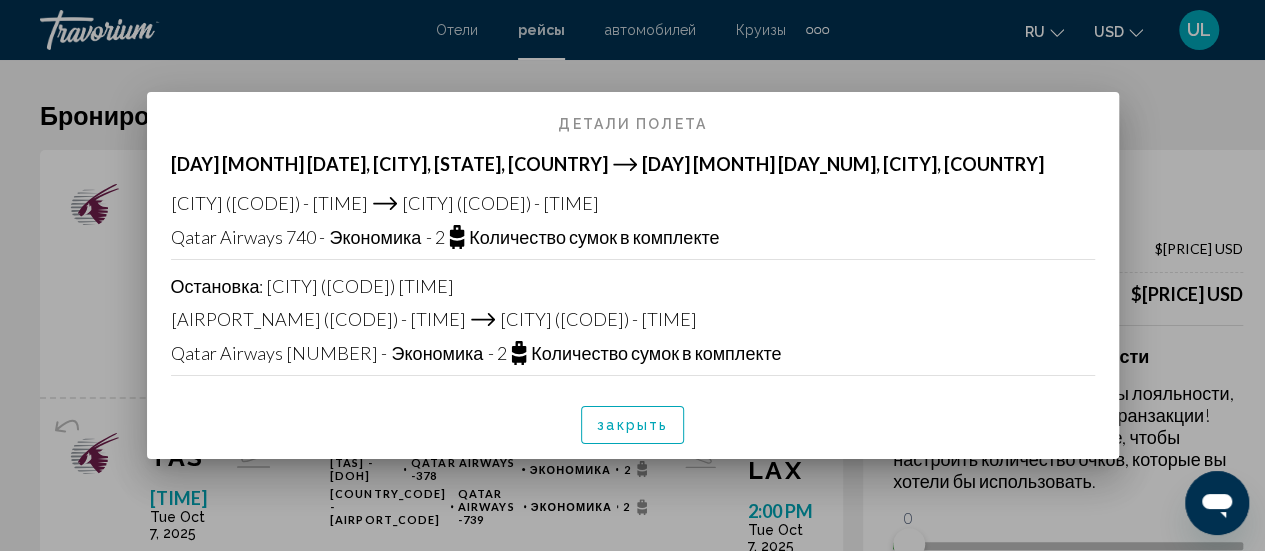 click at bounding box center [632, 275] 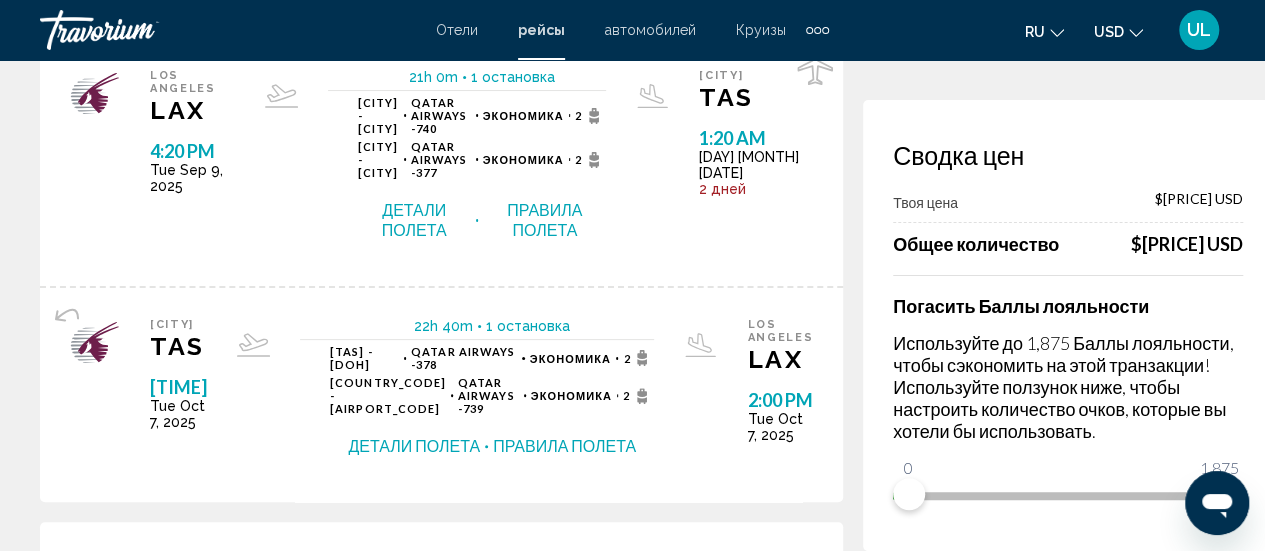 scroll, scrollTop: 134, scrollLeft: 0, axis: vertical 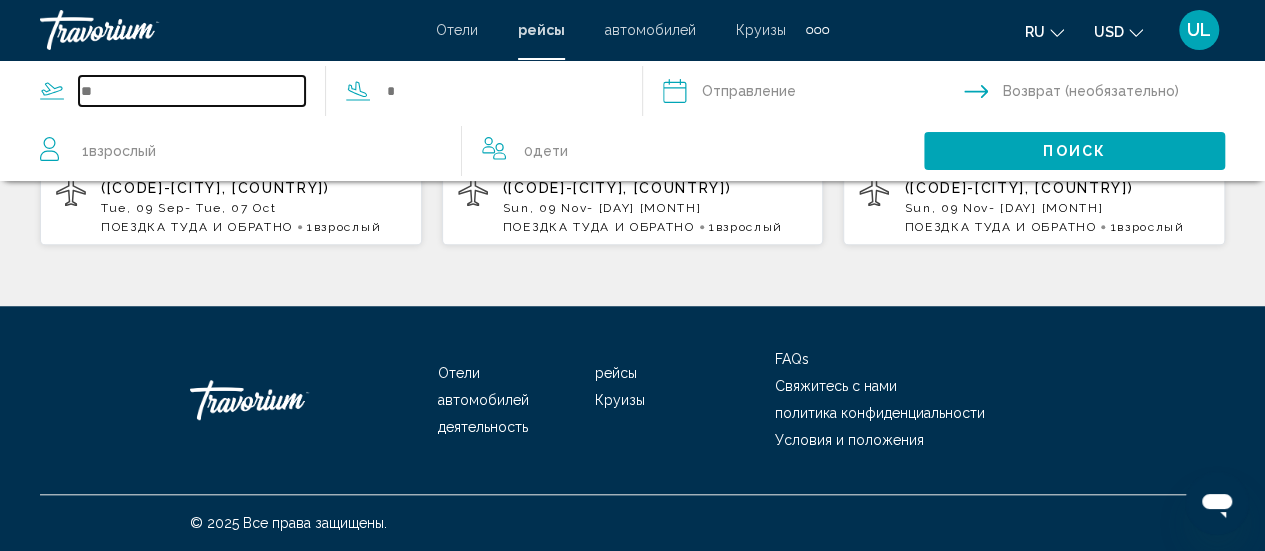 click at bounding box center [192, 91] 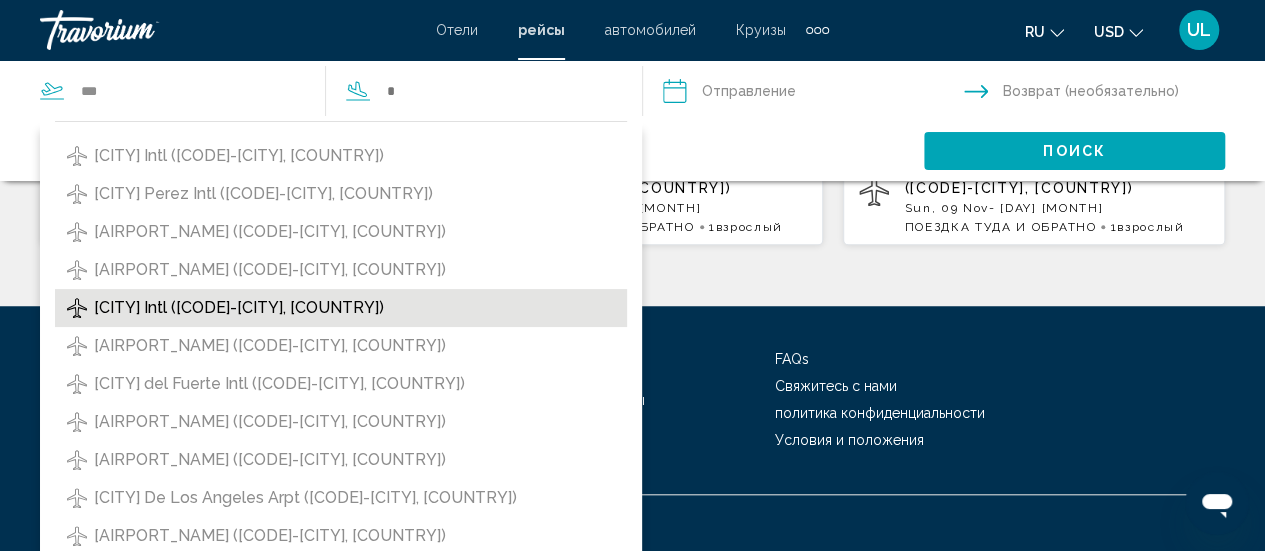 click on "Los Angeles Intl  (LAX-[CITY], [COUNTRY])" at bounding box center (341, 308) 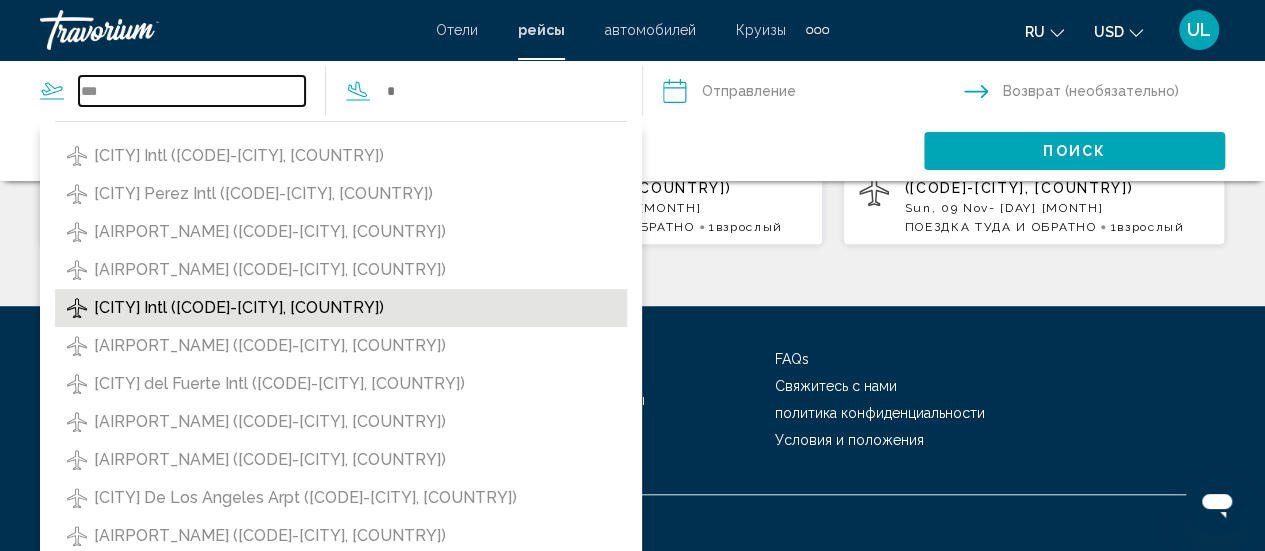 type on "**********" 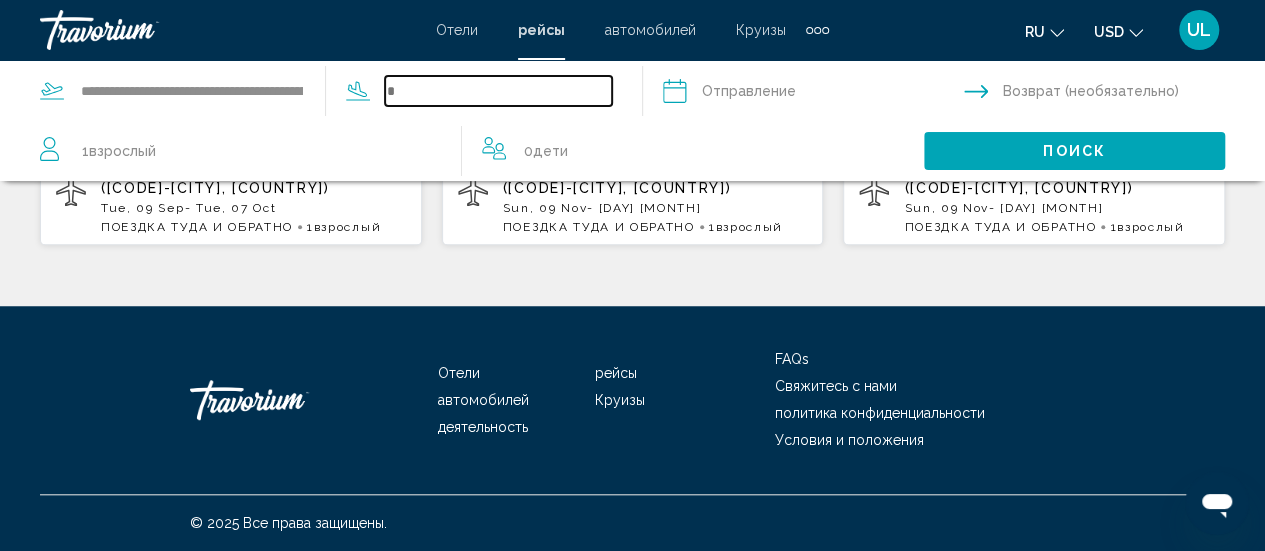click at bounding box center (498, 91) 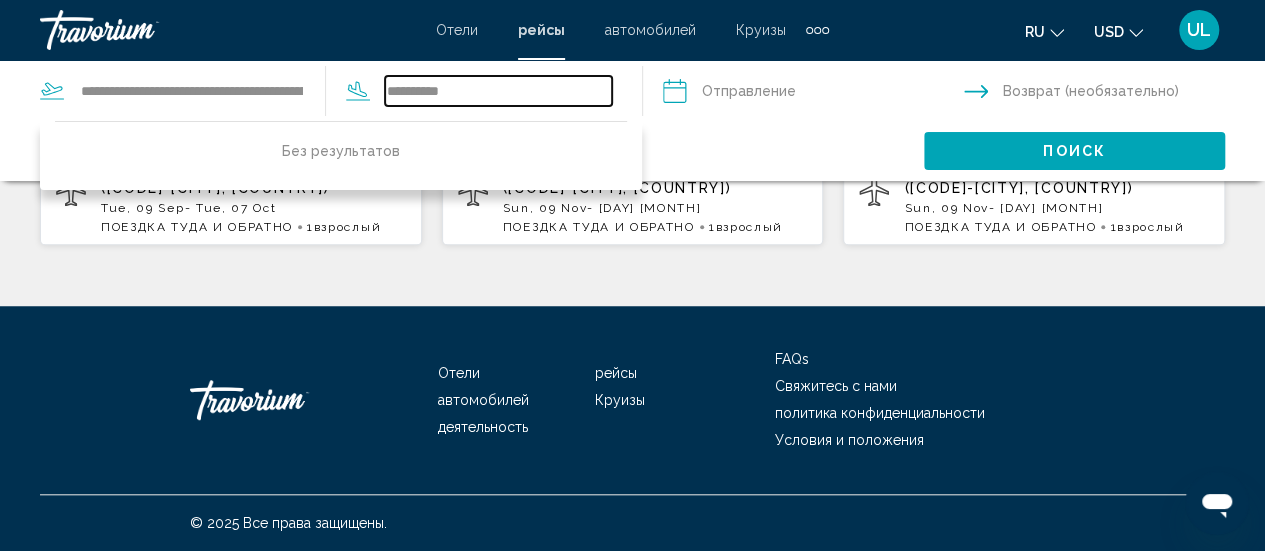 click on "**********" at bounding box center [498, 91] 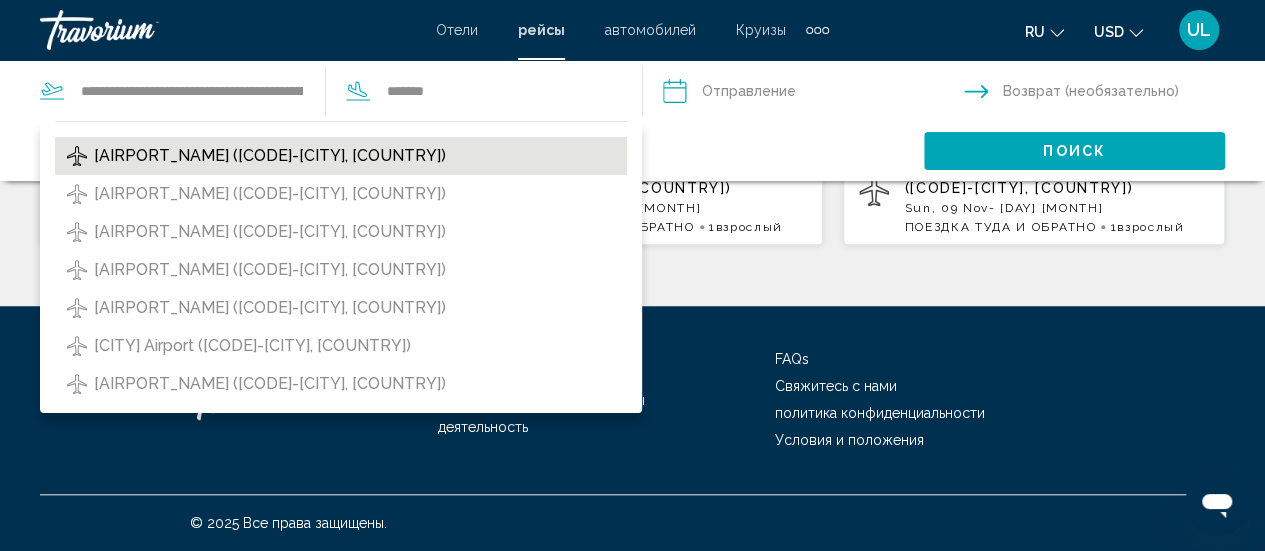 click on "Vostochny International (TAS-Tashkent, Uzbekistan)" at bounding box center [270, 156] 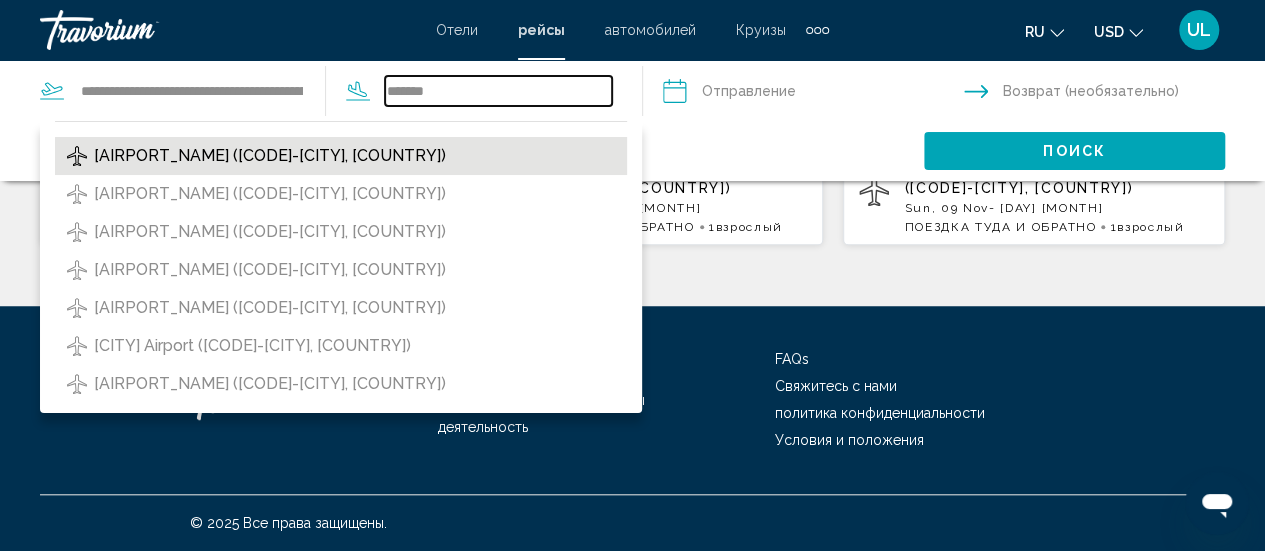 type on "**********" 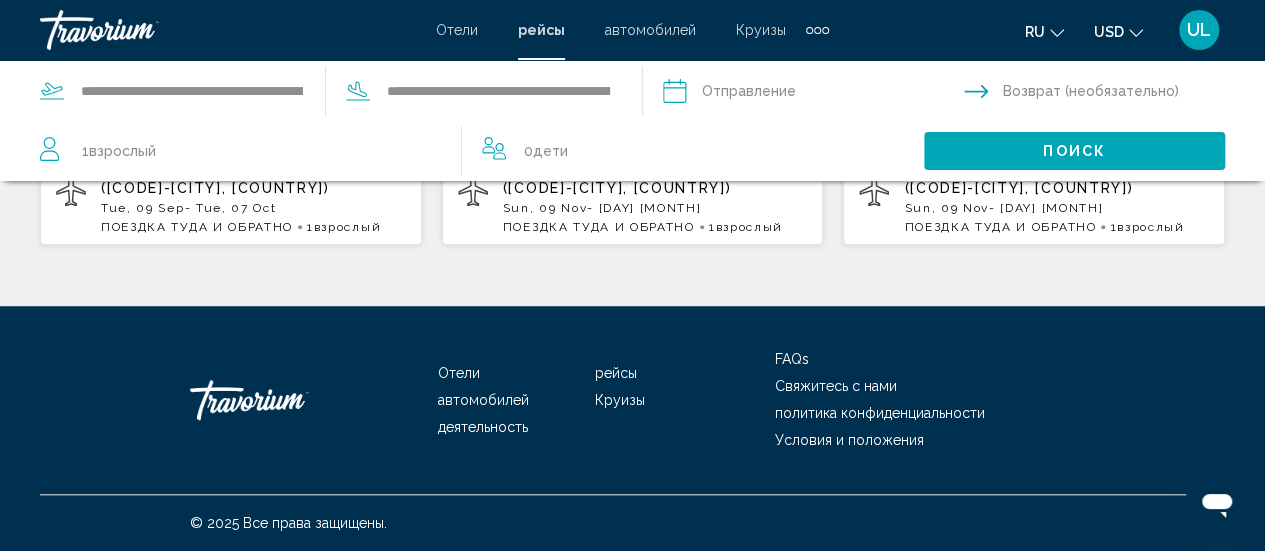 click at bounding box center [812, 94] 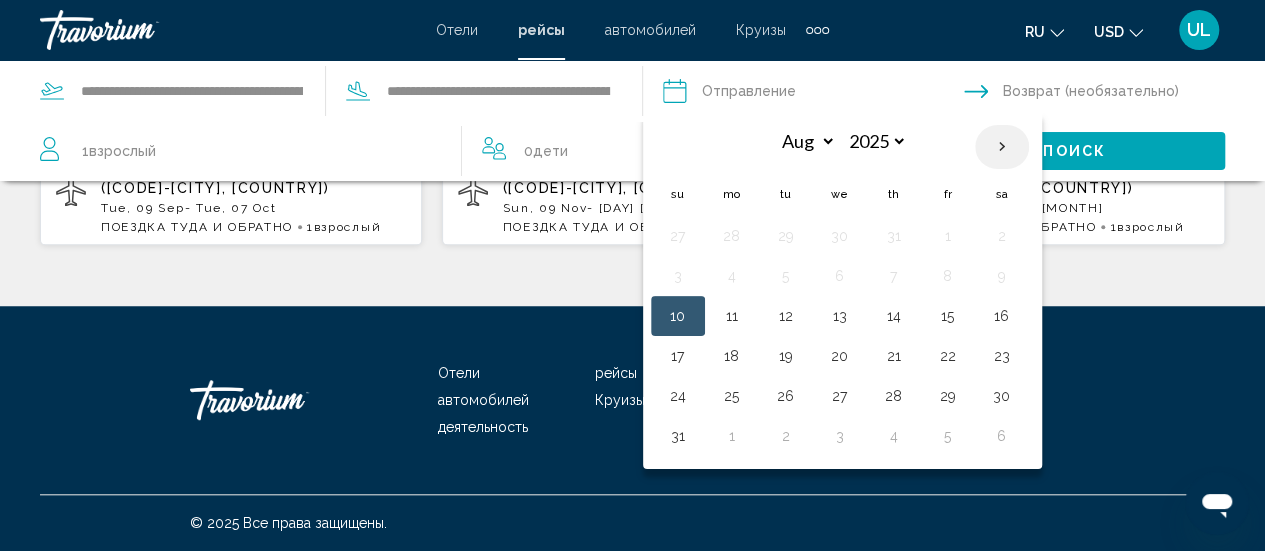 click at bounding box center [1002, 147] 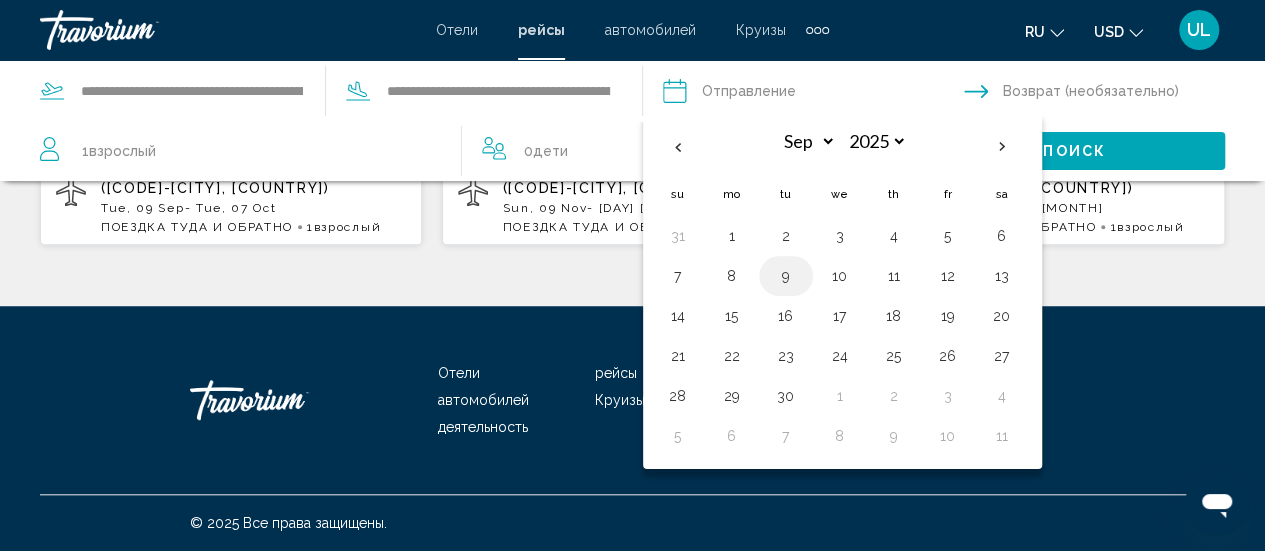 click on "9" at bounding box center (786, 276) 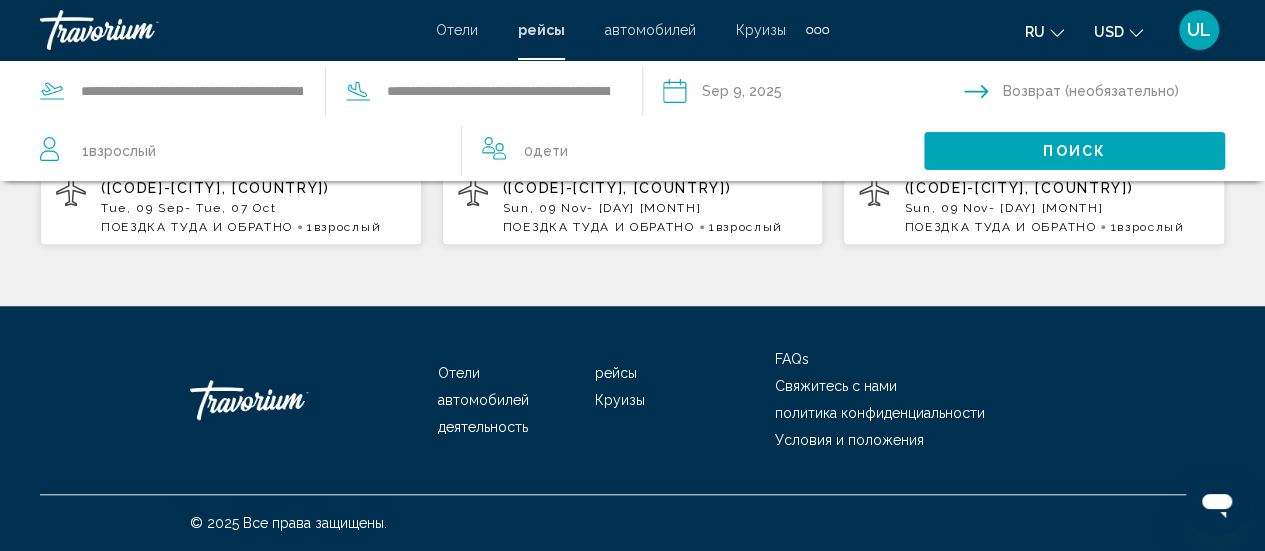 click on "1  Взрослый Взрослые" at bounding box center (119, 151) 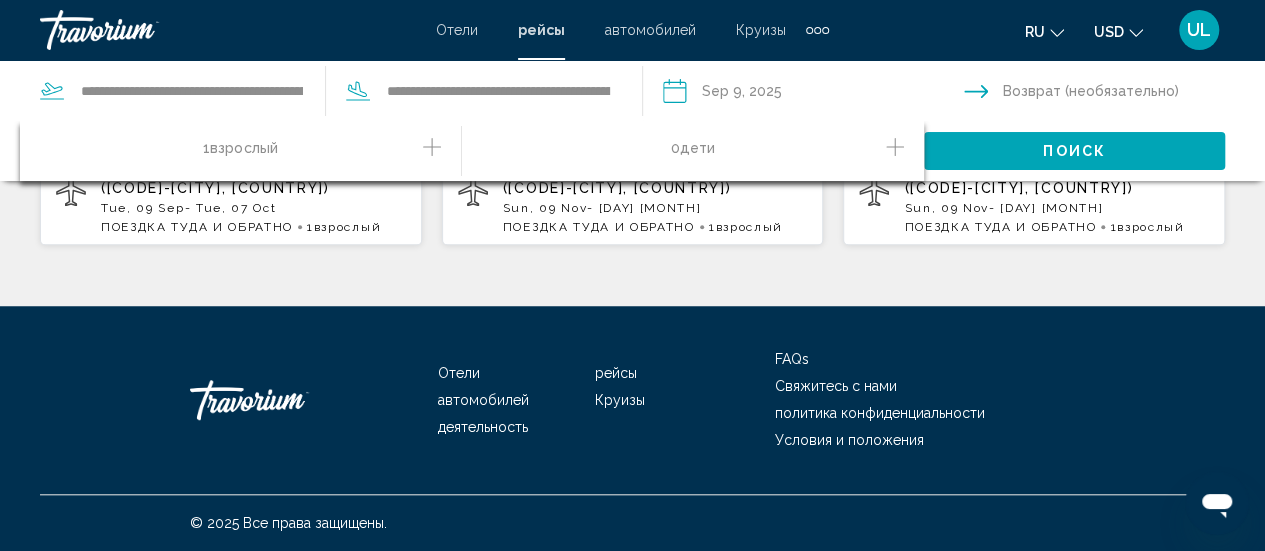click 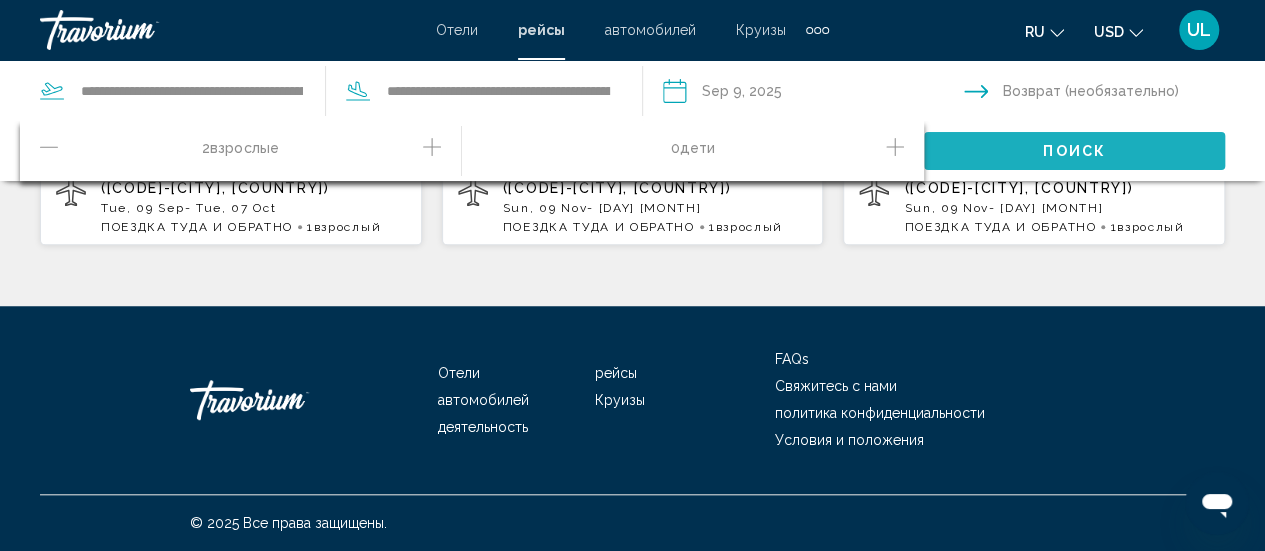 click on "Поиск" at bounding box center (1074, 150) 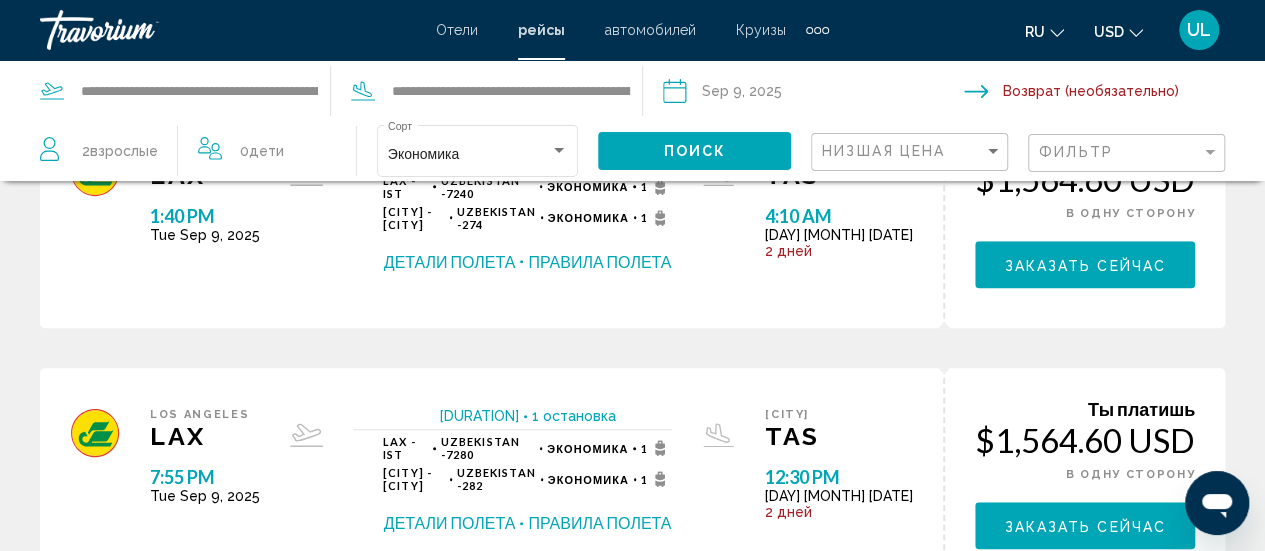 scroll, scrollTop: 0, scrollLeft: 0, axis: both 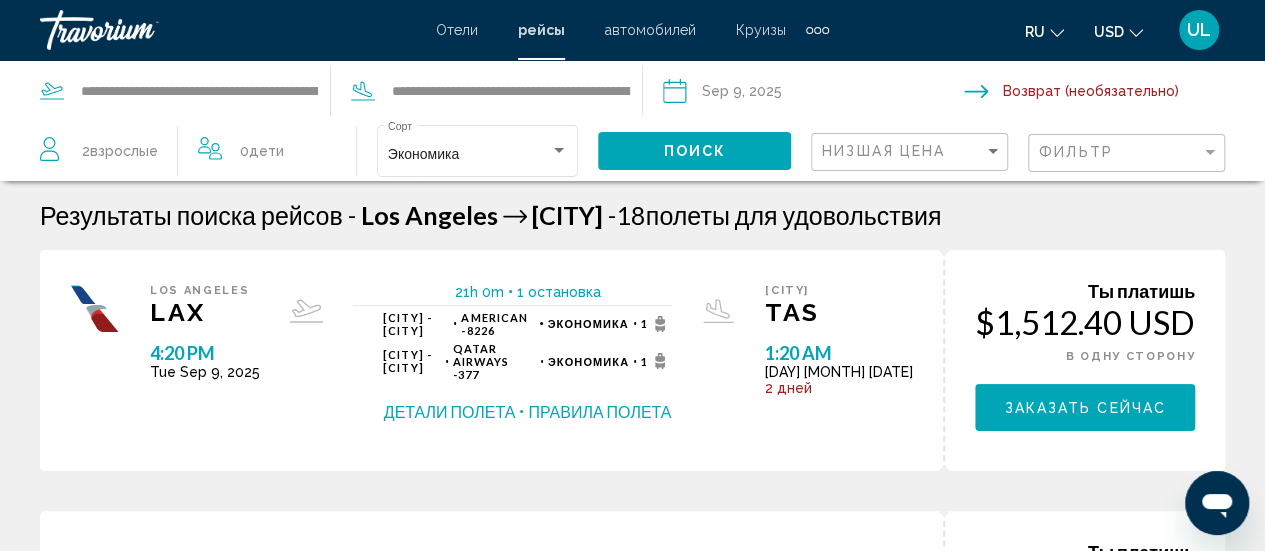 click at bounding box center [812, 94] 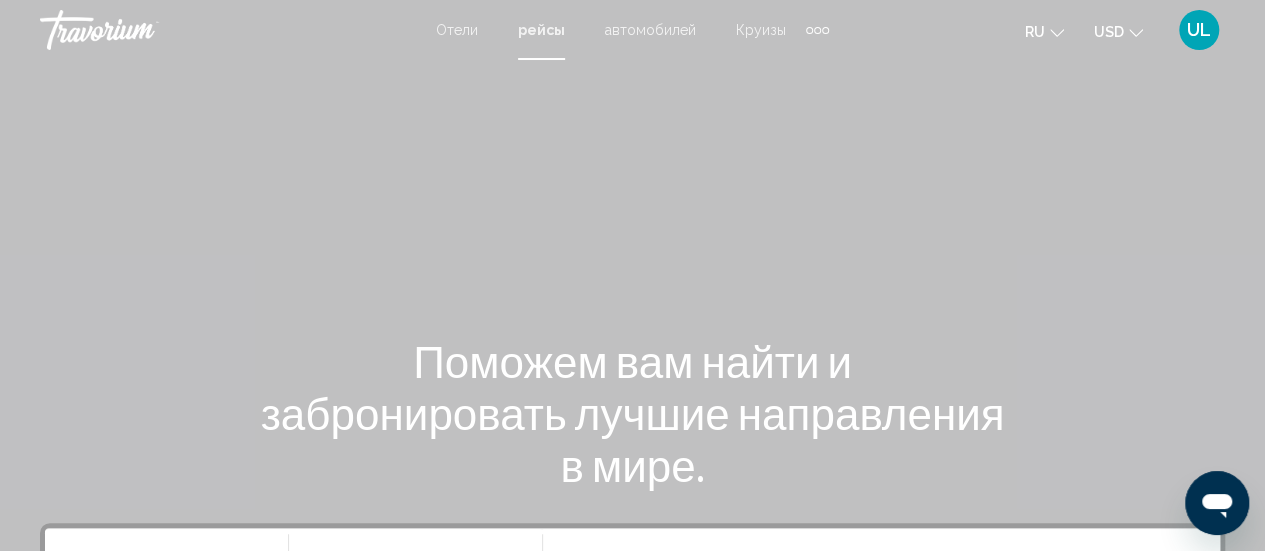 scroll, scrollTop: 666, scrollLeft: 0, axis: vertical 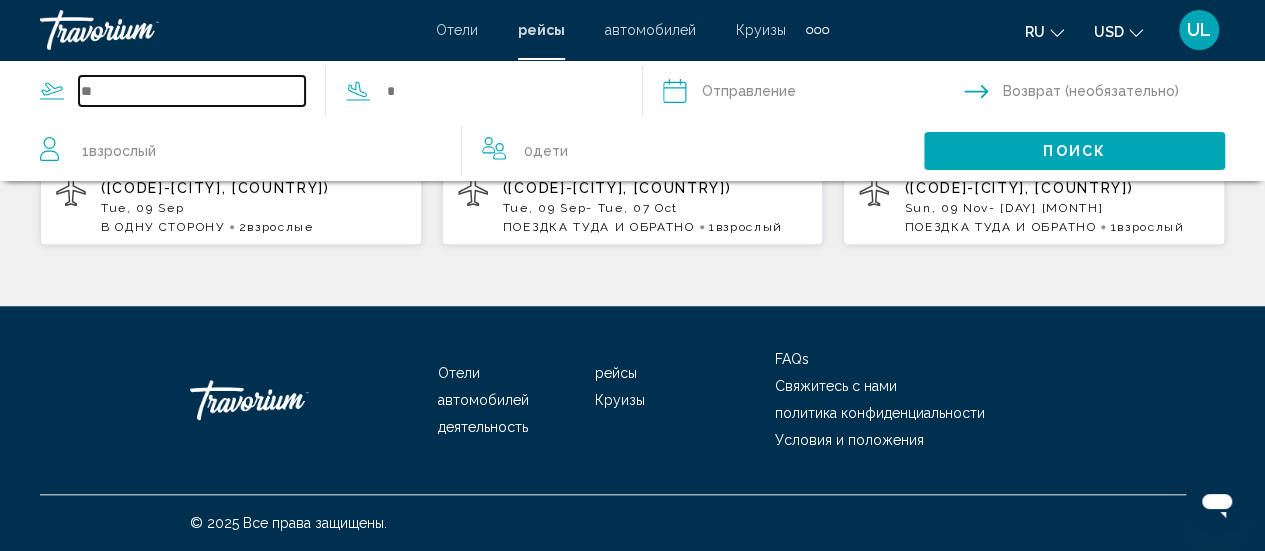 click at bounding box center [192, 91] 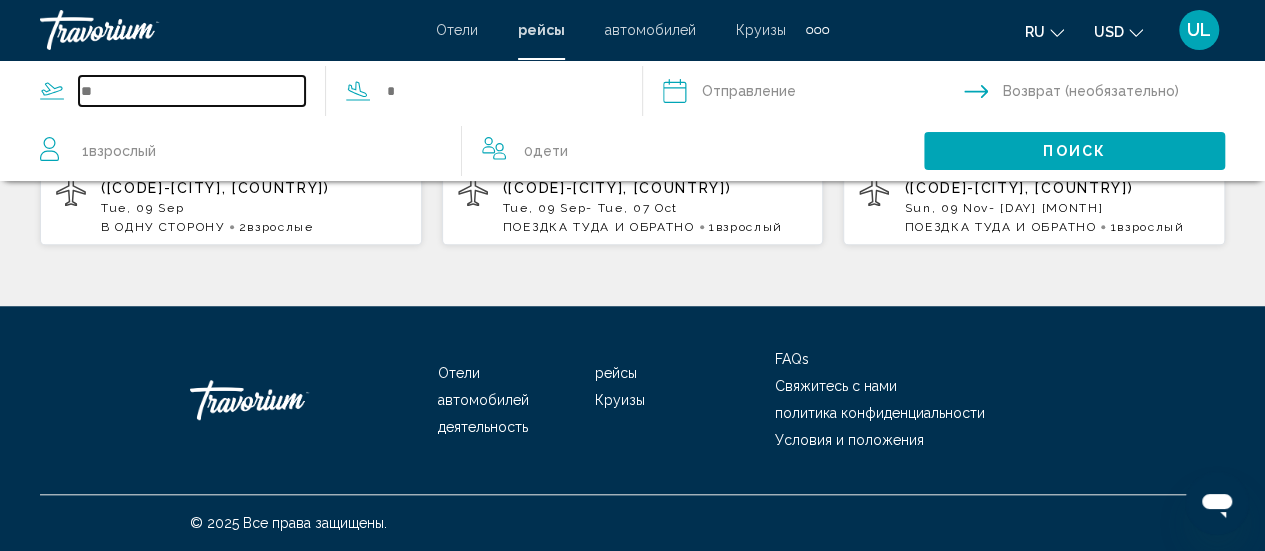 click at bounding box center (192, 91) 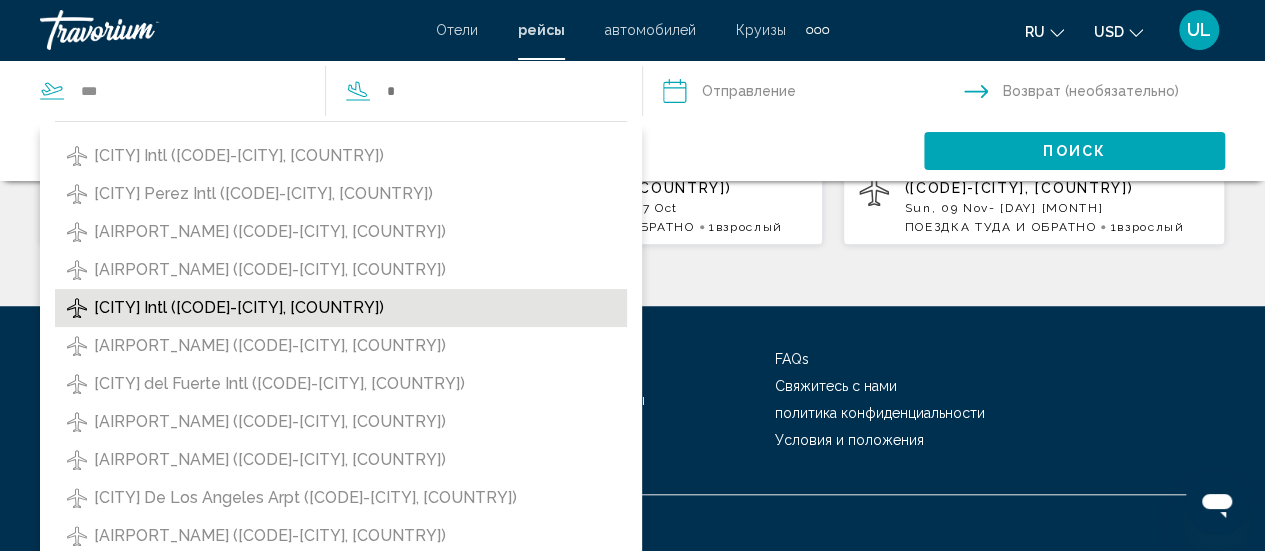 click on "Los Angeles Intl  (LAX-[CITY], [COUNTRY])" at bounding box center (239, 308) 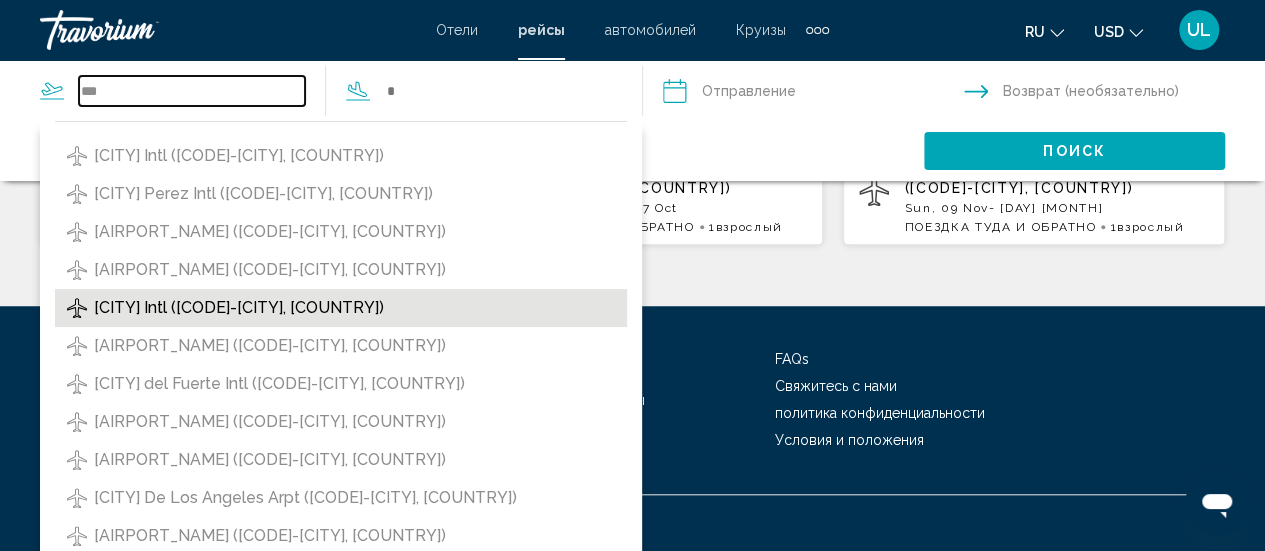 type on "**********" 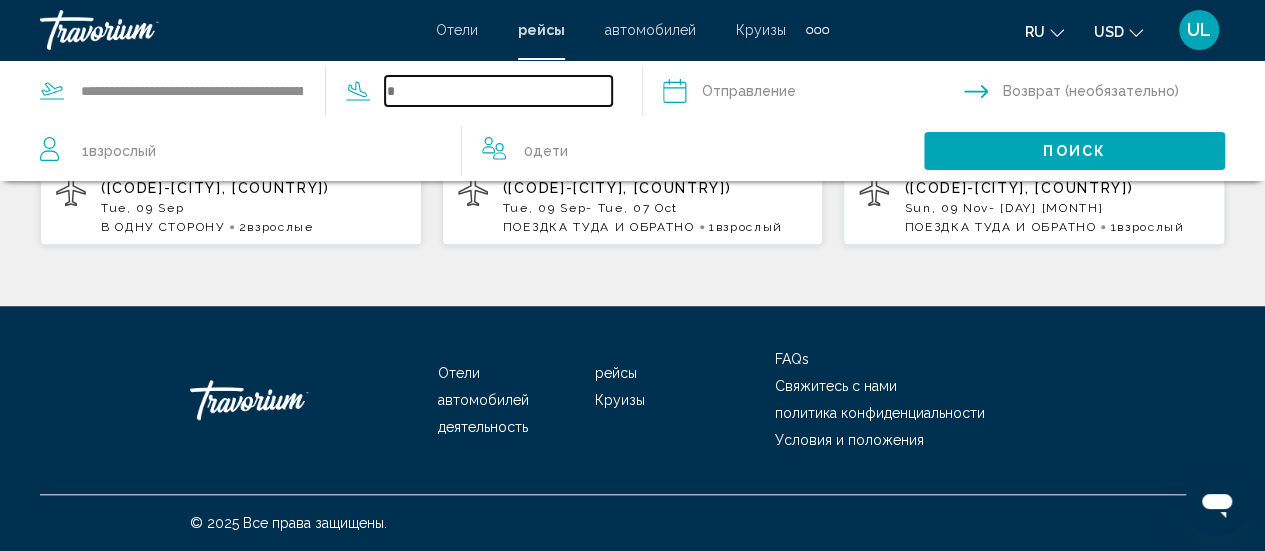 click at bounding box center [498, 91] 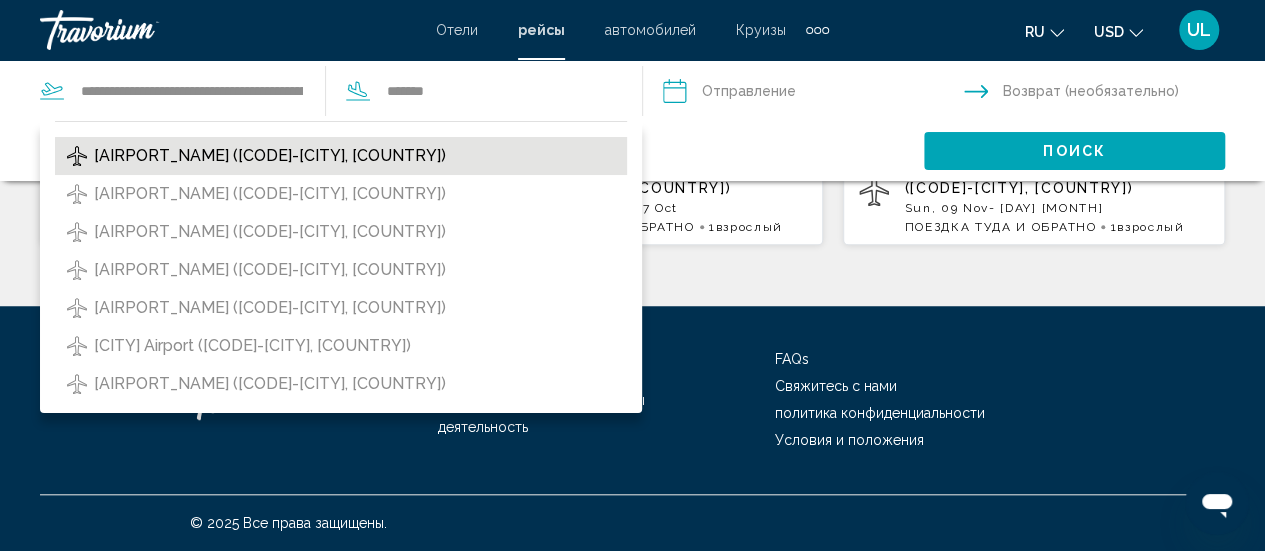 click on "Vostochny International (TAS-Tashkent, Uzbekistan)" at bounding box center [270, 156] 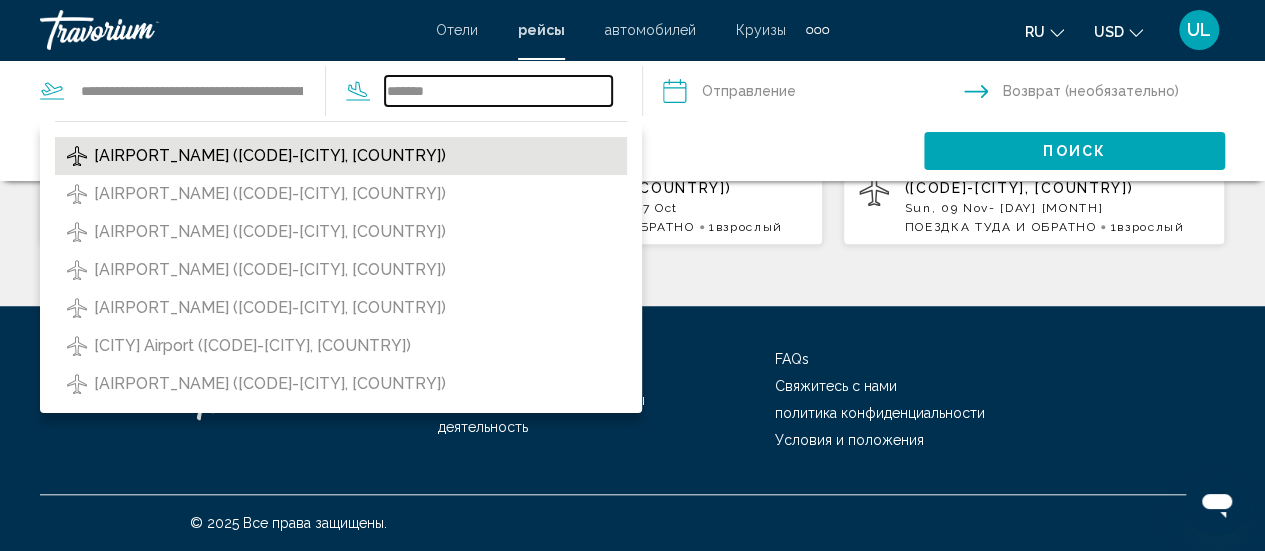 type on "**********" 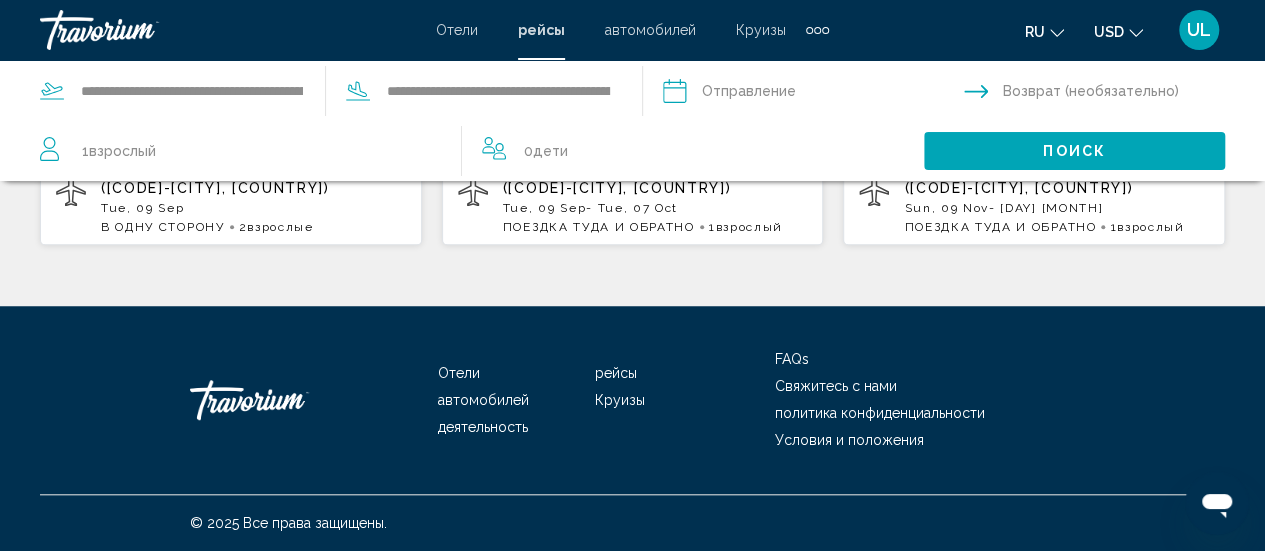 click at bounding box center [812, 94] 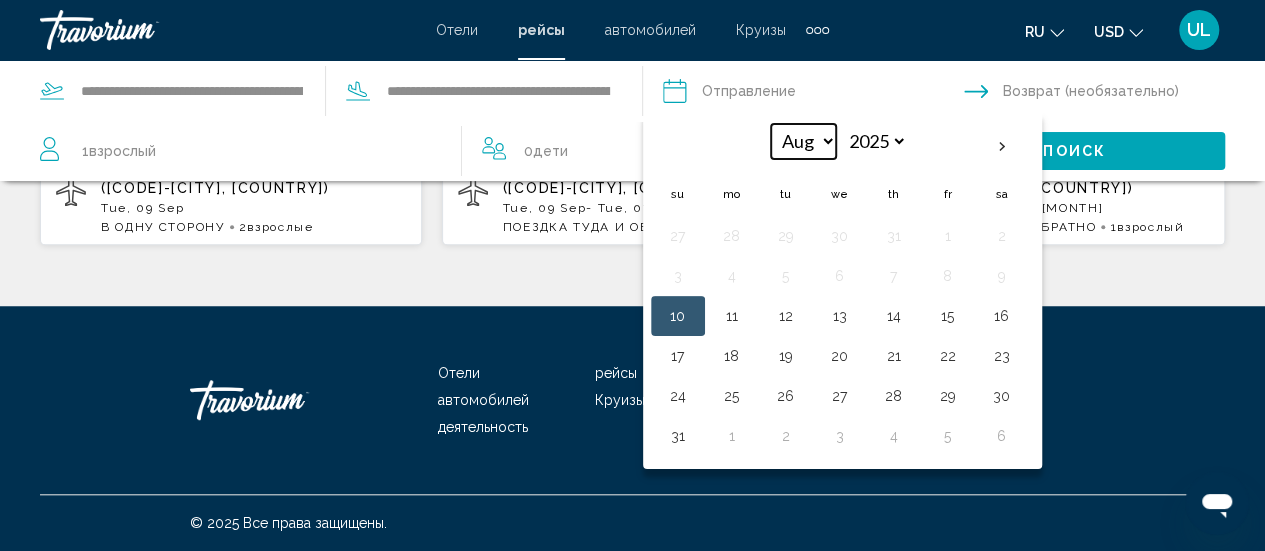 click on "*** *** *** *** *** *** *** *** *** *** *** ***" at bounding box center [803, 141] 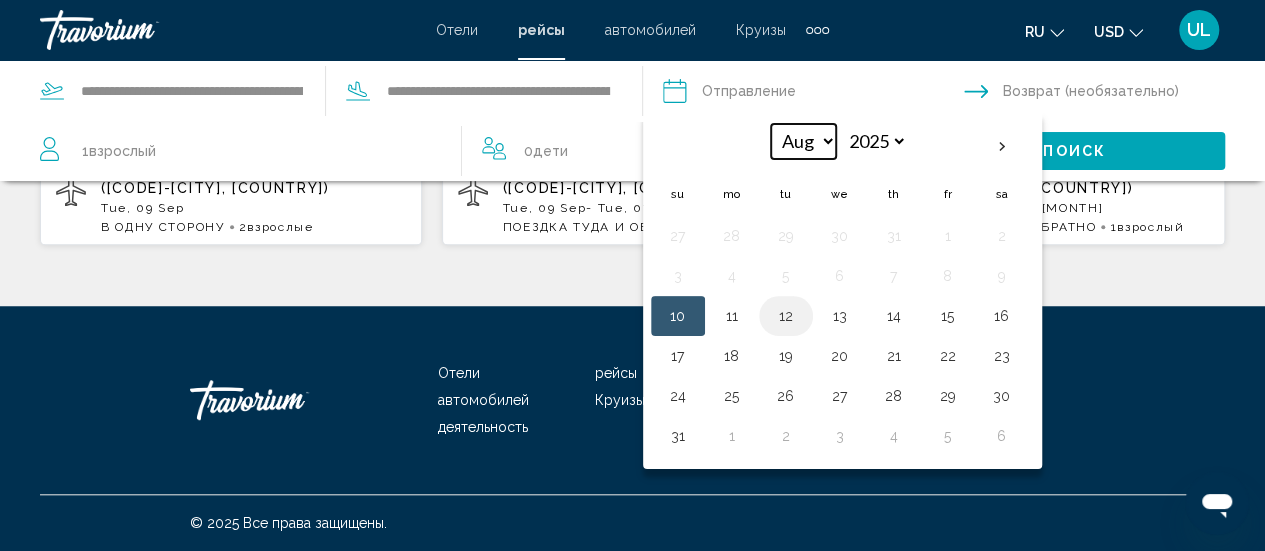 select on "*" 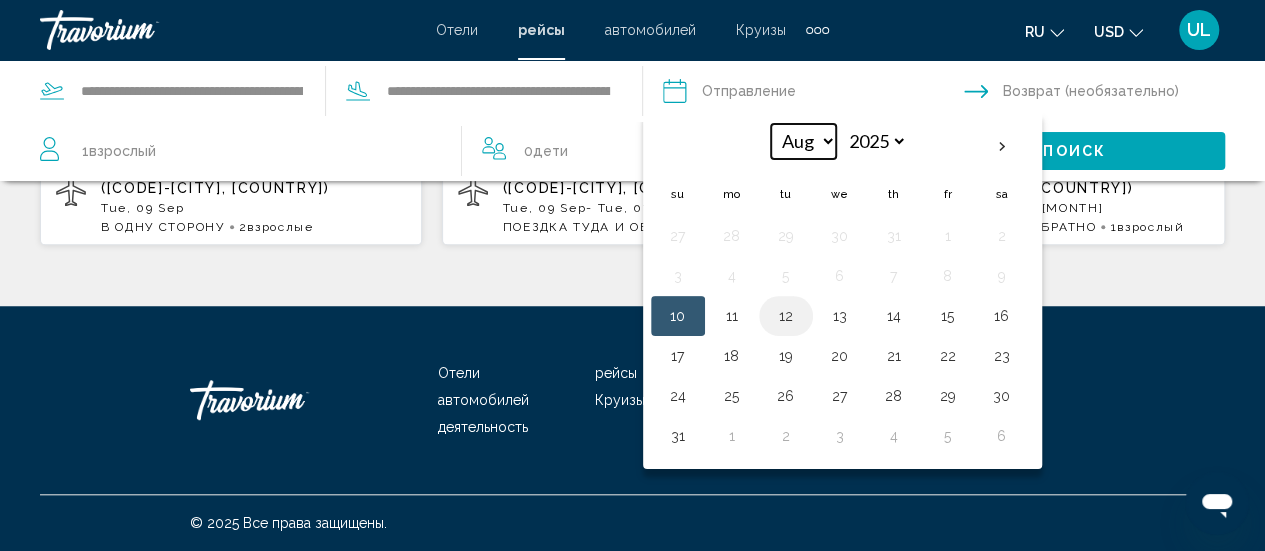 click on "*** *** *** *** *** *** *** *** *** *** *** ***" at bounding box center (803, 141) 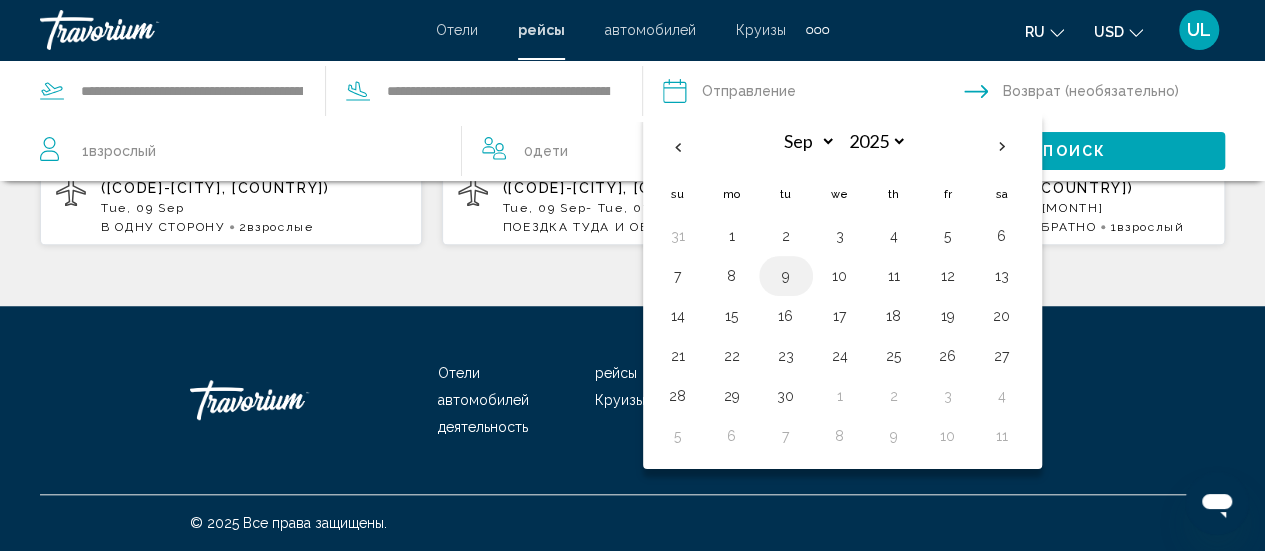 click on "9" at bounding box center [786, 276] 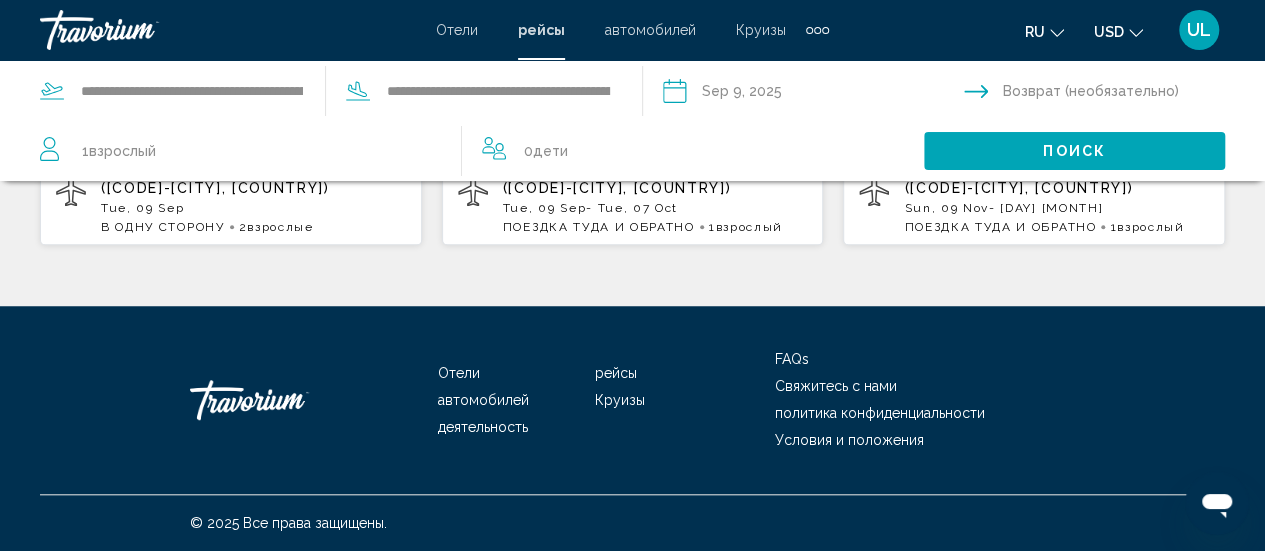 click at bounding box center (1118, 94) 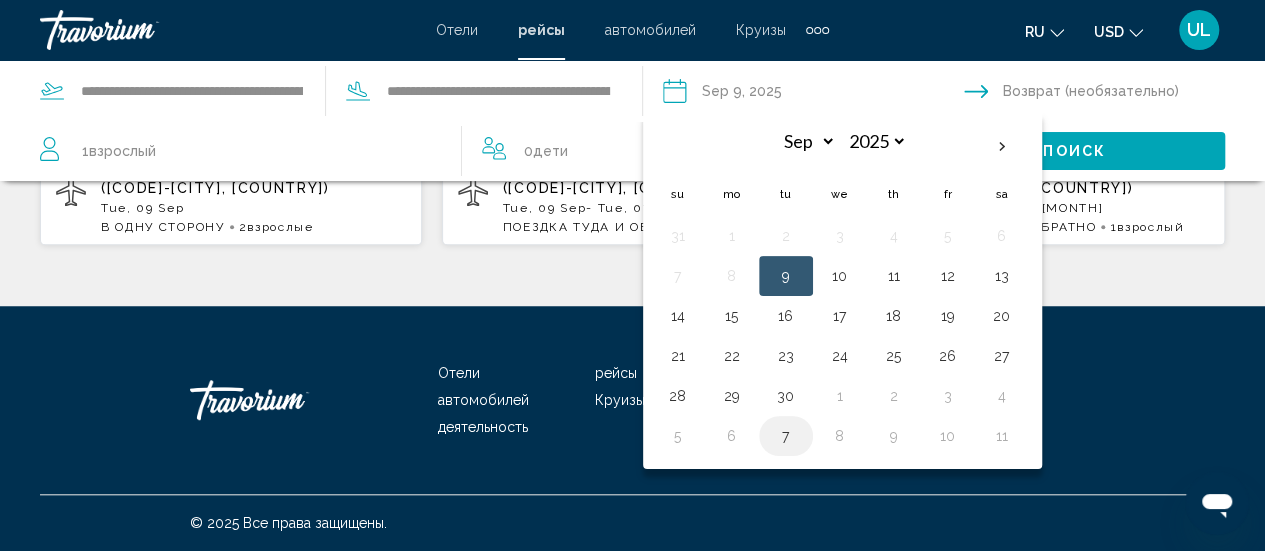 click on "7" at bounding box center (786, 436) 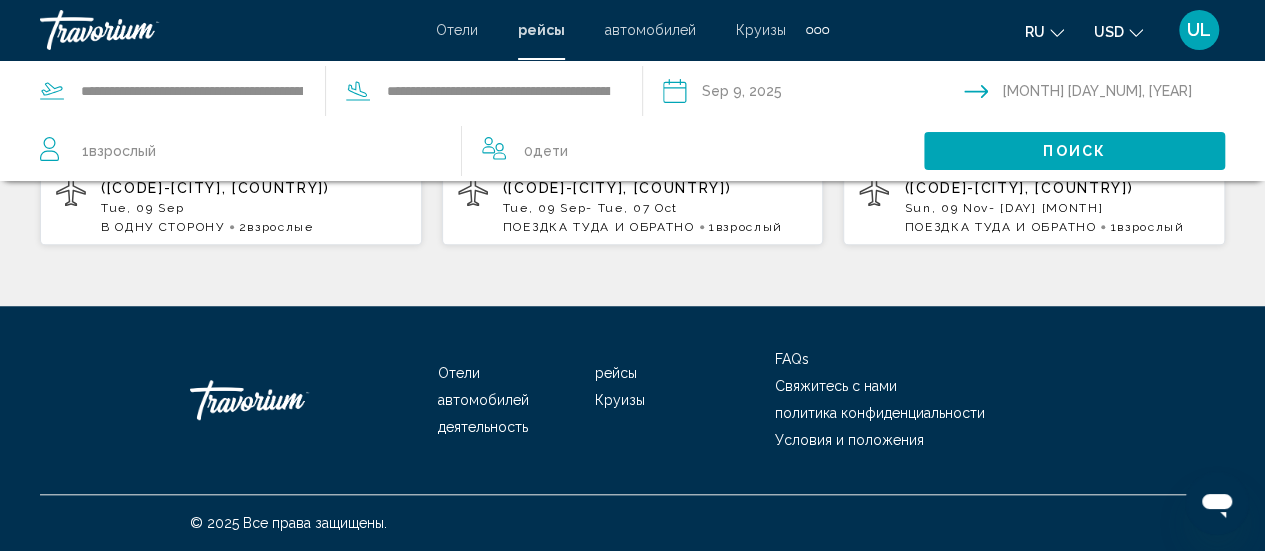 click on "1  Взрослый Взрослые" at bounding box center (119, 151) 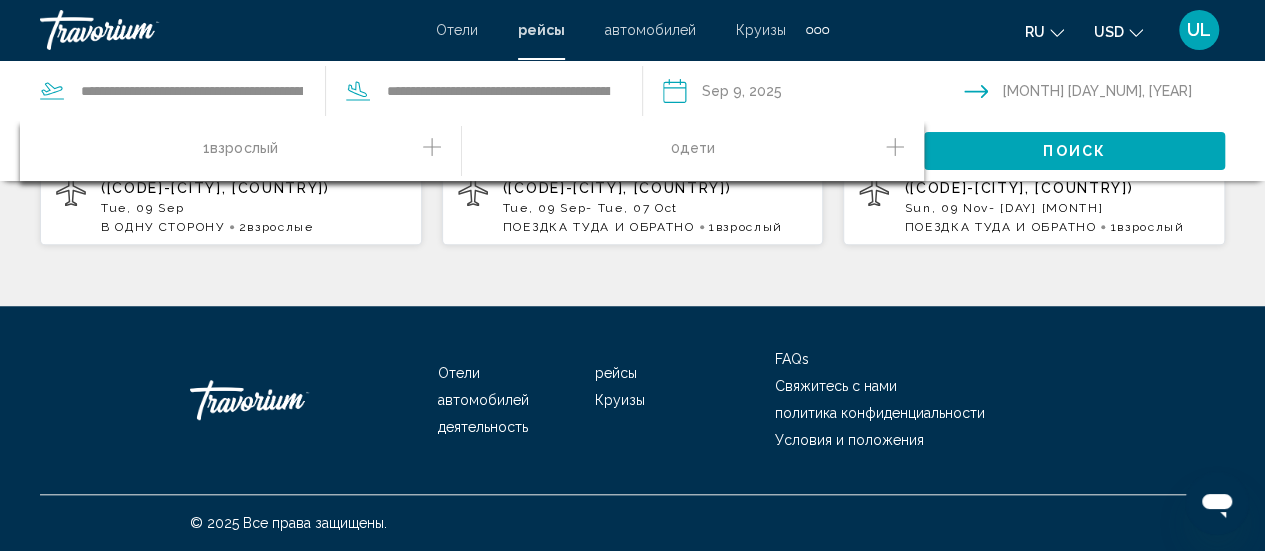 click on "1  Взрослый Взрослые" at bounding box center [250, 151] 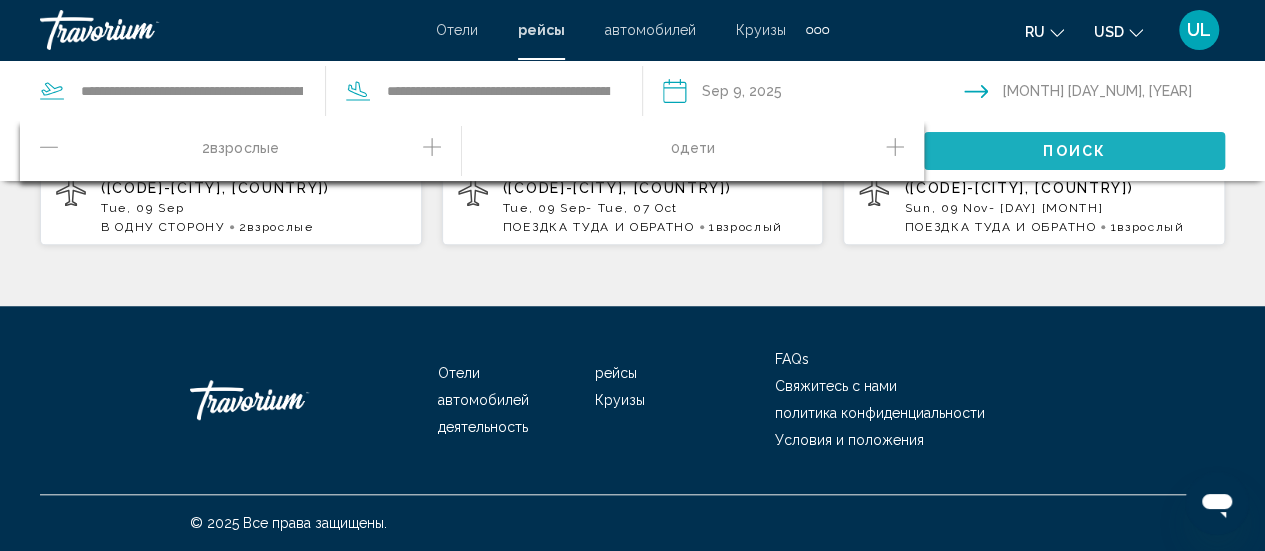 click on "Поиск" at bounding box center [1074, 150] 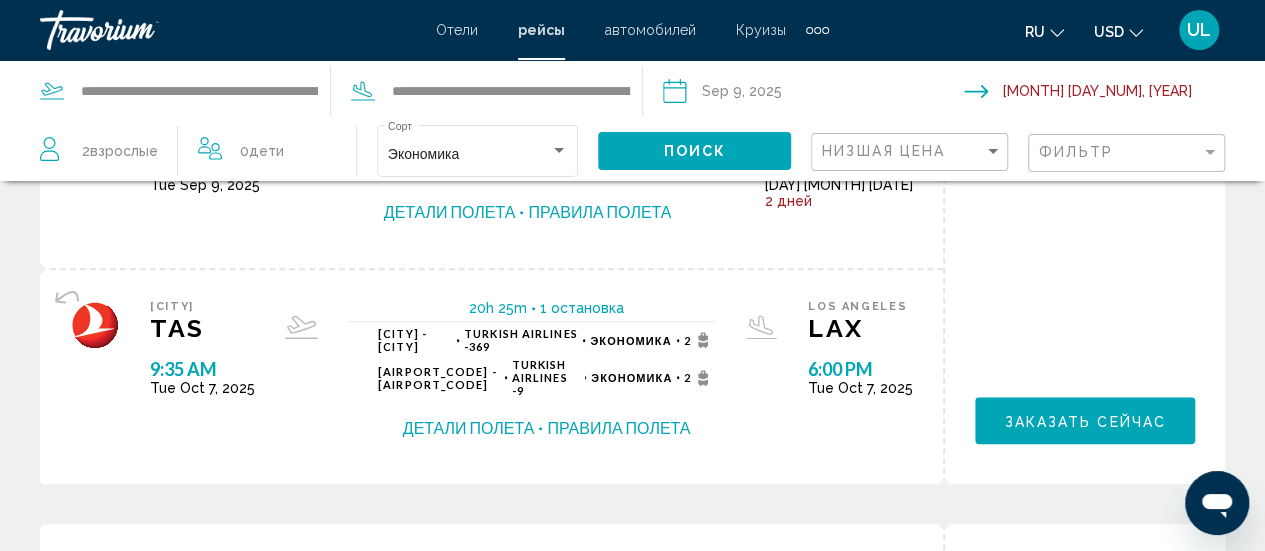 scroll, scrollTop: 0, scrollLeft: 0, axis: both 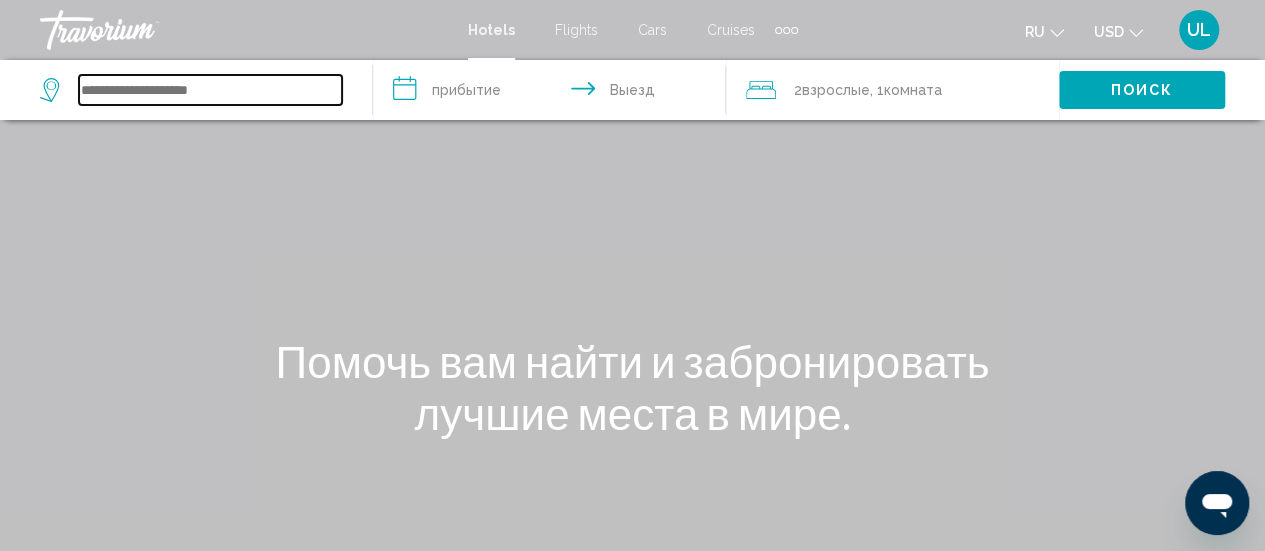 click at bounding box center (210, 90) 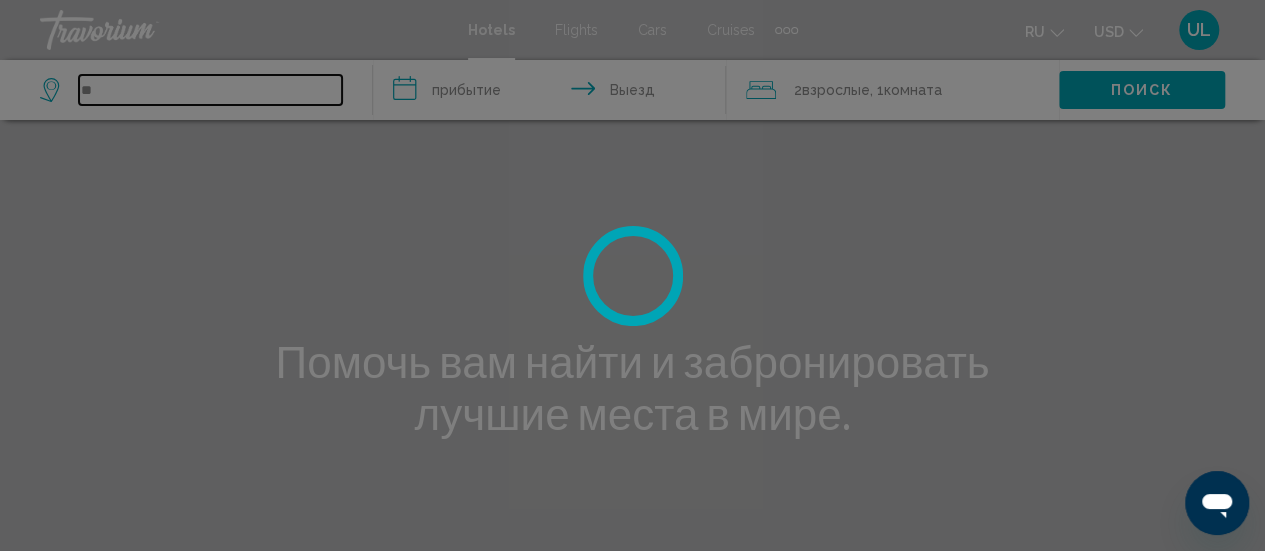 type on "*" 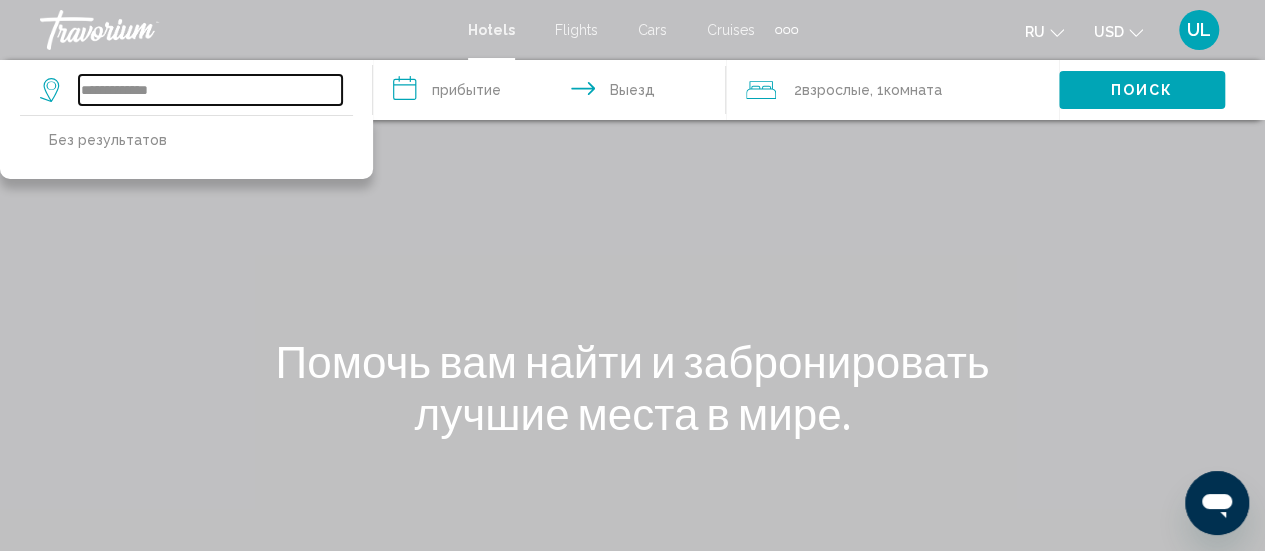 click on "**********" at bounding box center (210, 90) 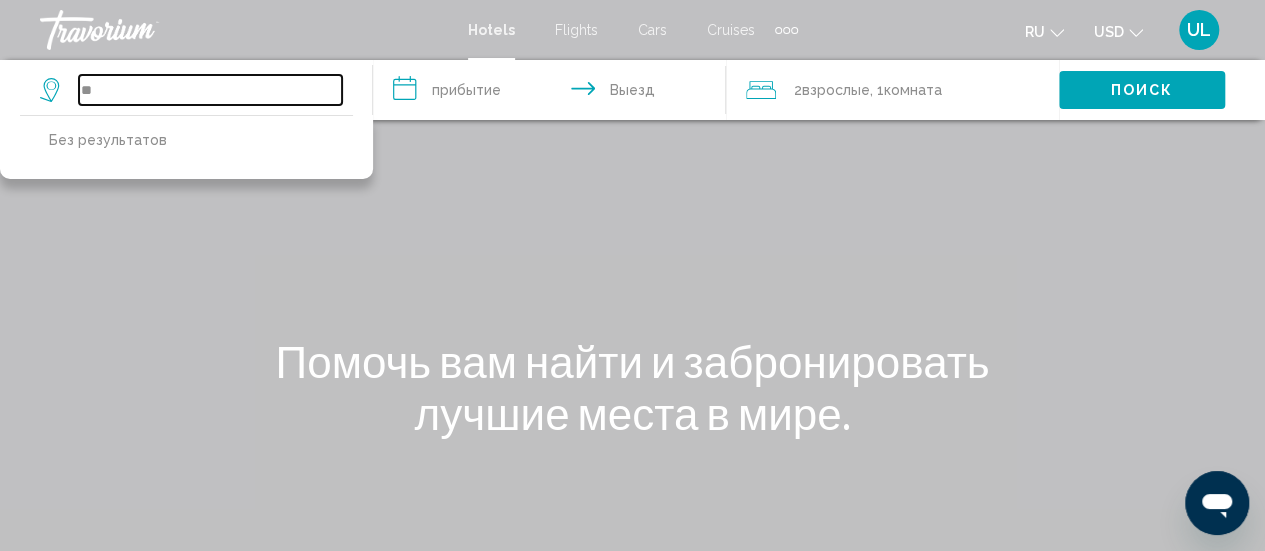 type on "*" 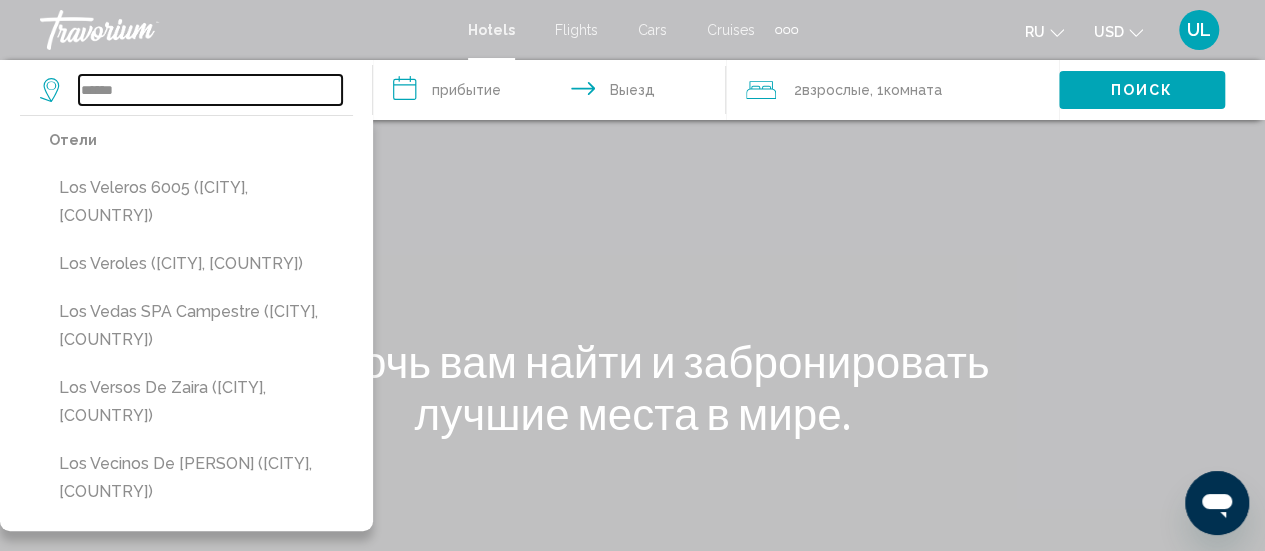 click on "******" at bounding box center [210, 90] 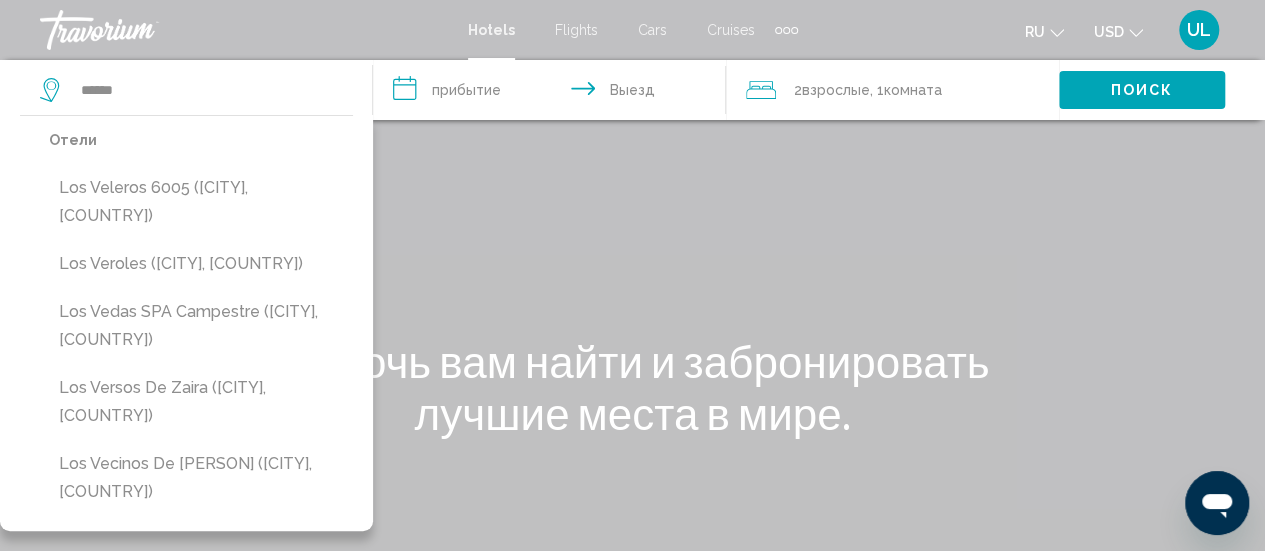 click 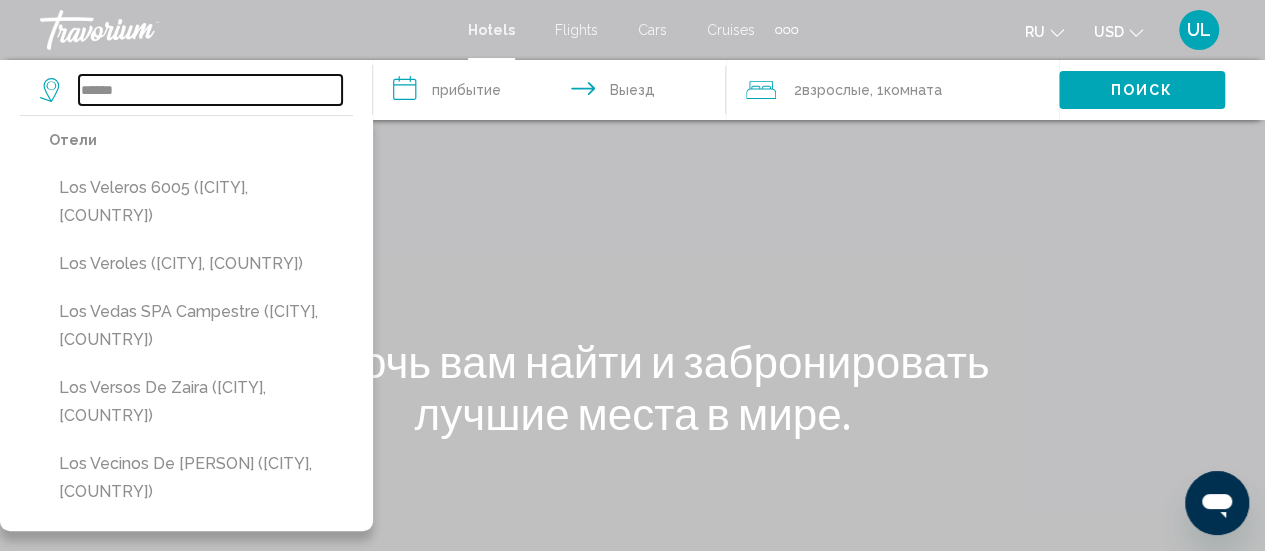 click on "******" at bounding box center [210, 90] 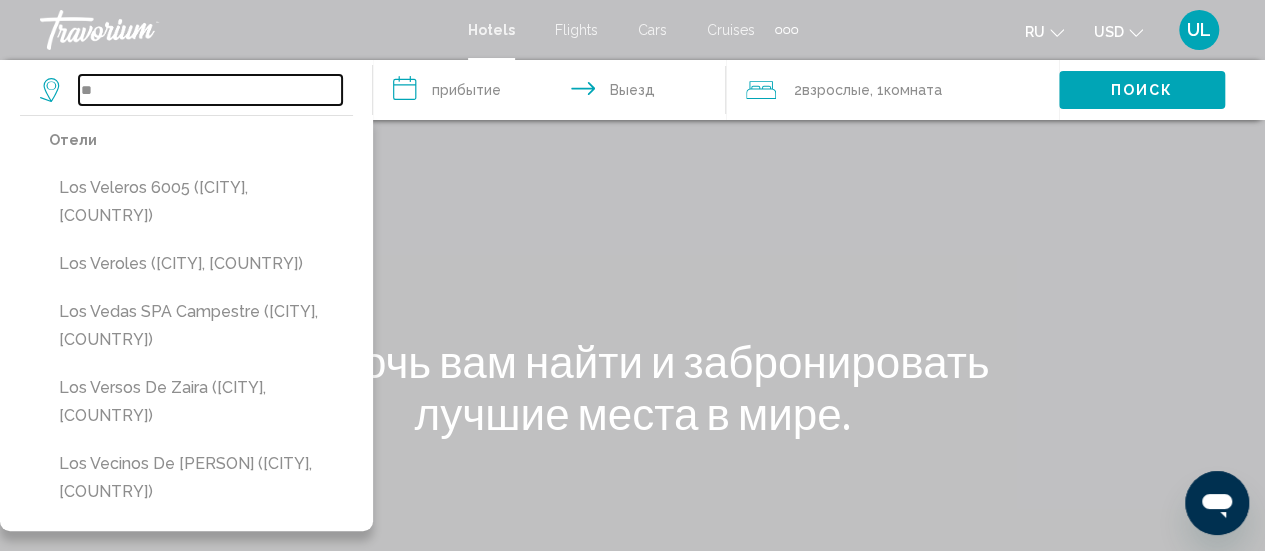 type on "*" 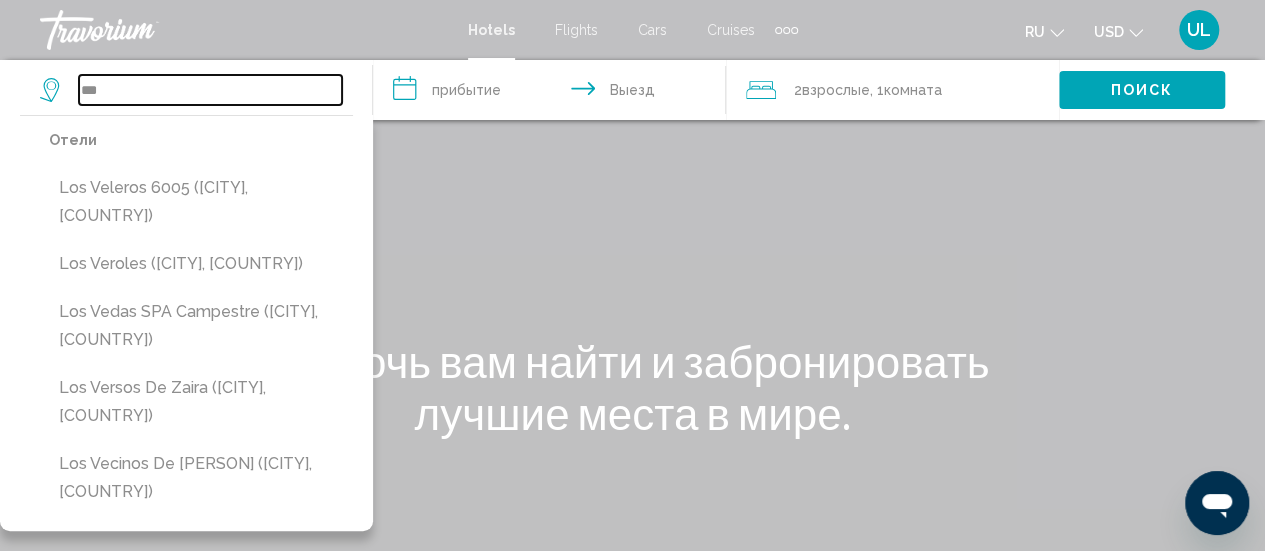 type on "***" 